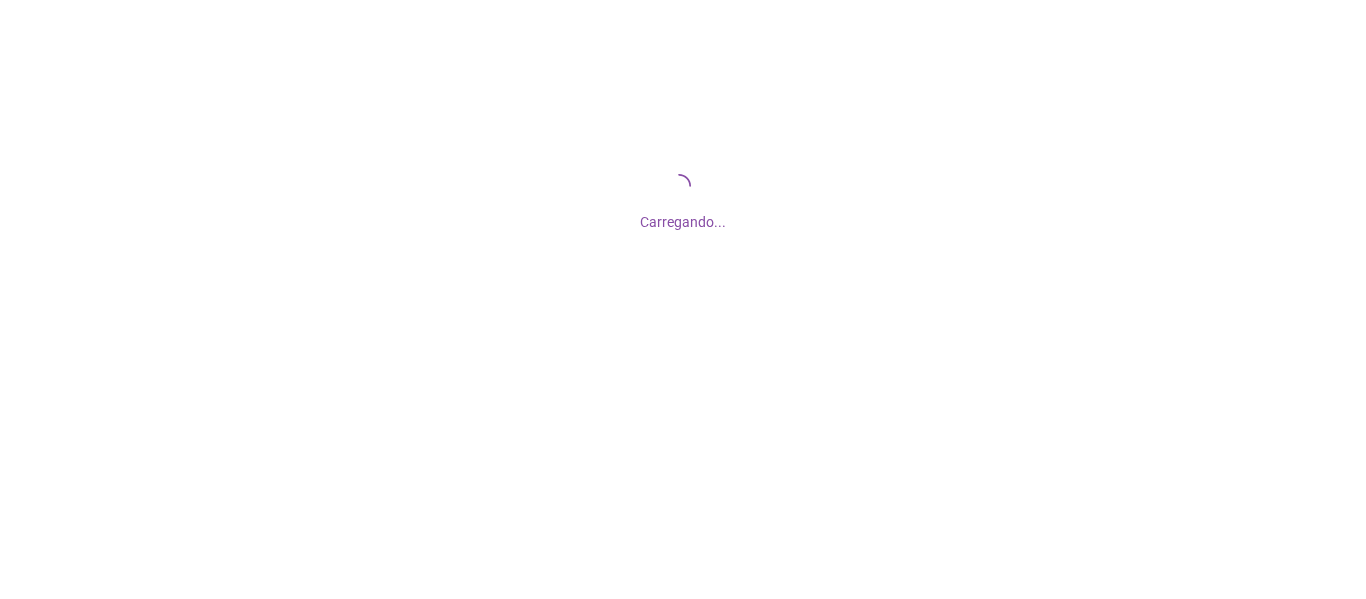 scroll, scrollTop: 0, scrollLeft: 0, axis: both 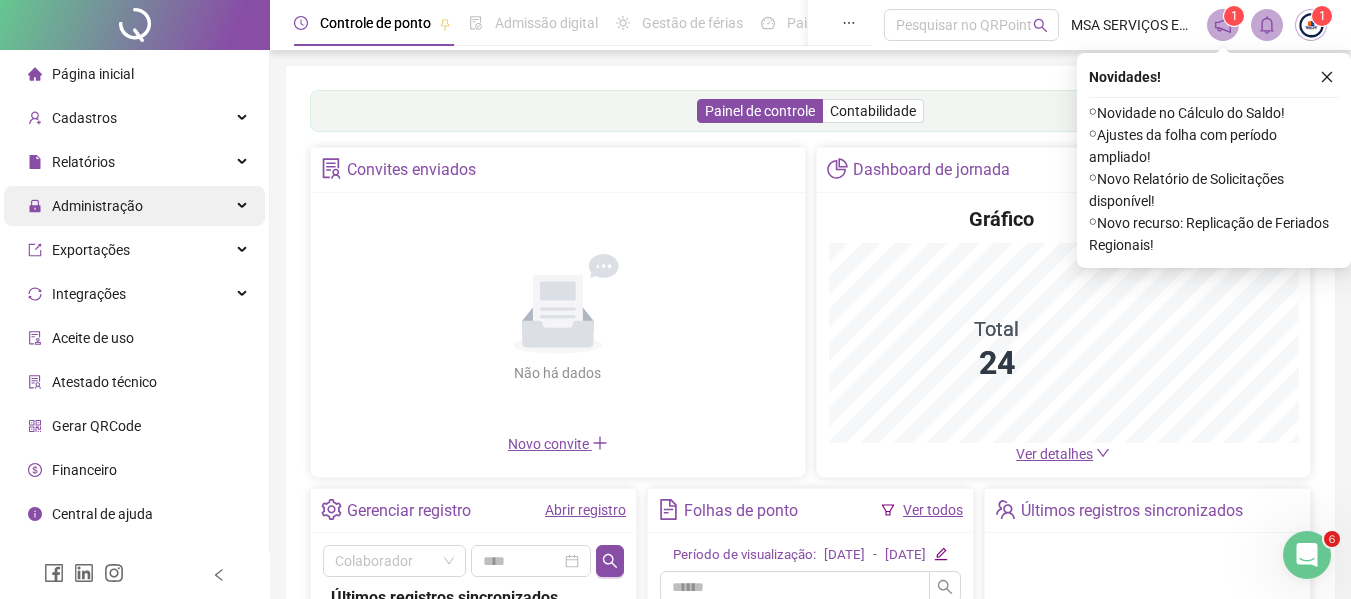 click on "Administração" at bounding box center [97, 206] 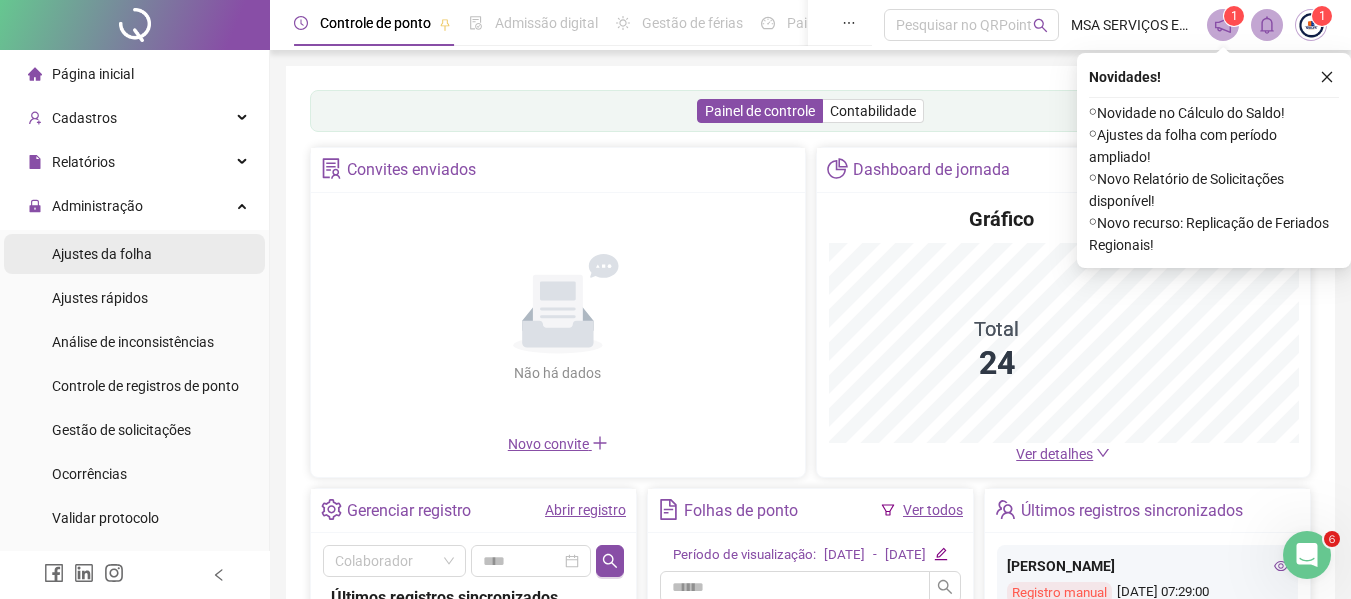 click on "Ajustes da folha" at bounding box center [102, 254] 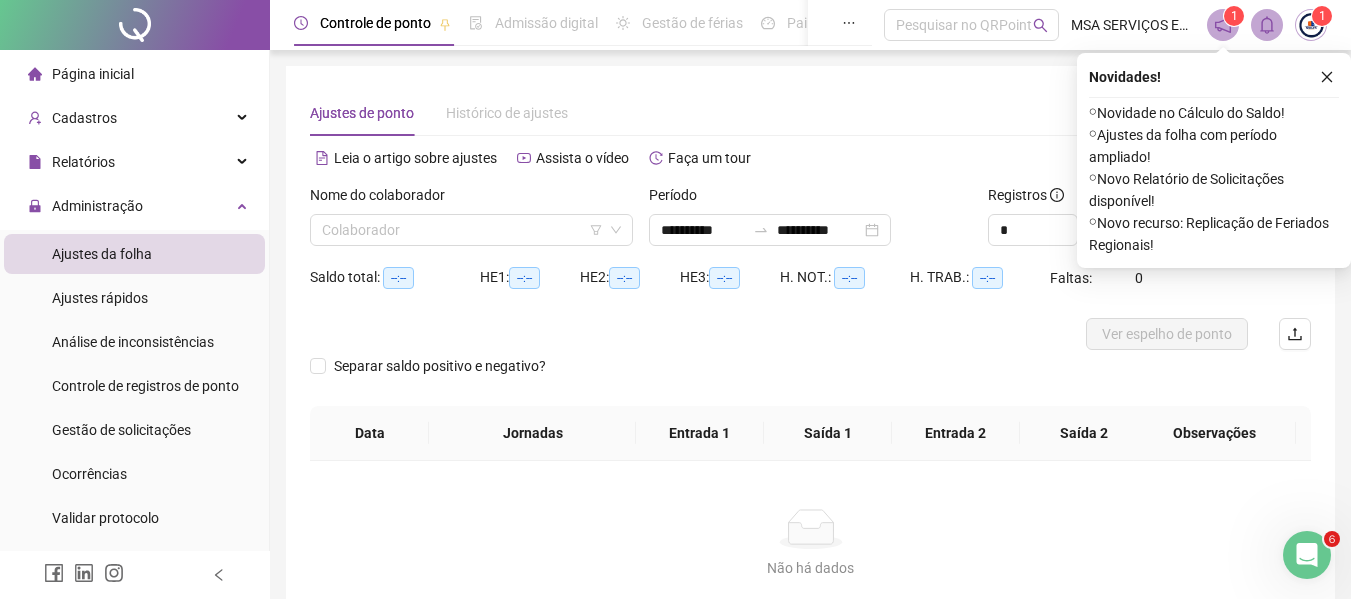 type on "**********" 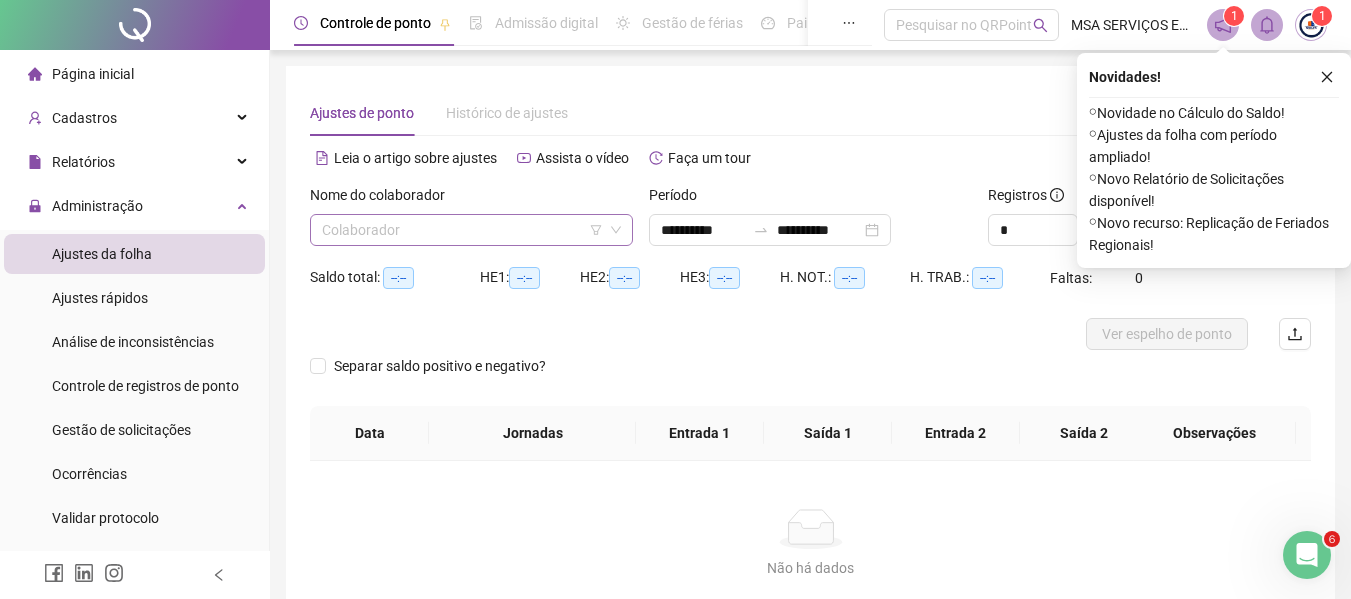 click at bounding box center (465, 230) 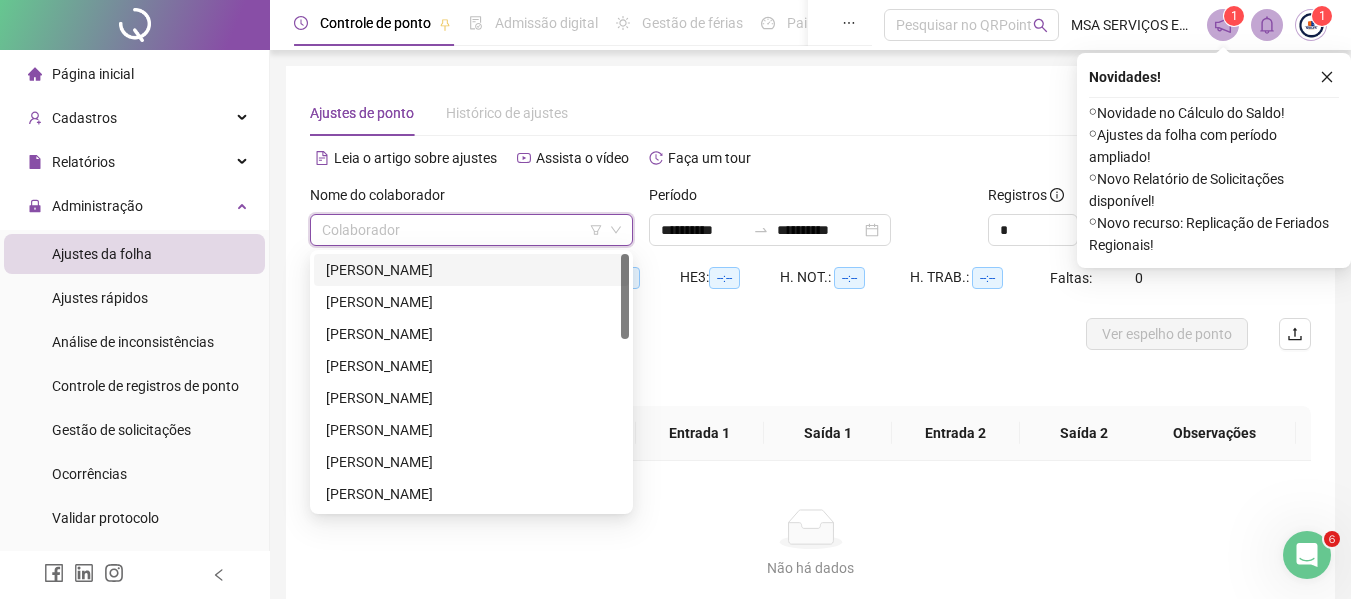 click on "[PERSON_NAME]" at bounding box center [471, 270] 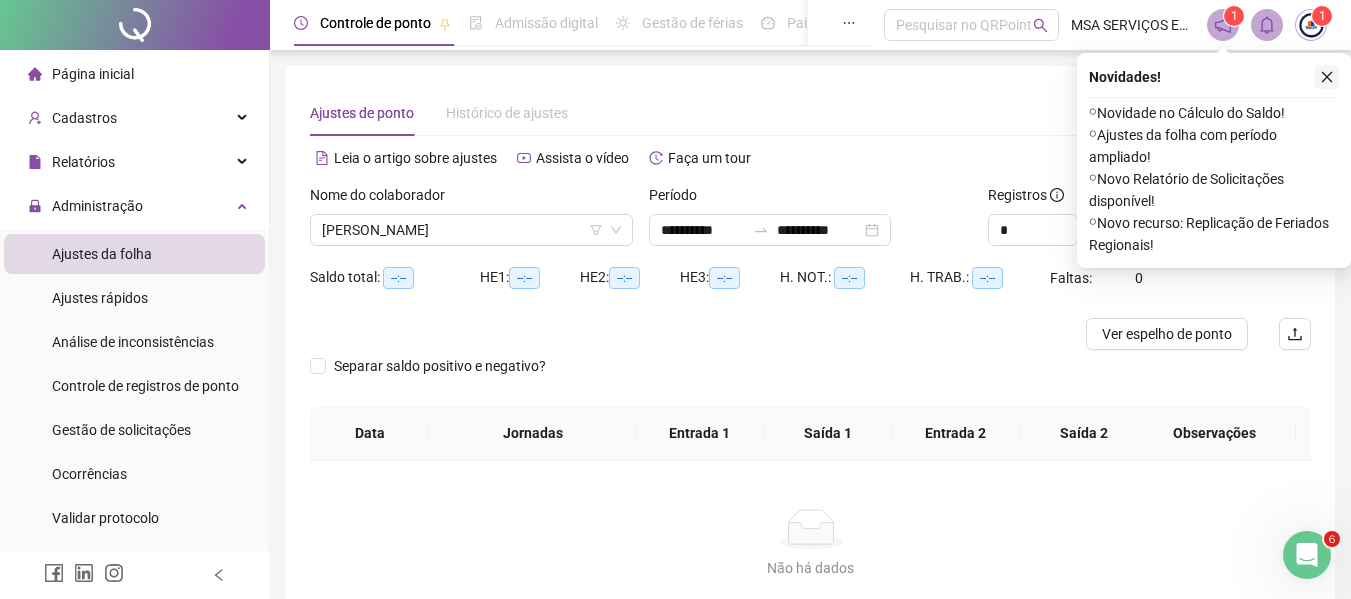 click 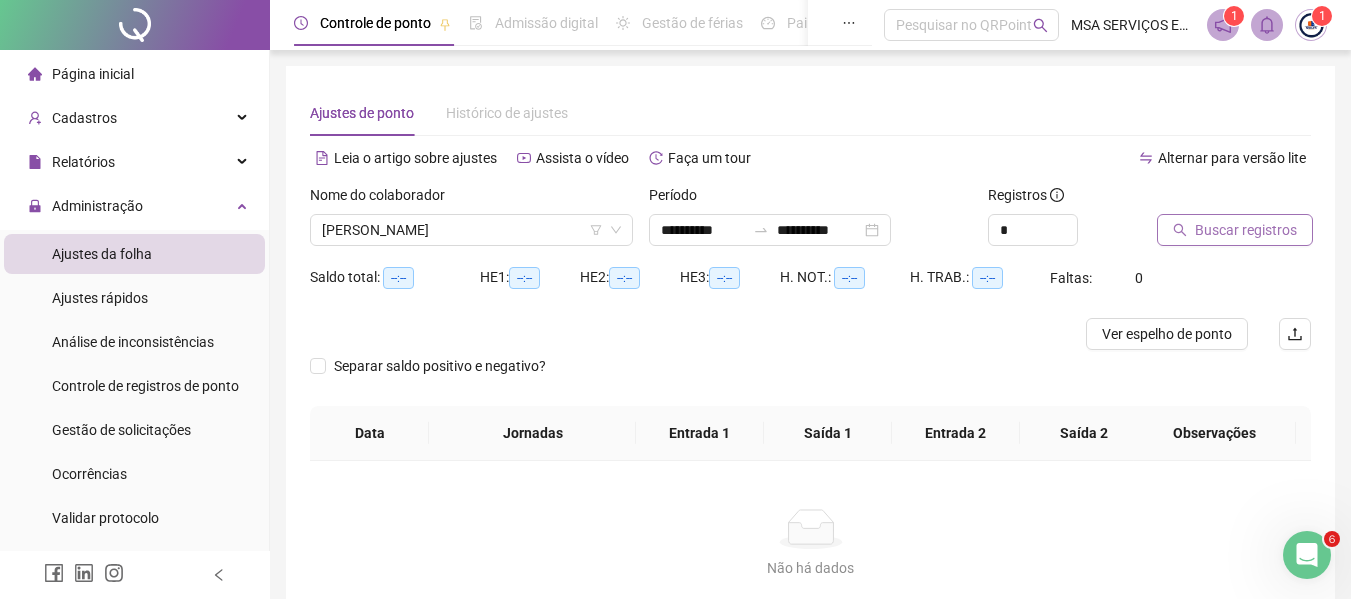 click on "Buscar registros" at bounding box center [1246, 230] 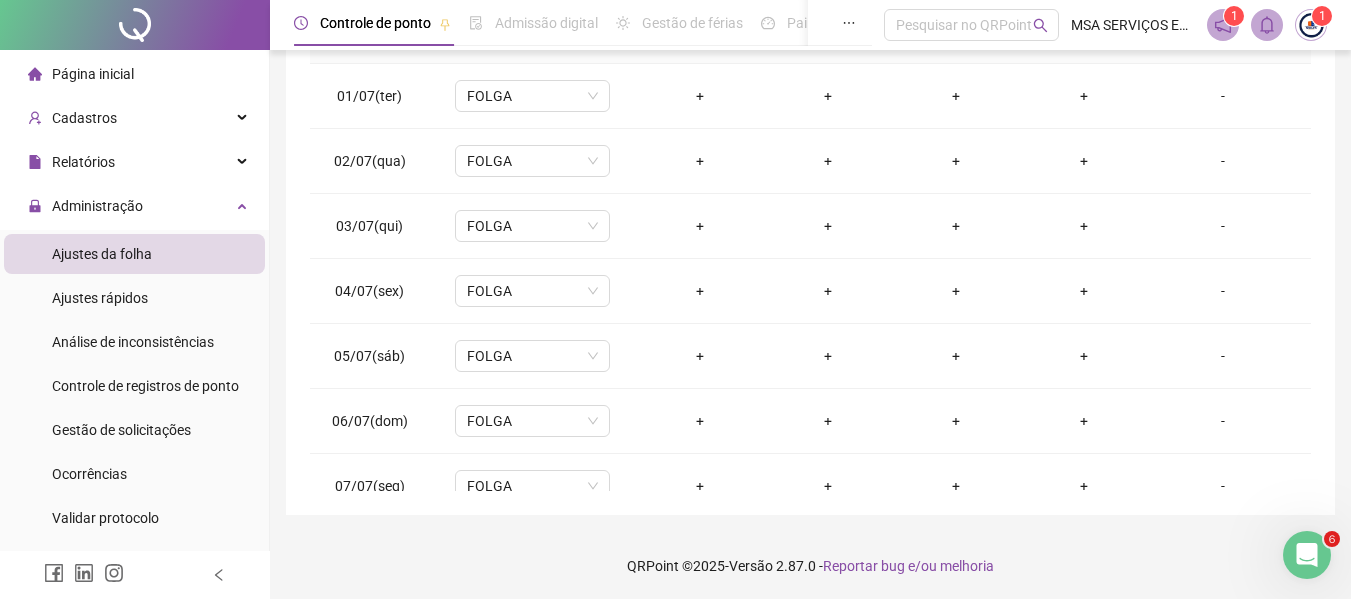 scroll, scrollTop: 423, scrollLeft: 0, axis: vertical 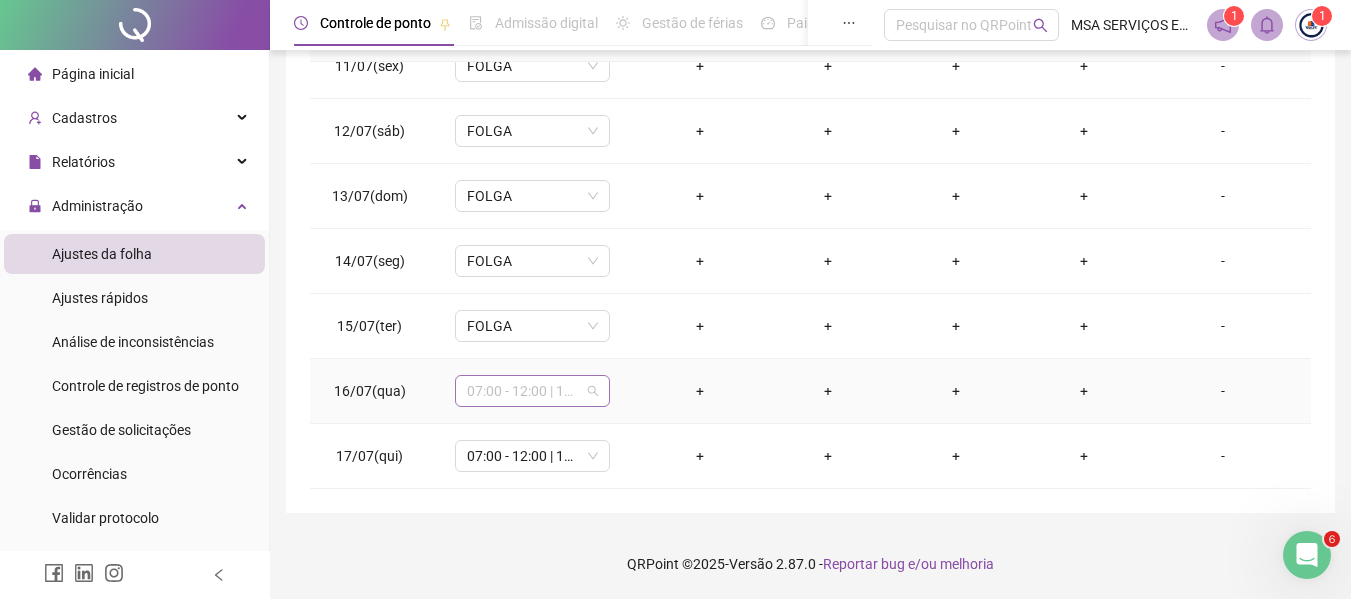 click on "07:00 - 12:00 | 14:00 - 17:00" at bounding box center [532, 391] 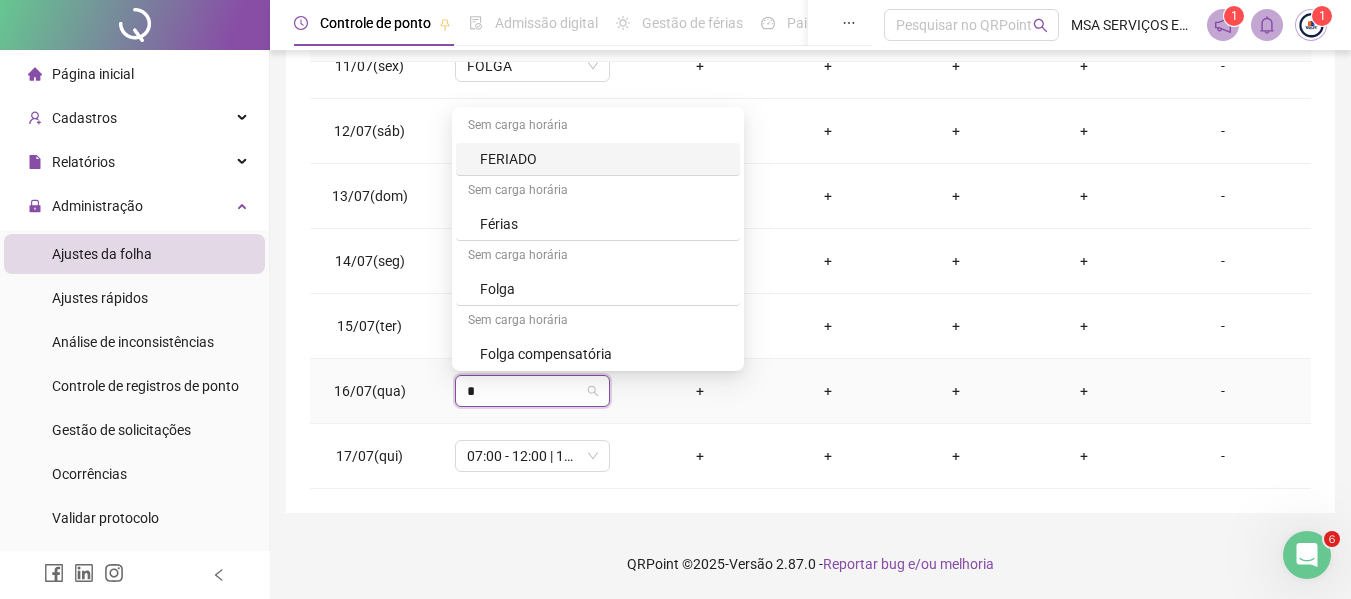 type on "**" 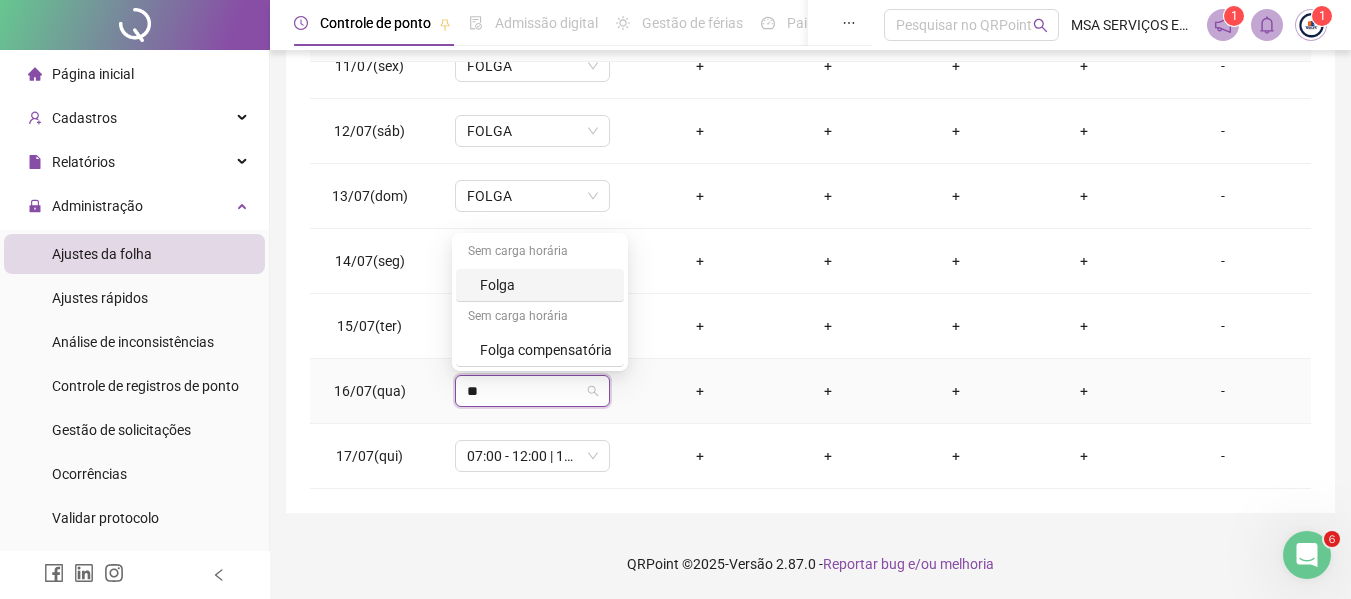 drag, startPoint x: 567, startPoint y: 281, endPoint x: 548, endPoint y: 309, distance: 33.83785 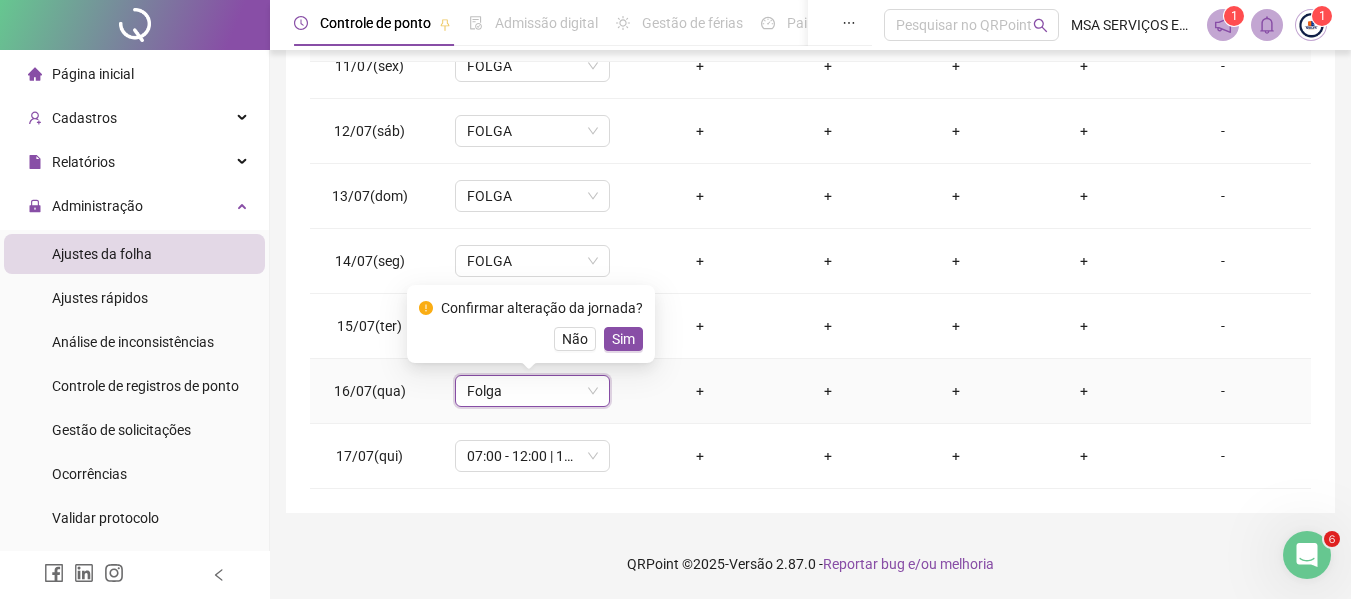 drag, startPoint x: 619, startPoint y: 337, endPoint x: 606, endPoint y: 351, distance: 19.104973 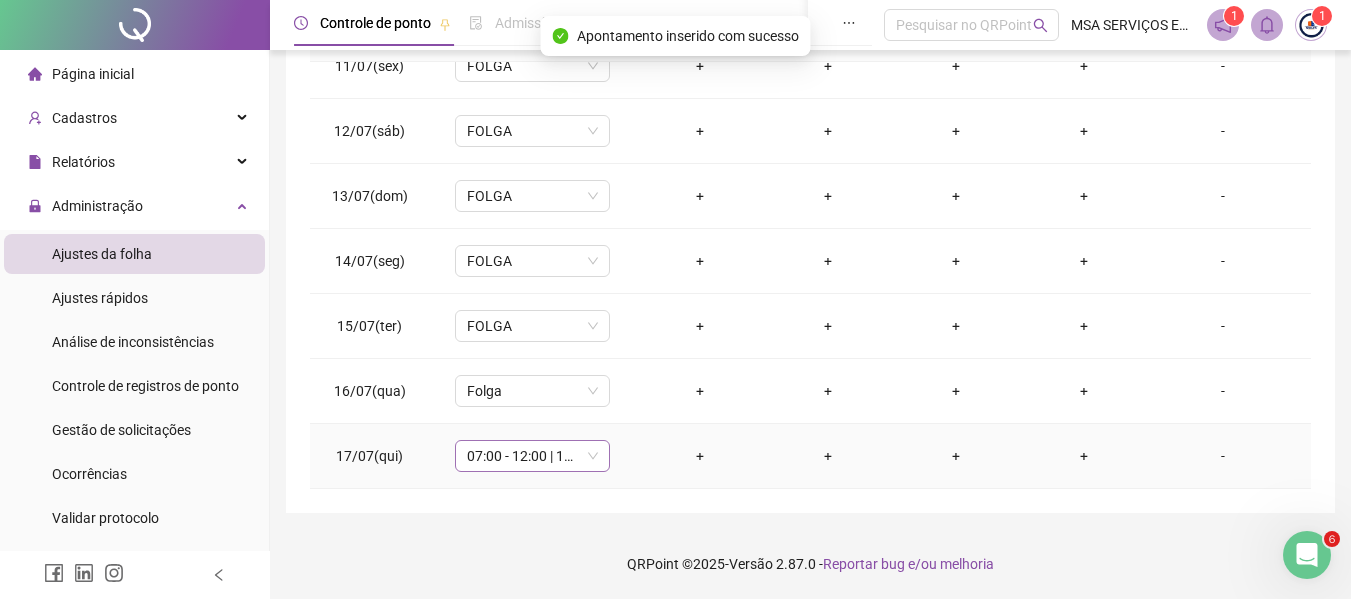 click on "07:00 - 12:00 | 14:00 - 17:00" at bounding box center [532, 456] 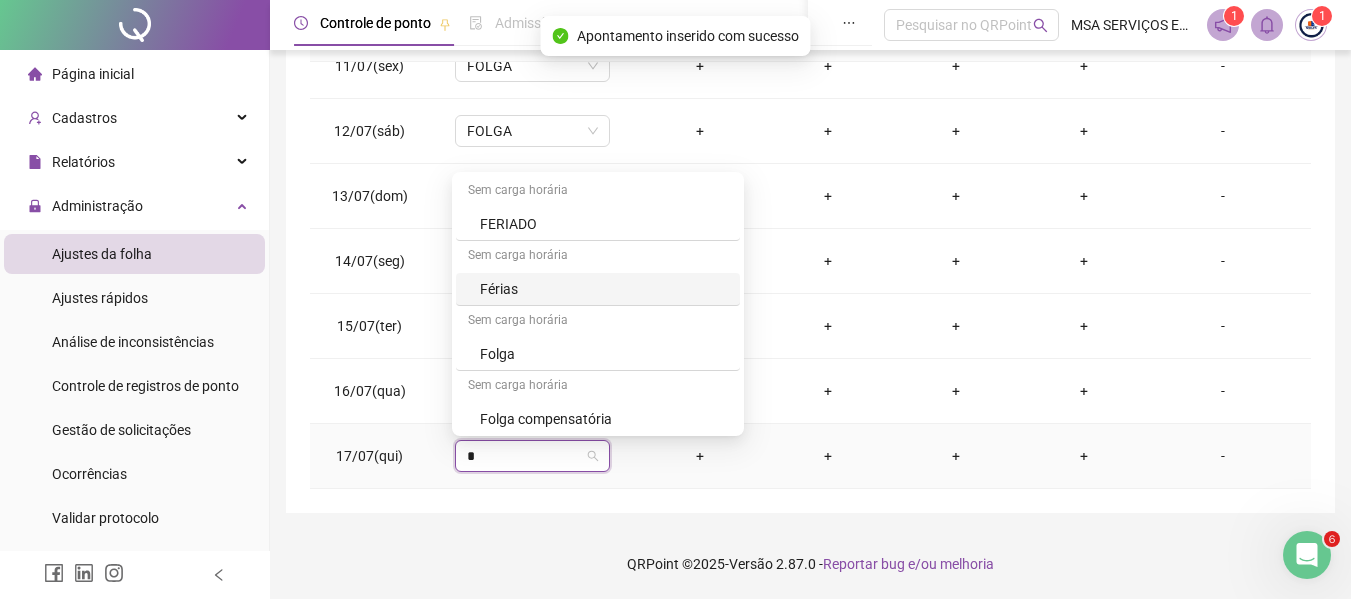 type on "**" 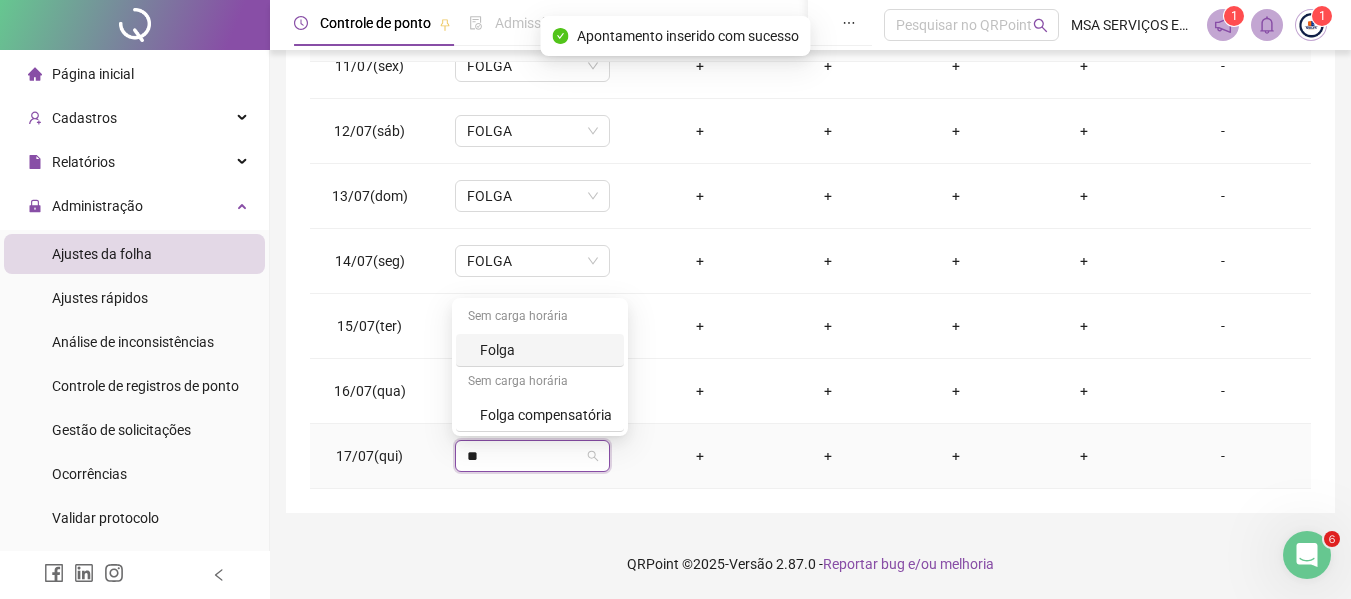 click on "Folga" at bounding box center [540, 350] 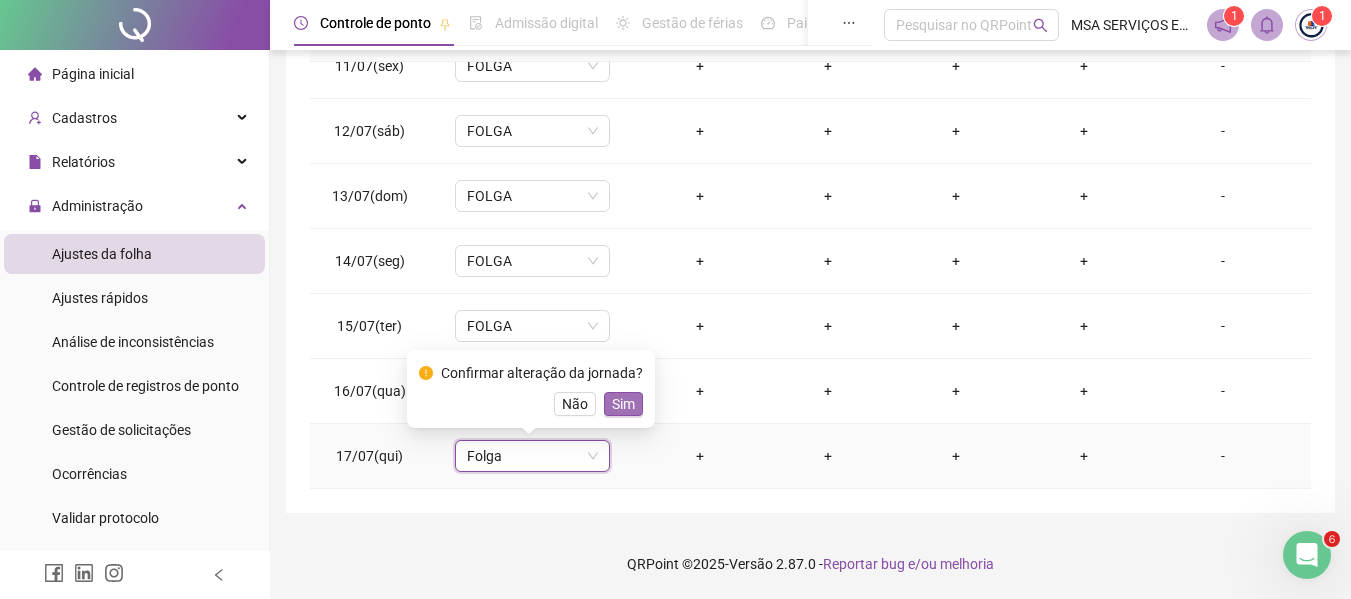 drag, startPoint x: 622, startPoint y: 401, endPoint x: 702, endPoint y: 394, distance: 80.305664 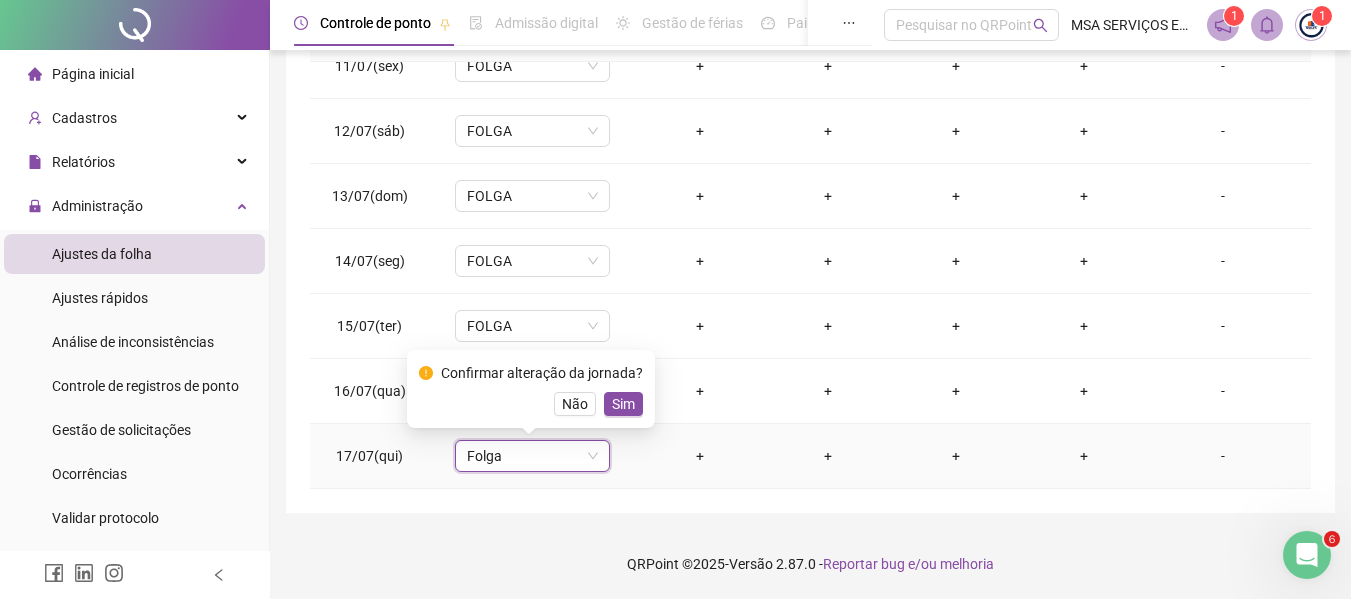 click on "Sim" at bounding box center (623, 404) 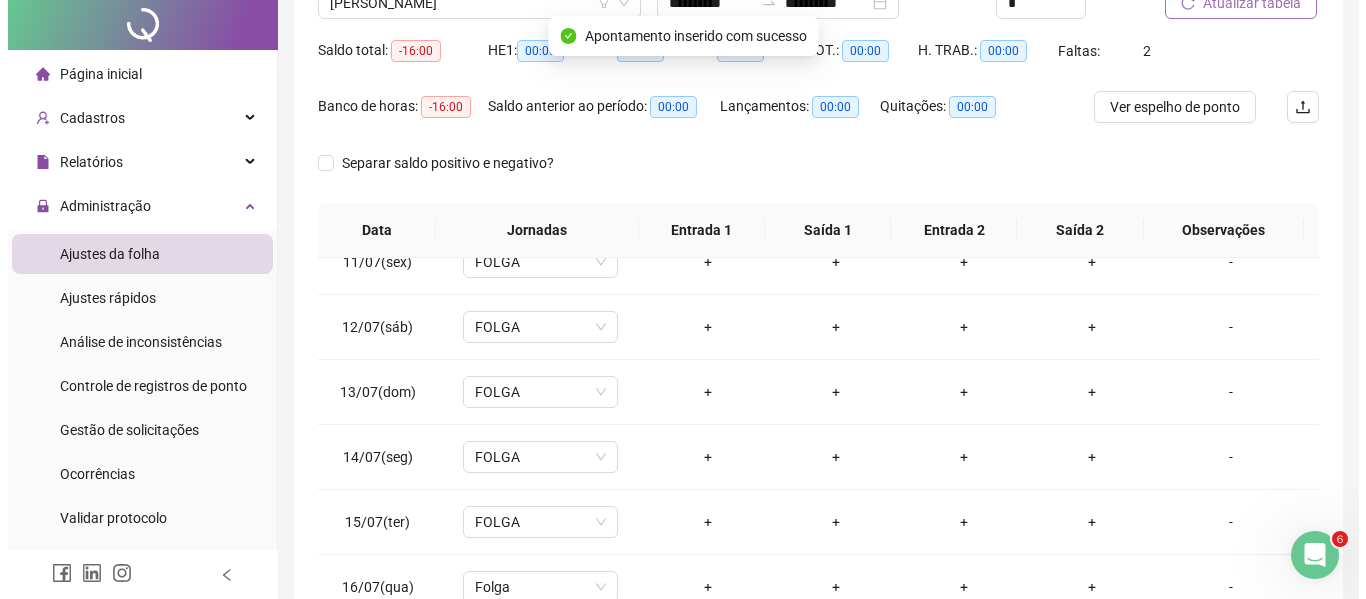 scroll, scrollTop: 0, scrollLeft: 0, axis: both 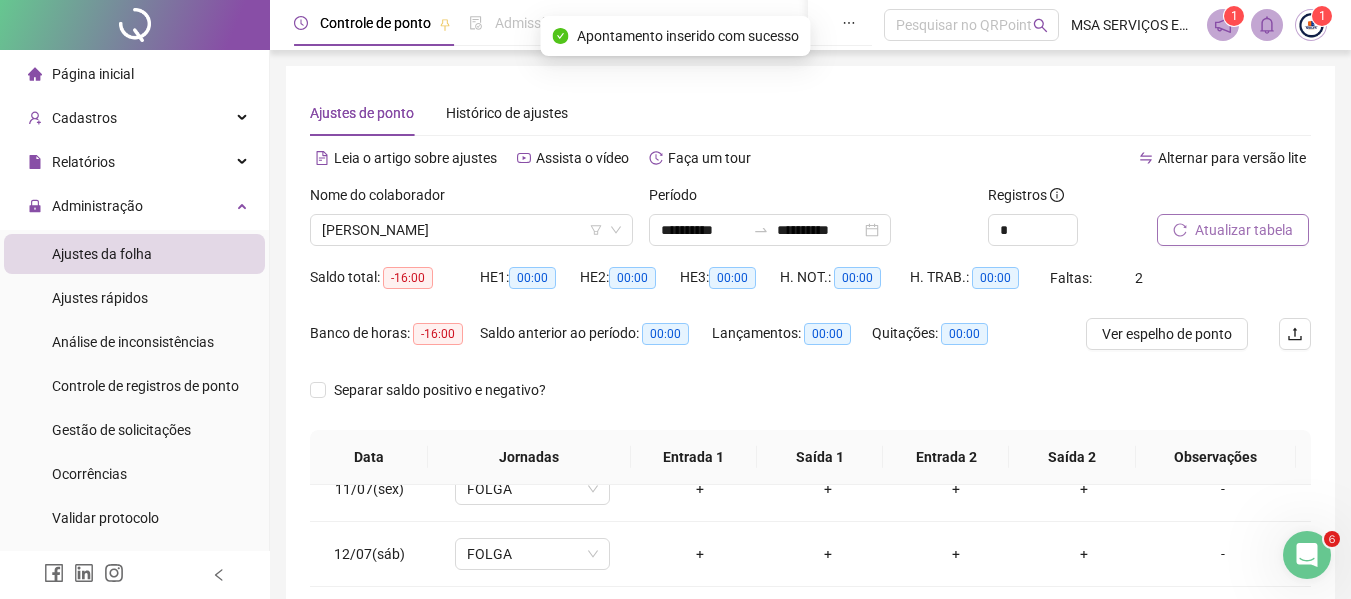 click on "Atualizar tabela" at bounding box center (1233, 230) 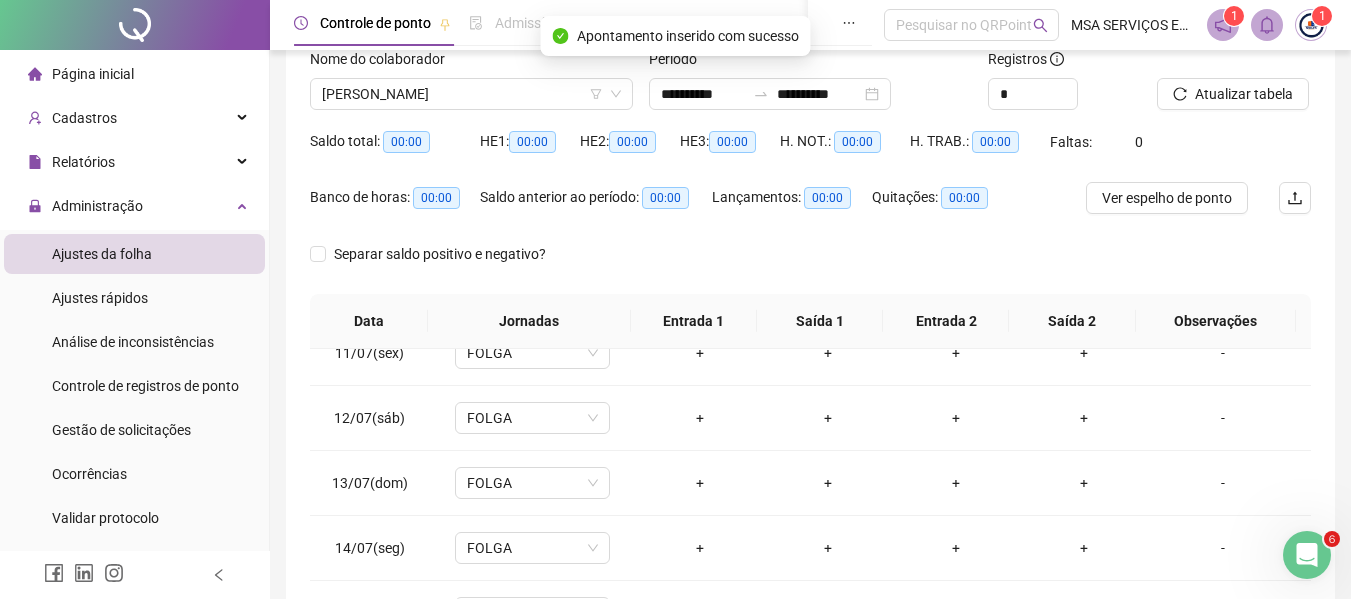 scroll, scrollTop: 423, scrollLeft: 0, axis: vertical 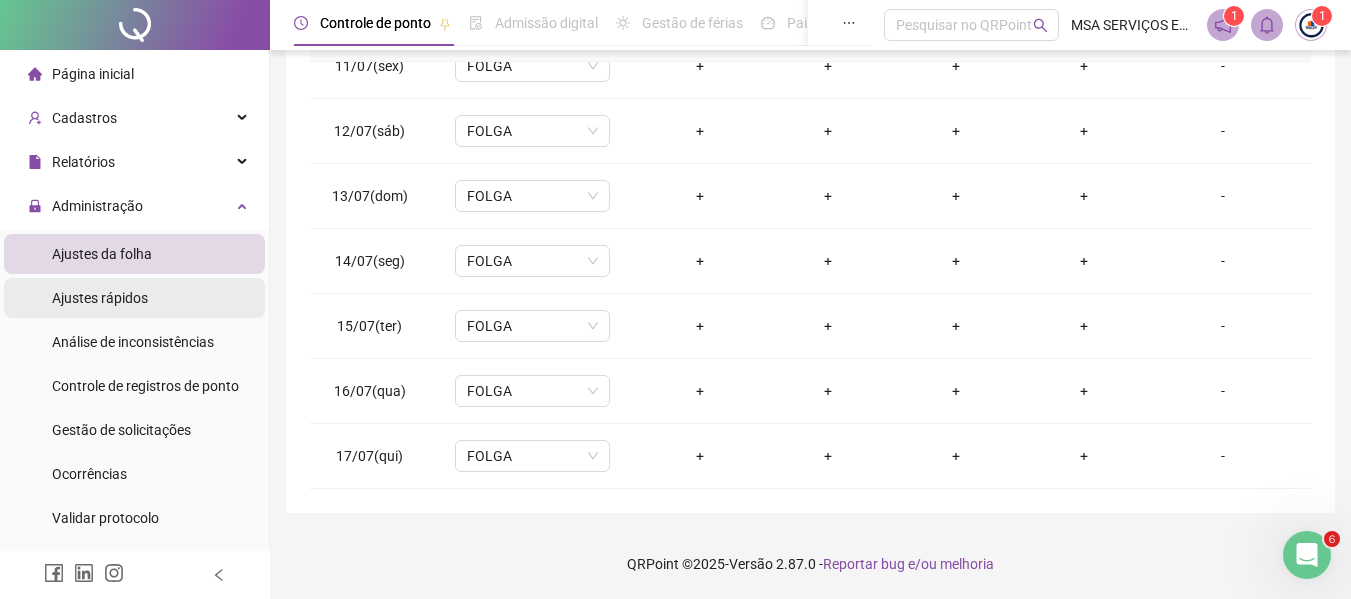click on "Ajustes rápidos" at bounding box center [134, 298] 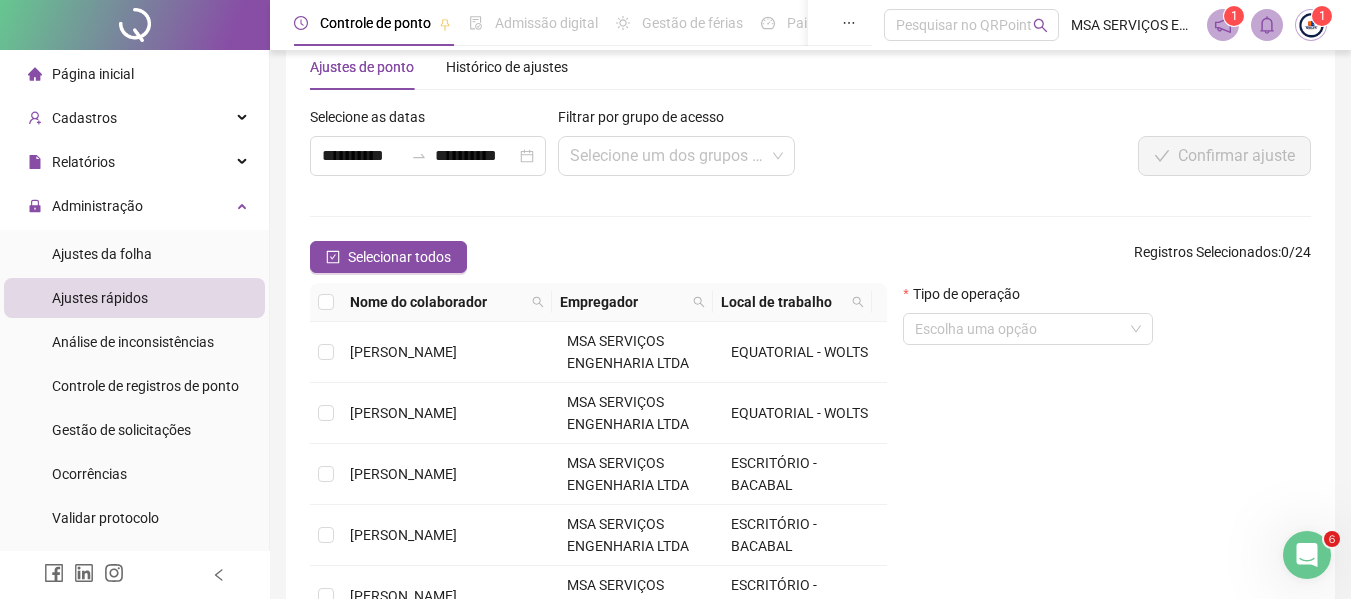 scroll, scrollTop: 235, scrollLeft: 0, axis: vertical 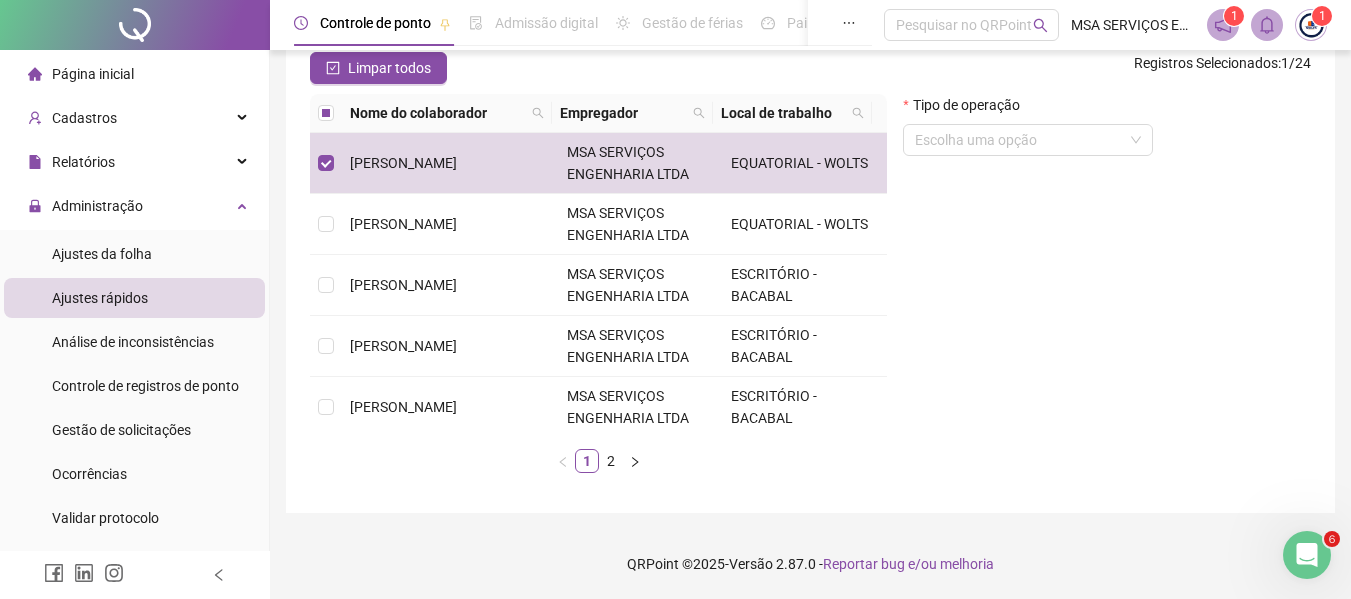click on "**********" at bounding box center [810, 172] 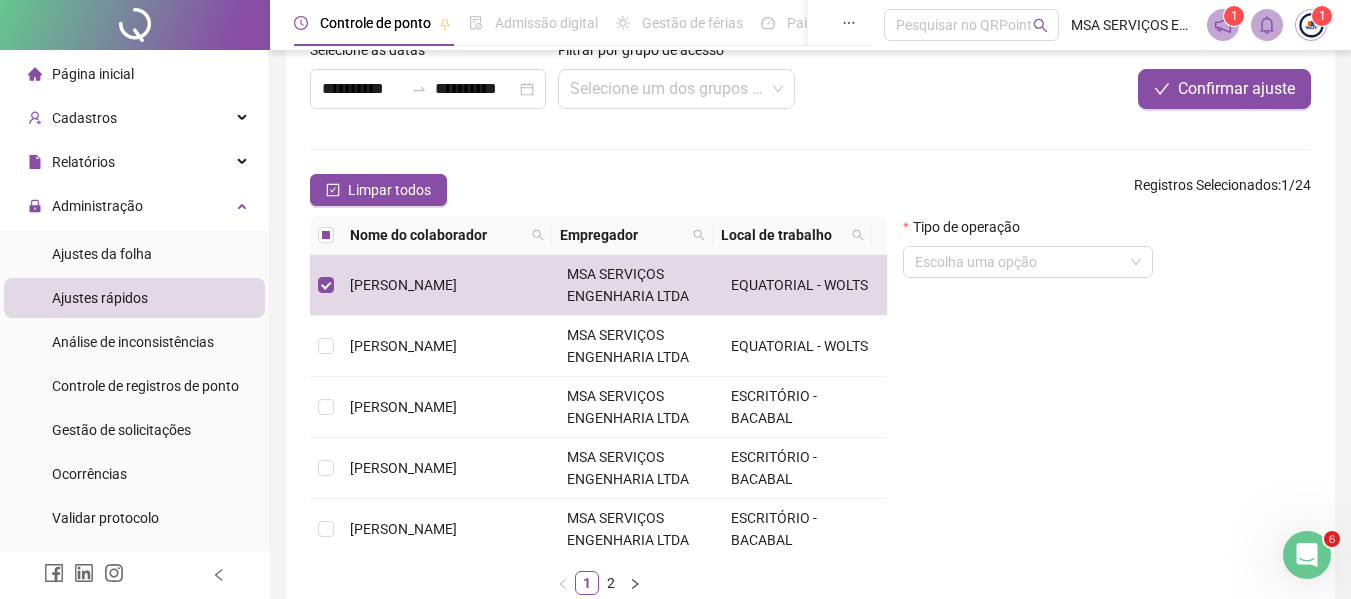scroll, scrollTop: 0, scrollLeft: 0, axis: both 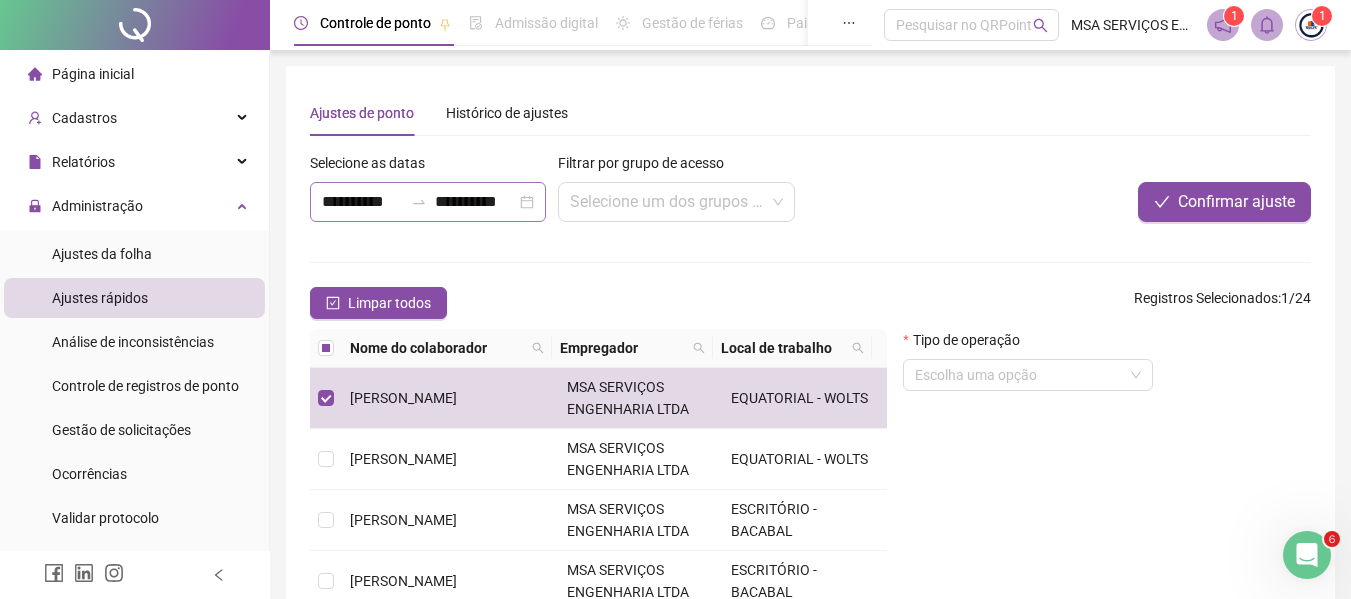 drag, startPoint x: 392, startPoint y: 177, endPoint x: 406, endPoint y: 210, distance: 35.846897 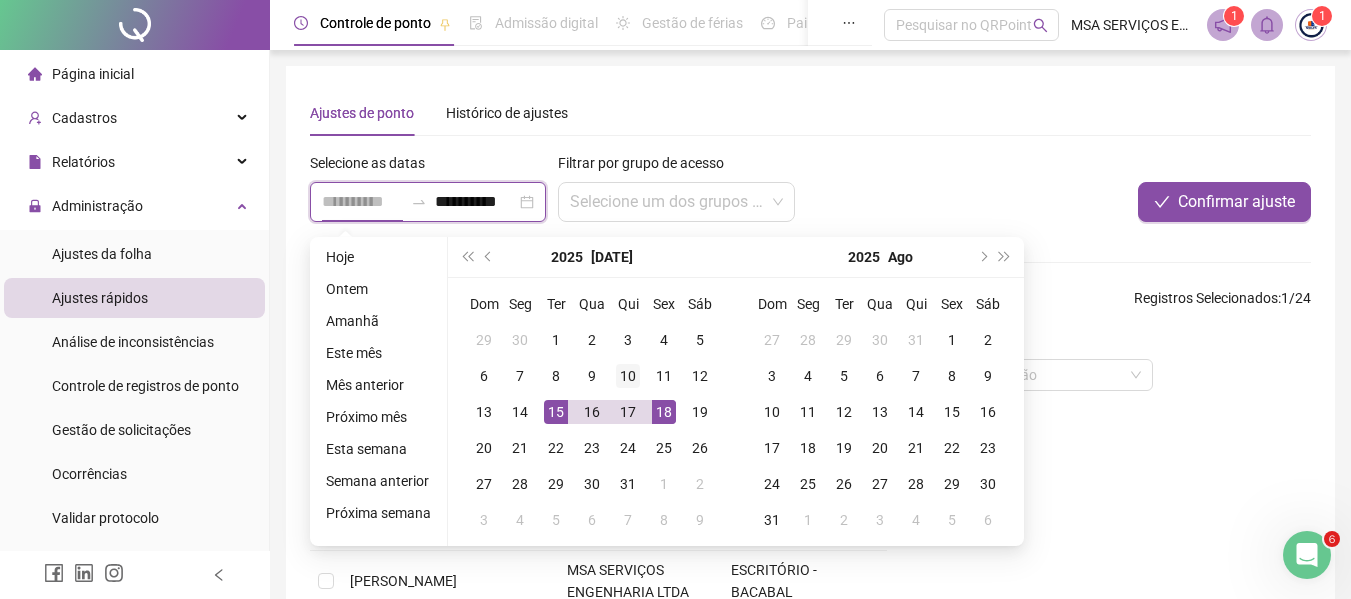type on "**********" 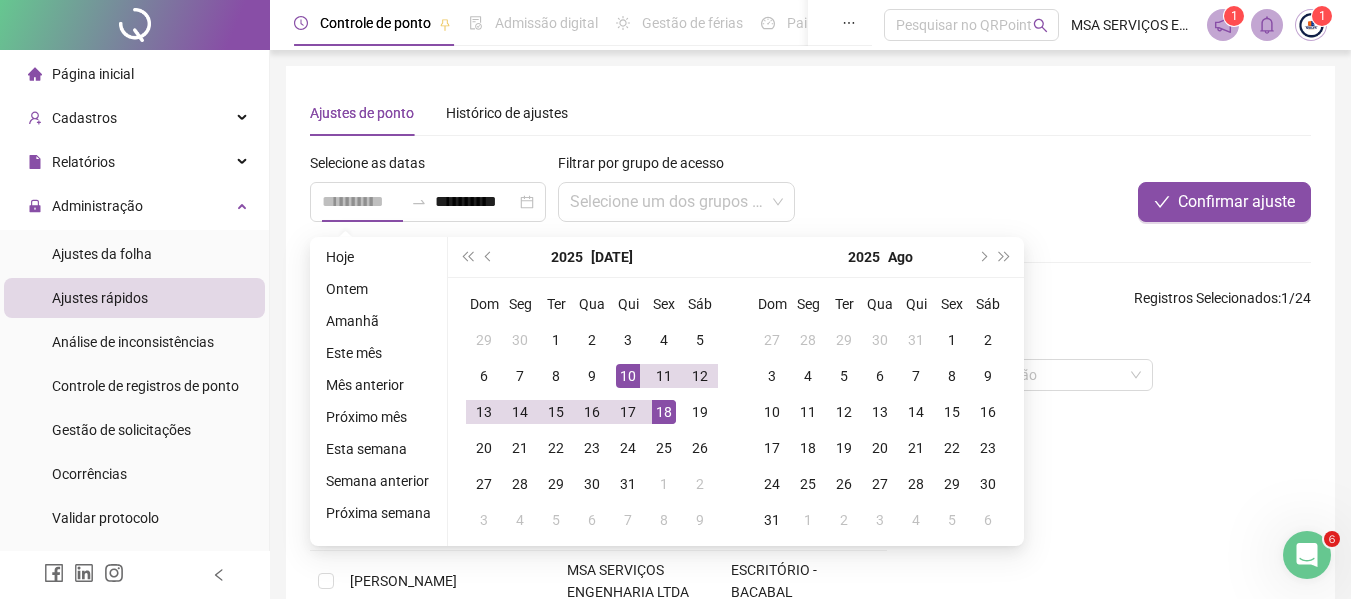 click on "10" at bounding box center [628, 376] 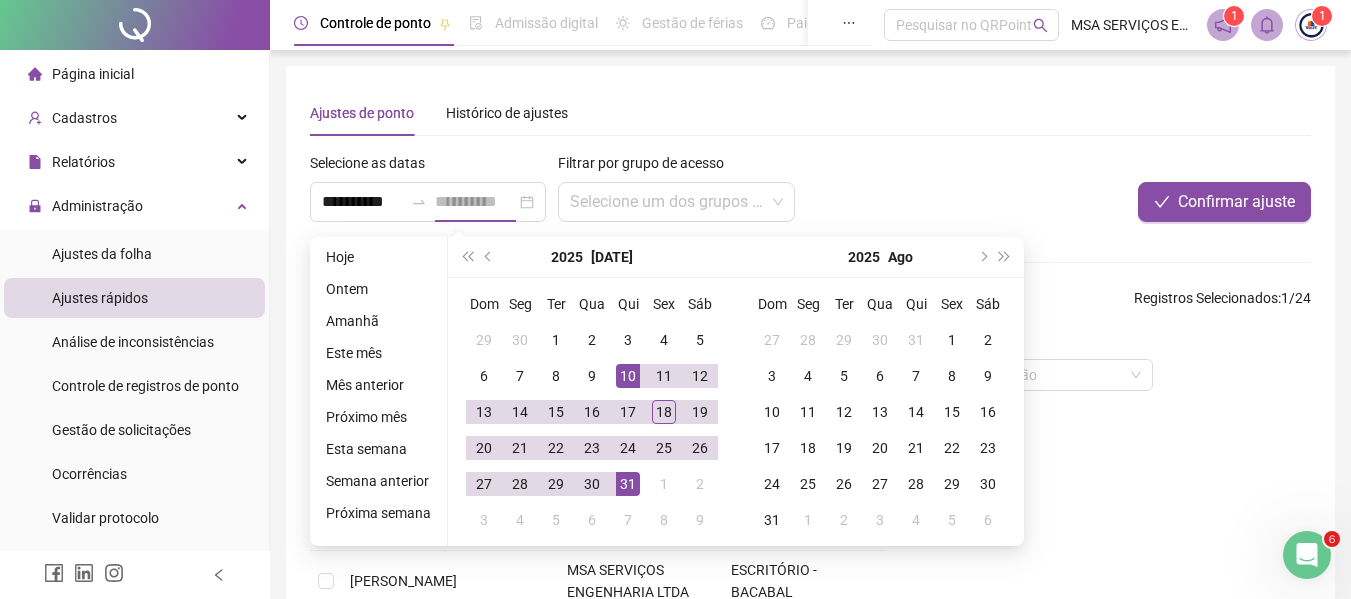 click on "31" at bounding box center [628, 484] 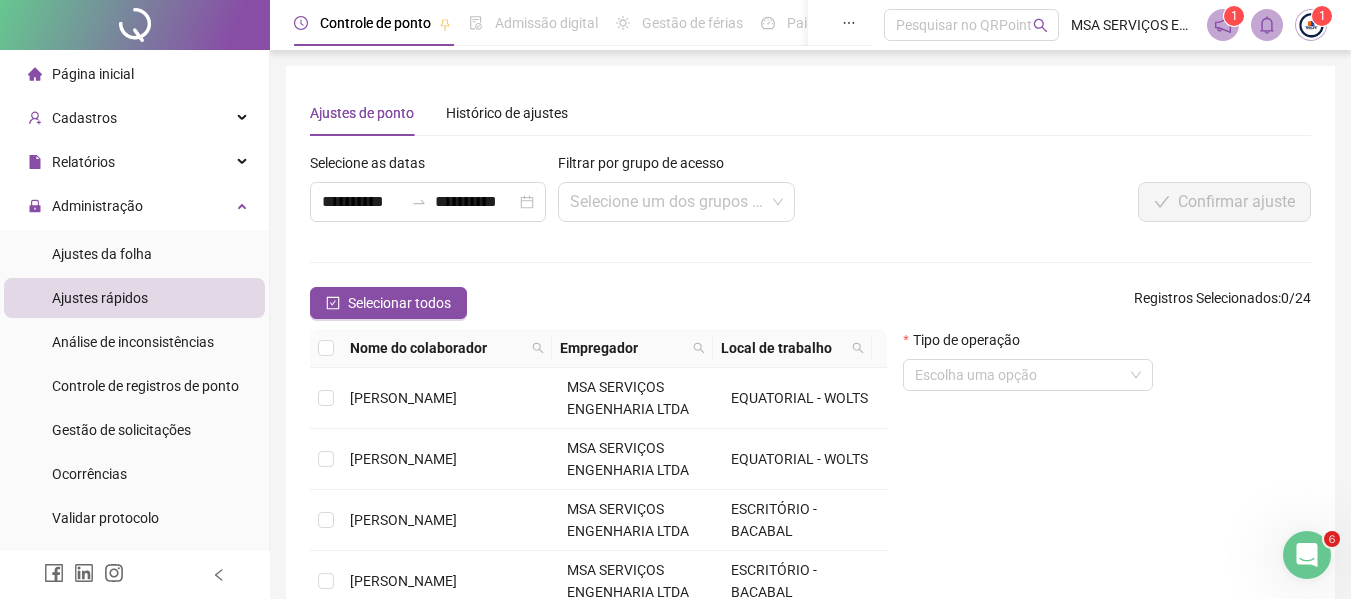 click on "**********" at bounding box center [810, 438] 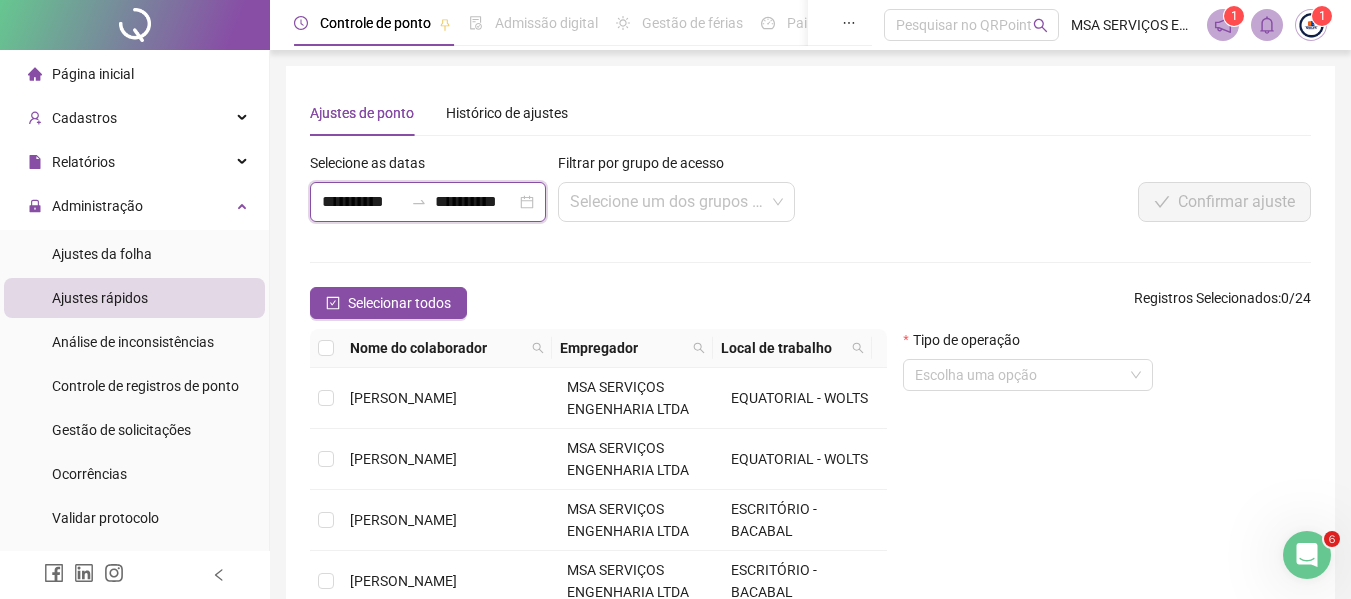 click on "**********" at bounding box center [475, 202] 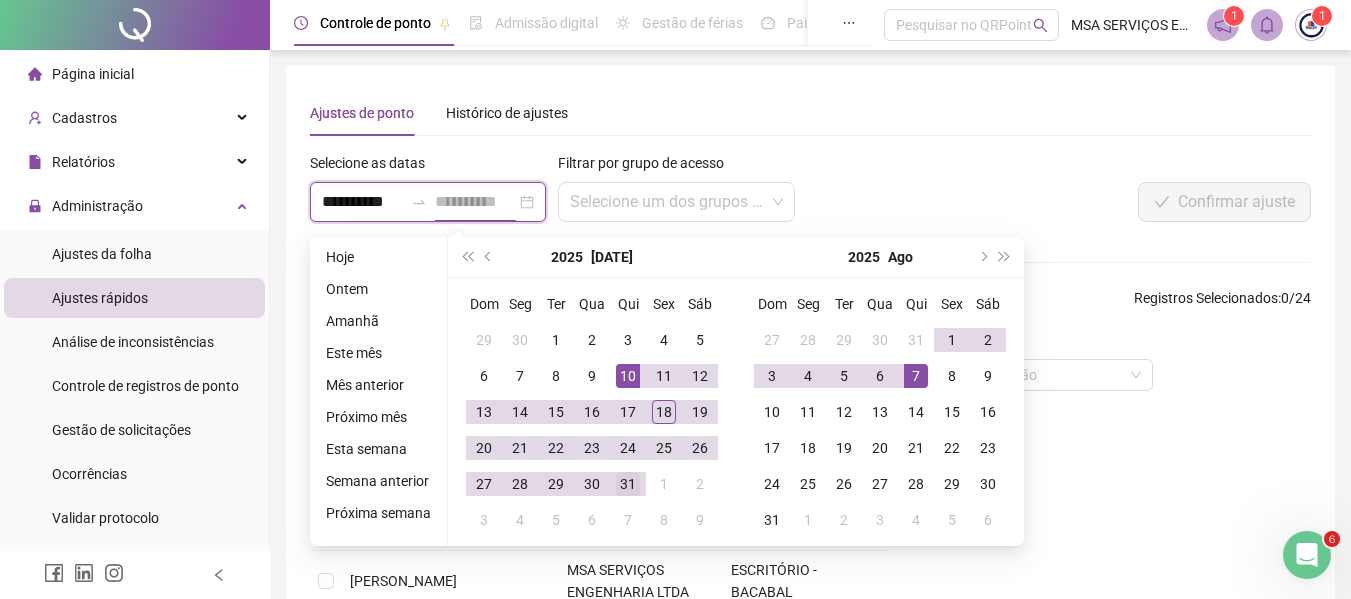 type on "**********" 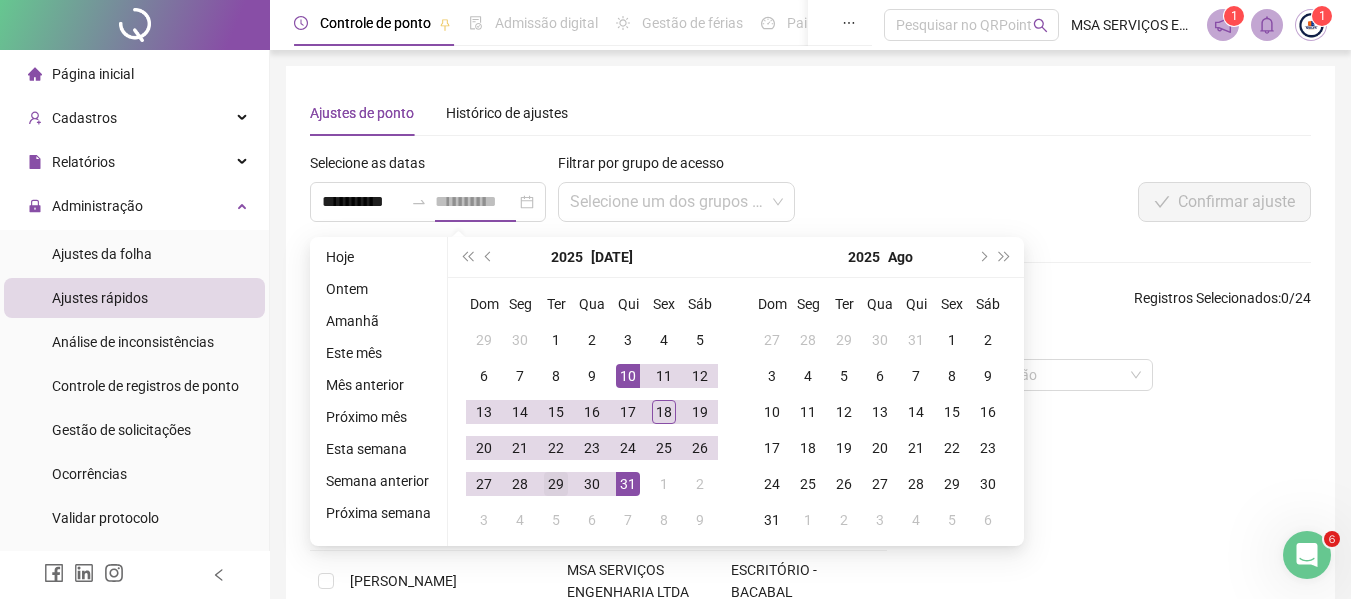 drag, startPoint x: 616, startPoint y: 478, endPoint x: 544, endPoint y: 469, distance: 72.56032 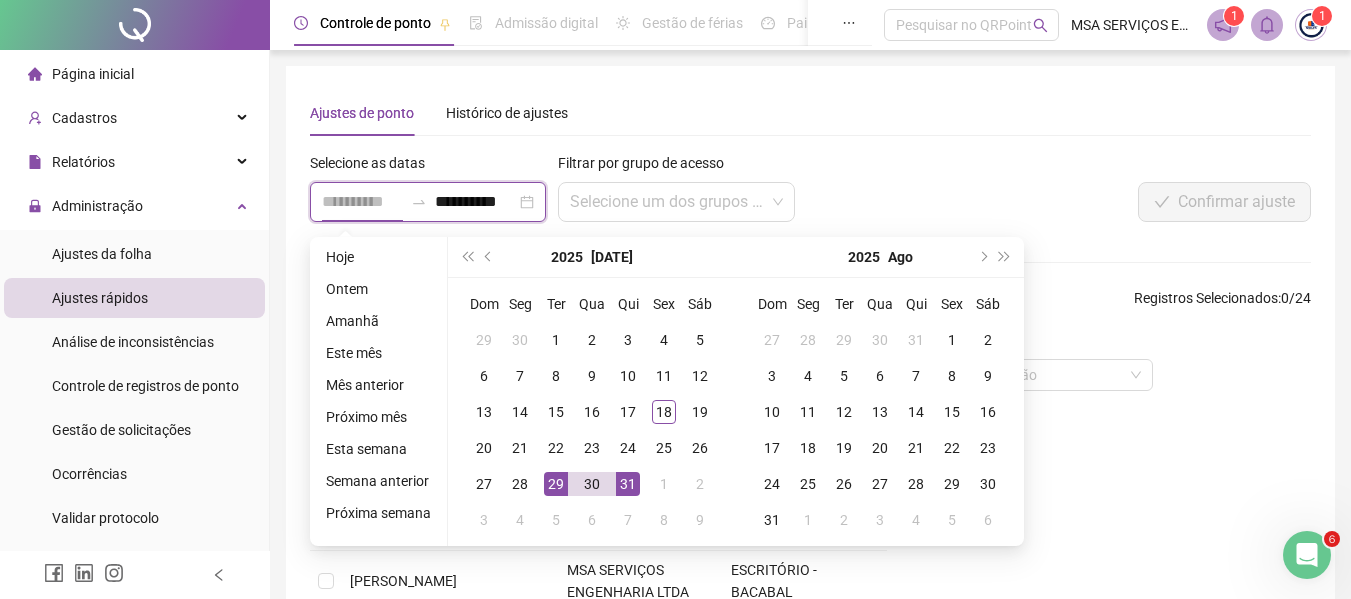 type on "**********" 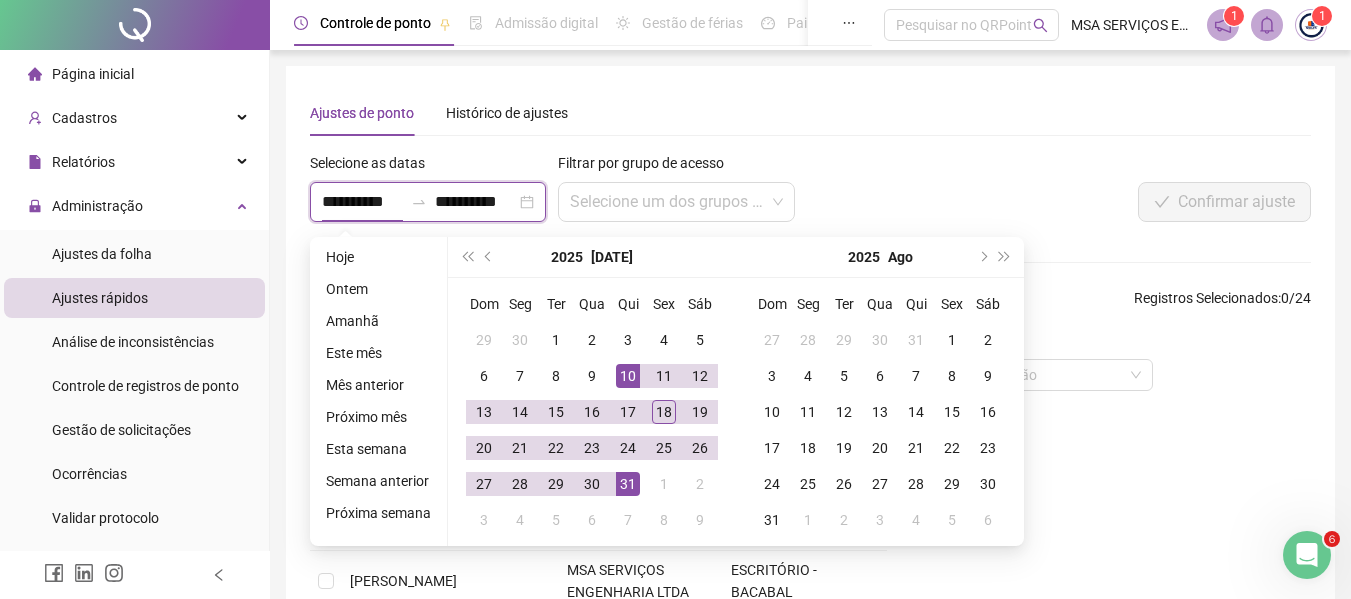 type on "**********" 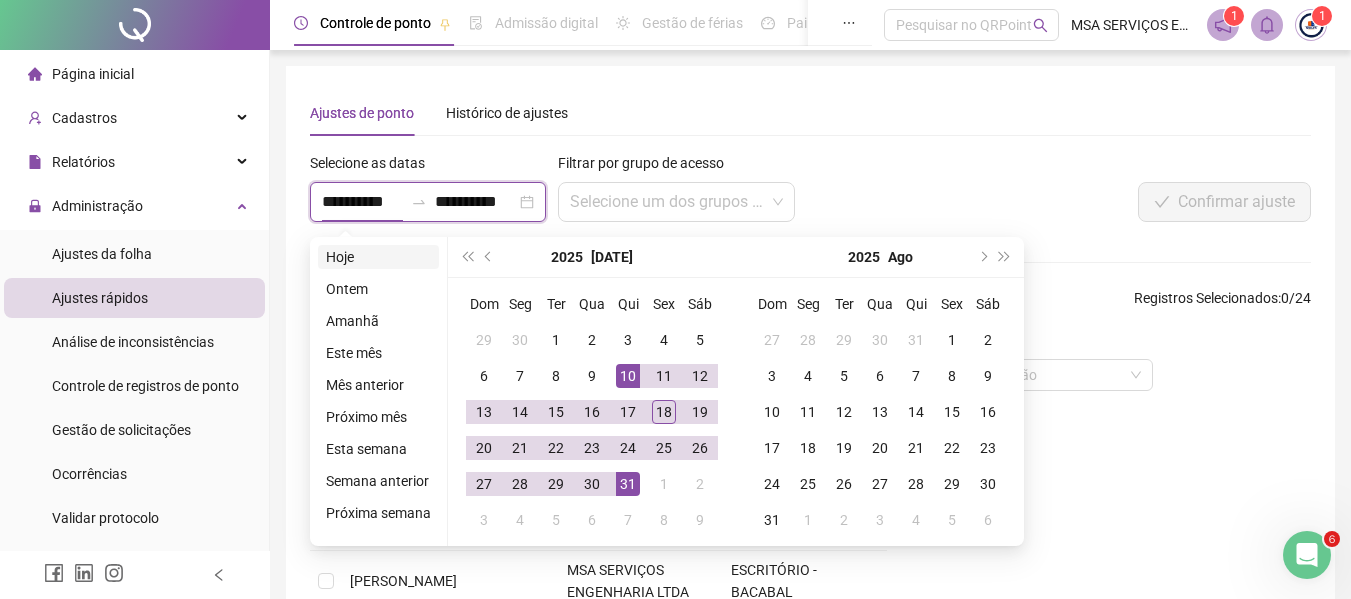 type on "**********" 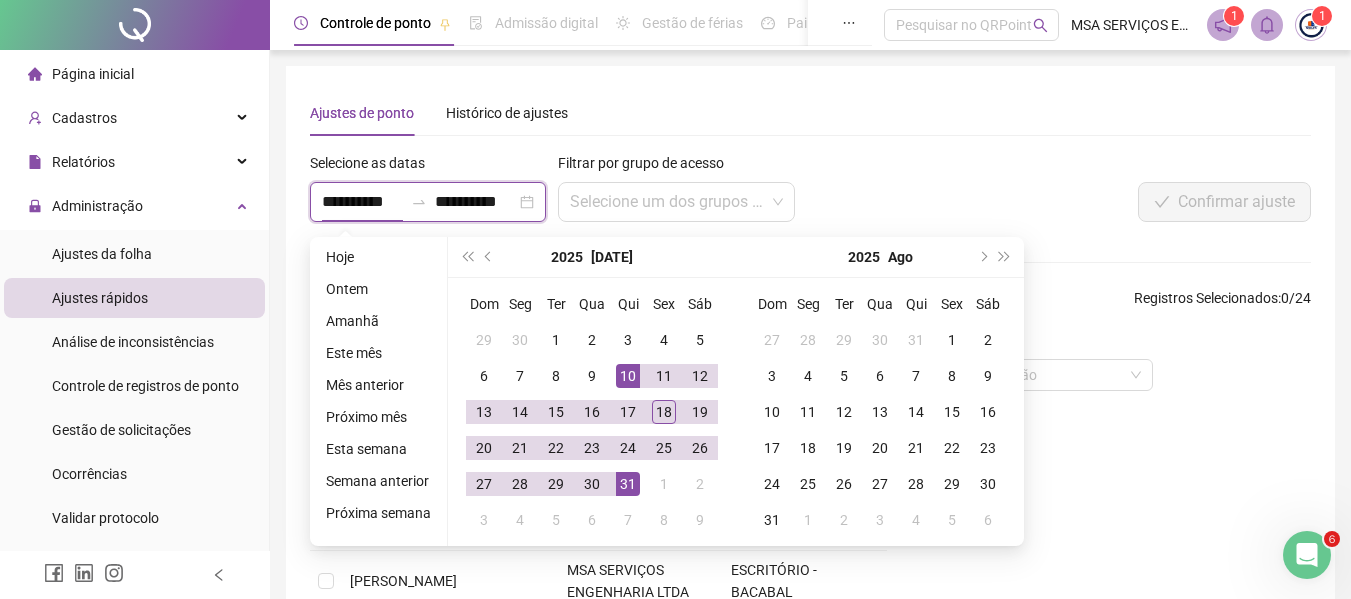 type on "**********" 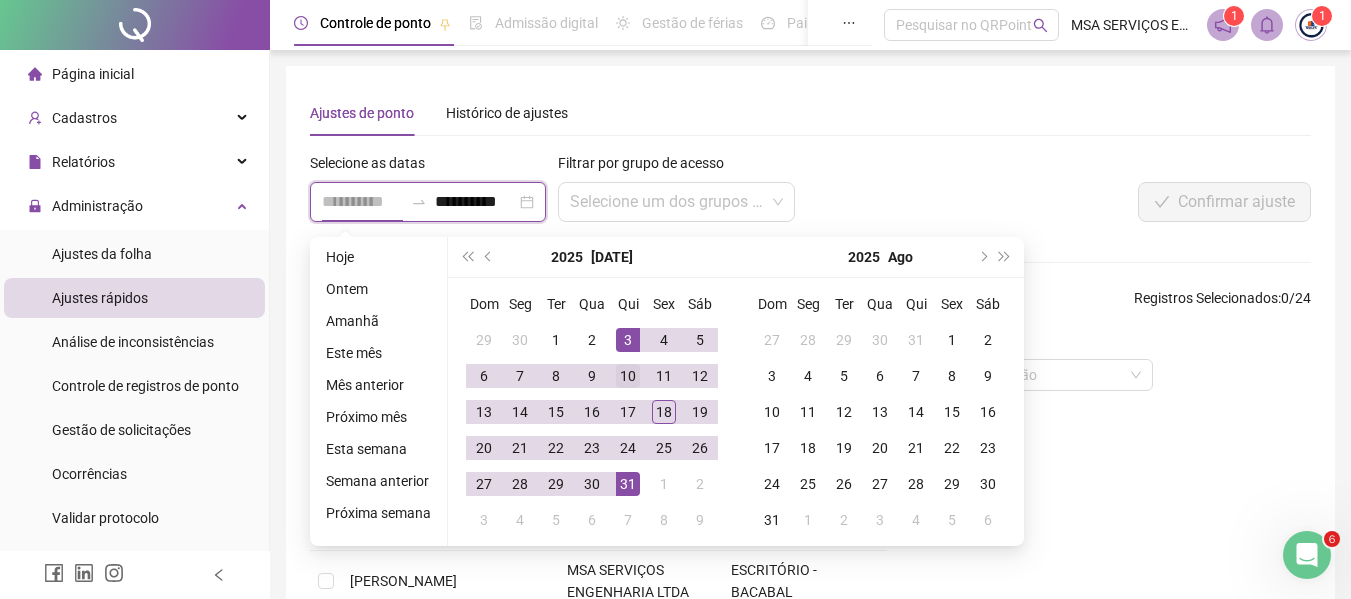 type on "**********" 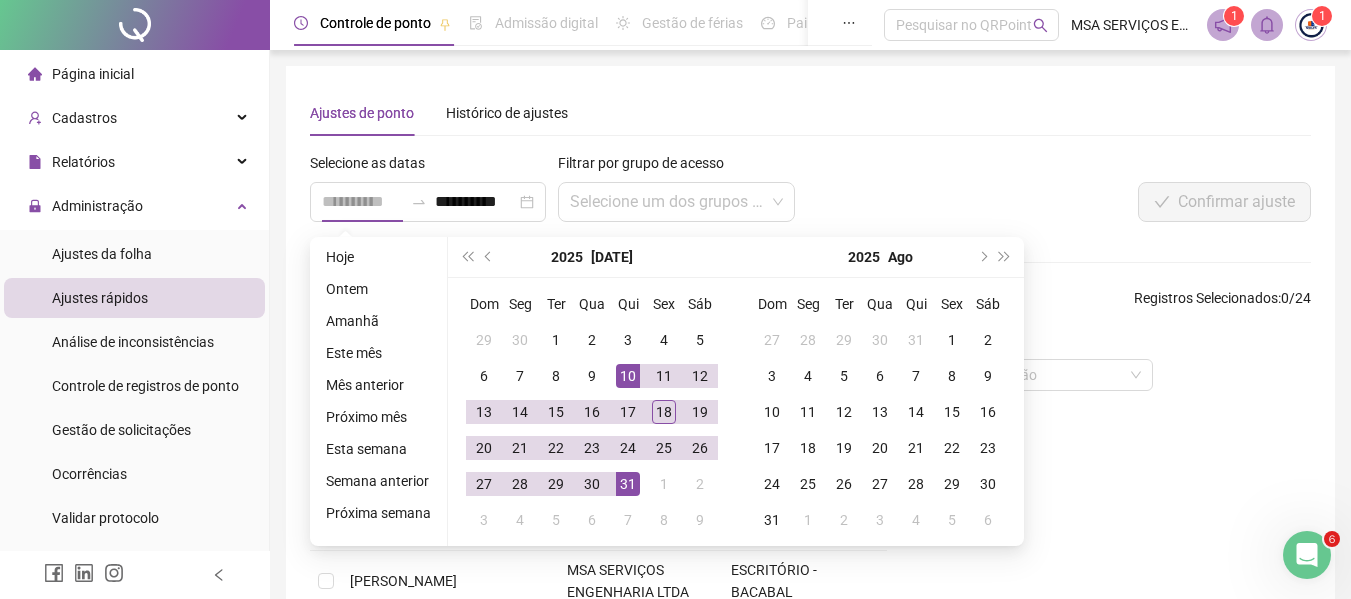 click on "10" at bounding box center (628, 376) 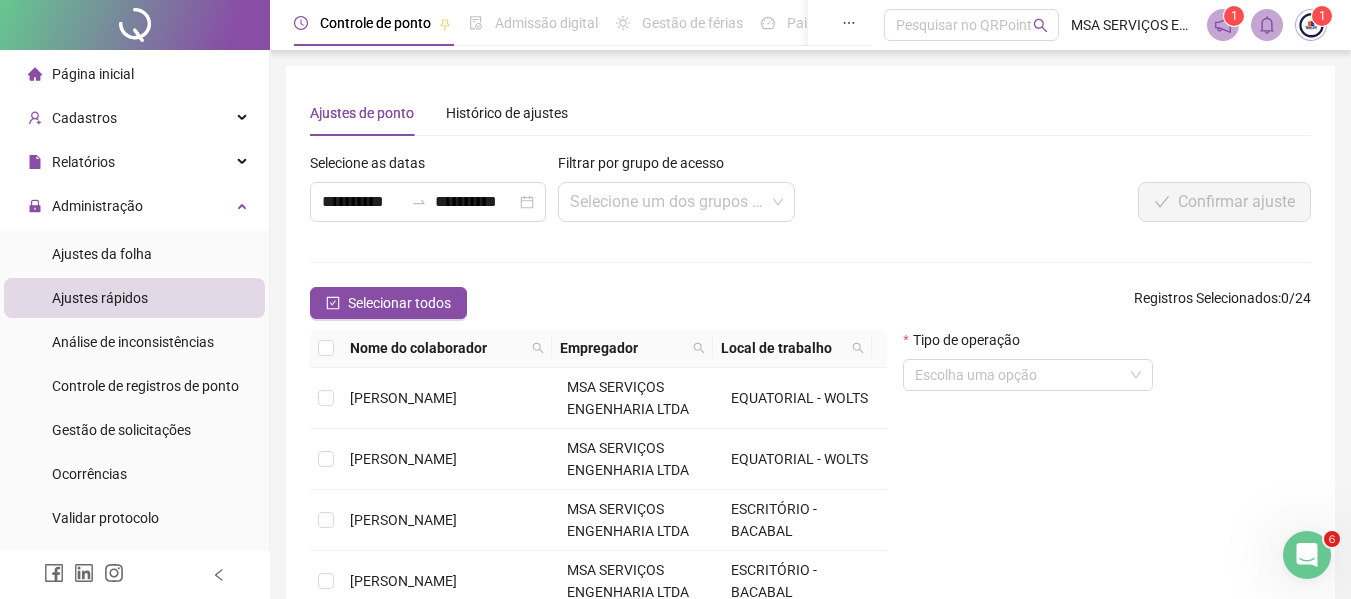 click on "**********" at bounding box center [810, 438] 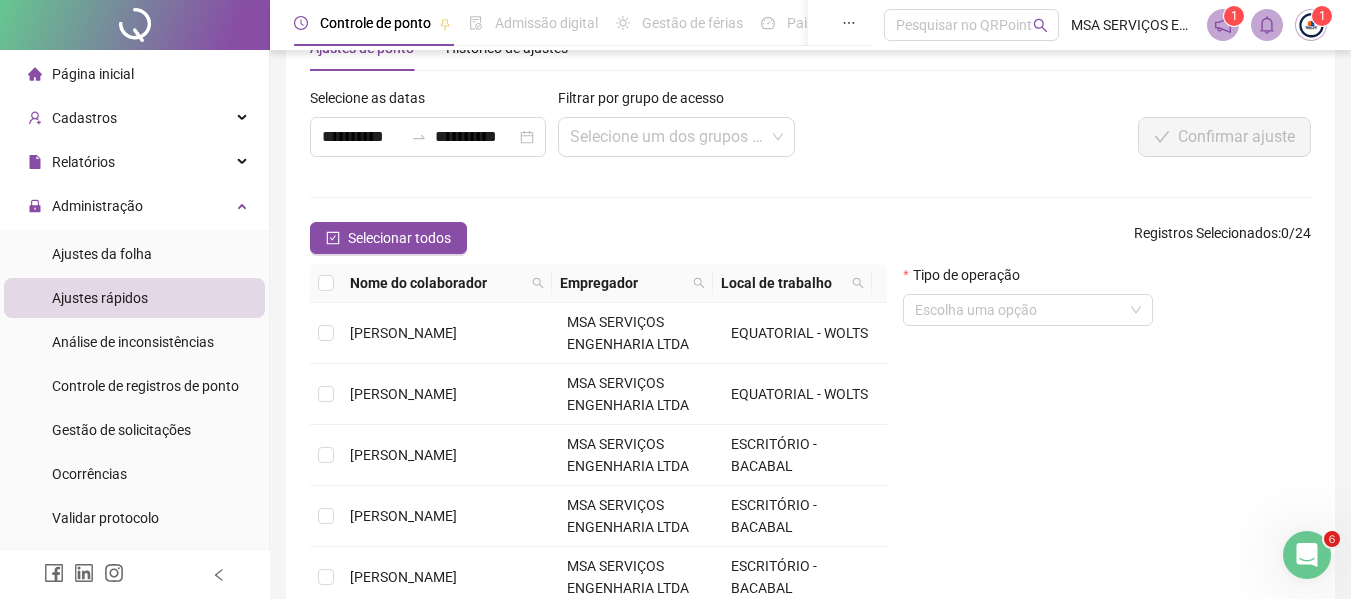 scroll, scrollTop: 100, scrollLeft: 0, axis: vertical 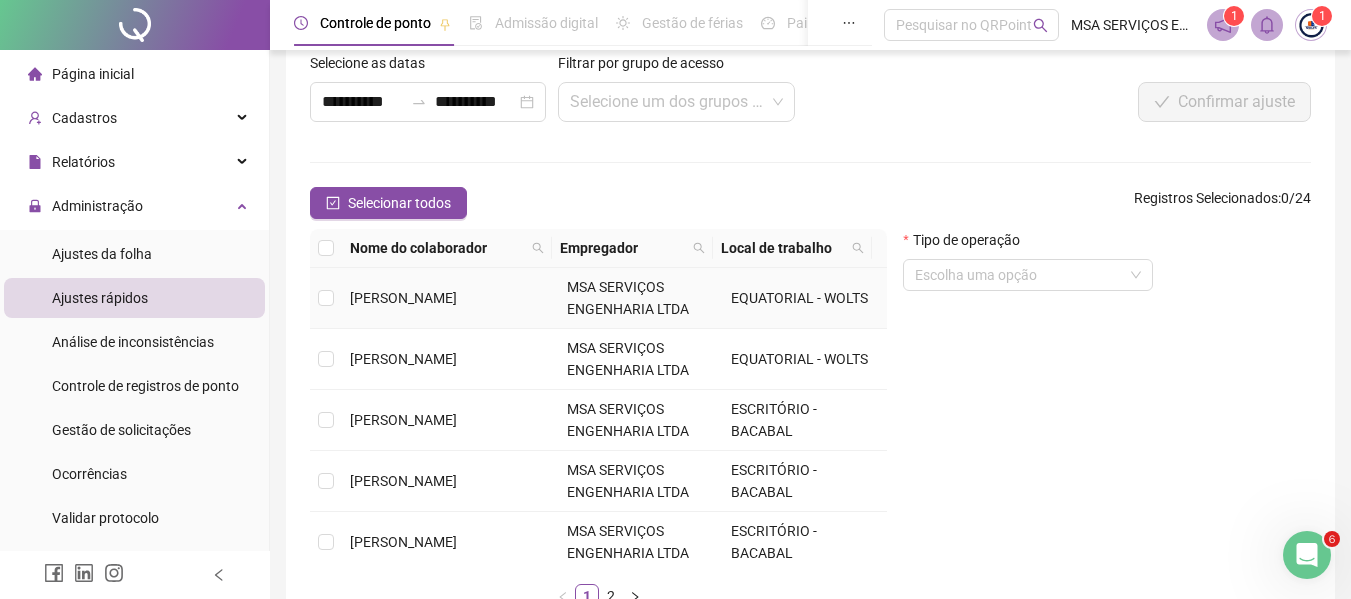 click at bounding box center [326, 298] 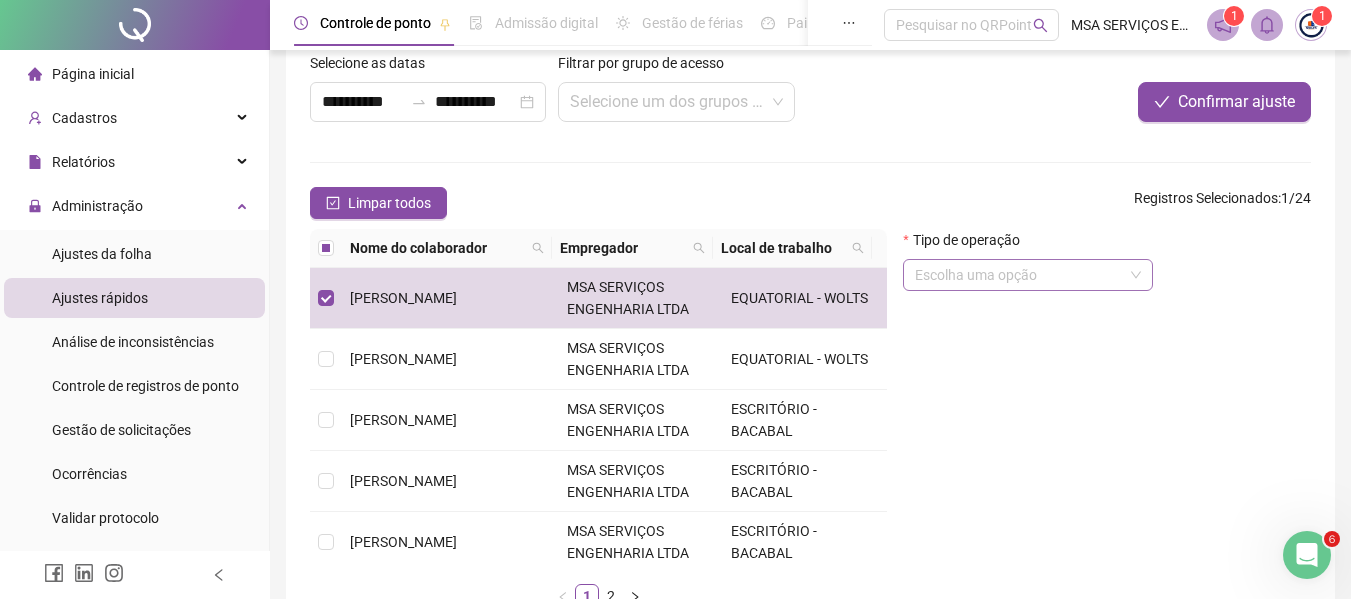 click at bounding box center [1022, 275] 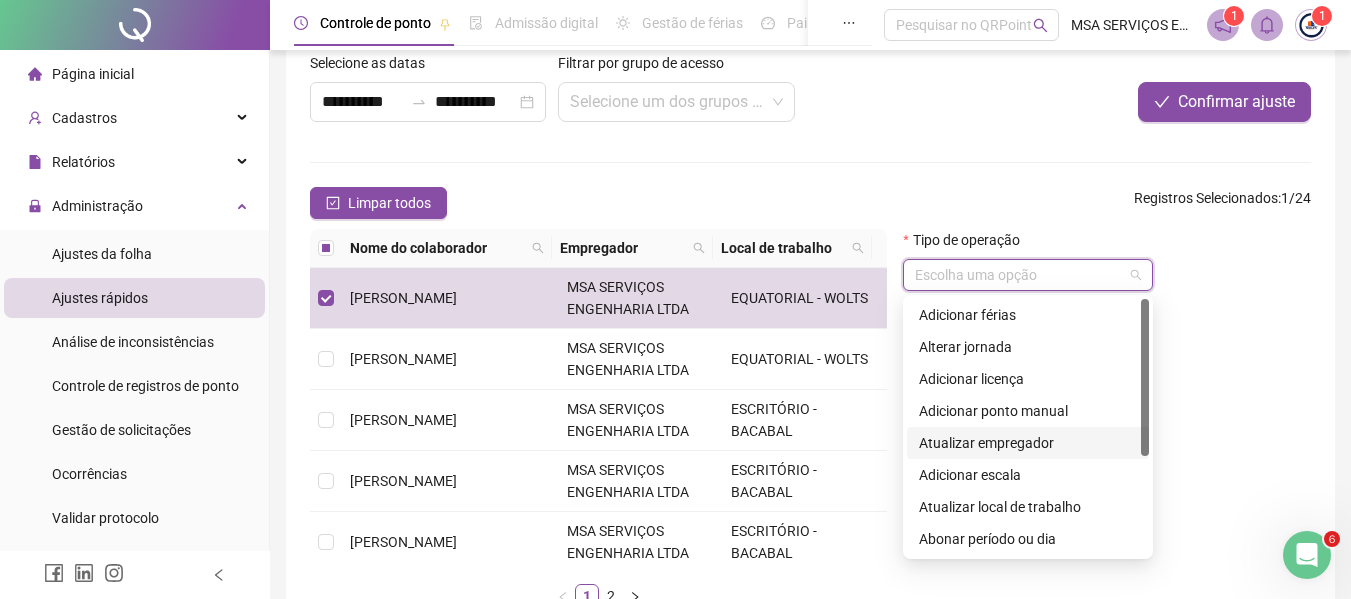 scroll, scrollTop: 160, scrollLeft: 0, axis: vertical 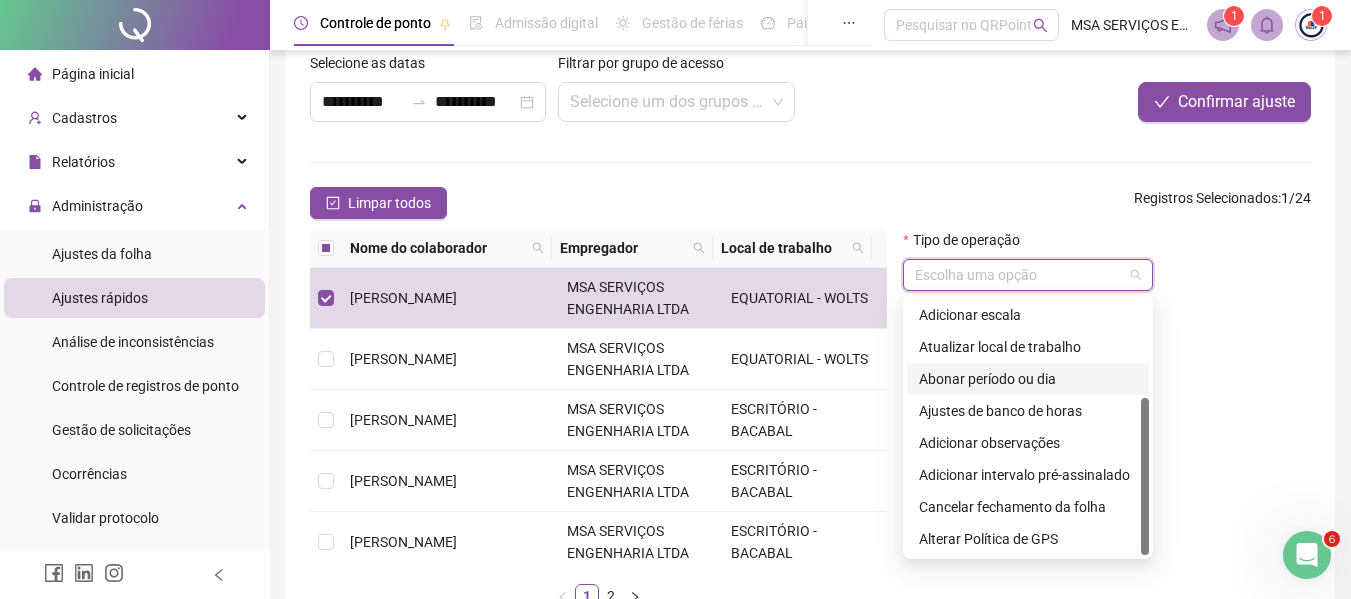 click on "Abonar período ou dia" at bounding box center [1028, 379] 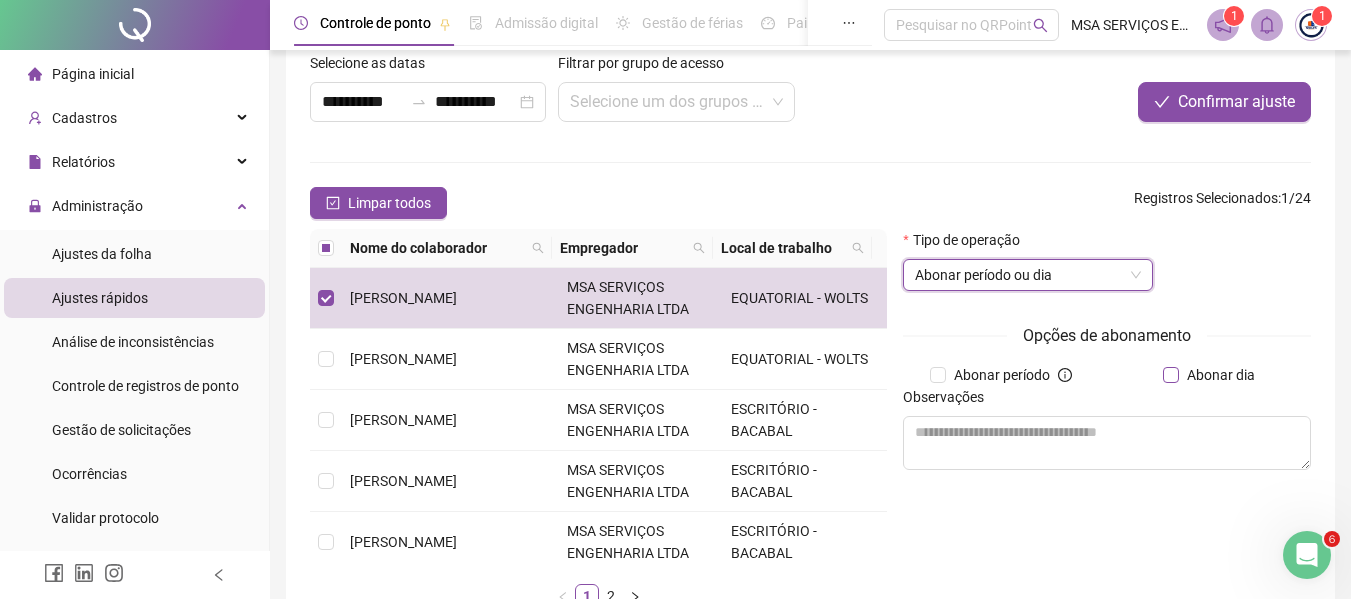 click on "Abonar dia" at bounding box center (1221, 375) 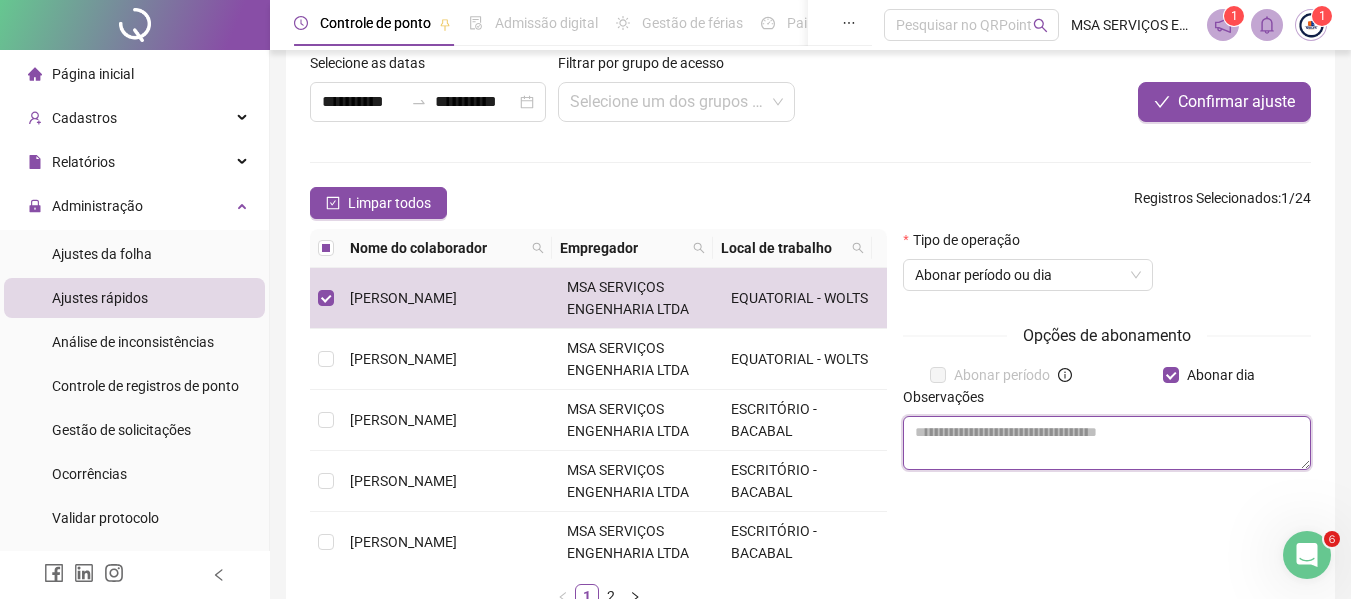 click at bounding box center [1107, 443] 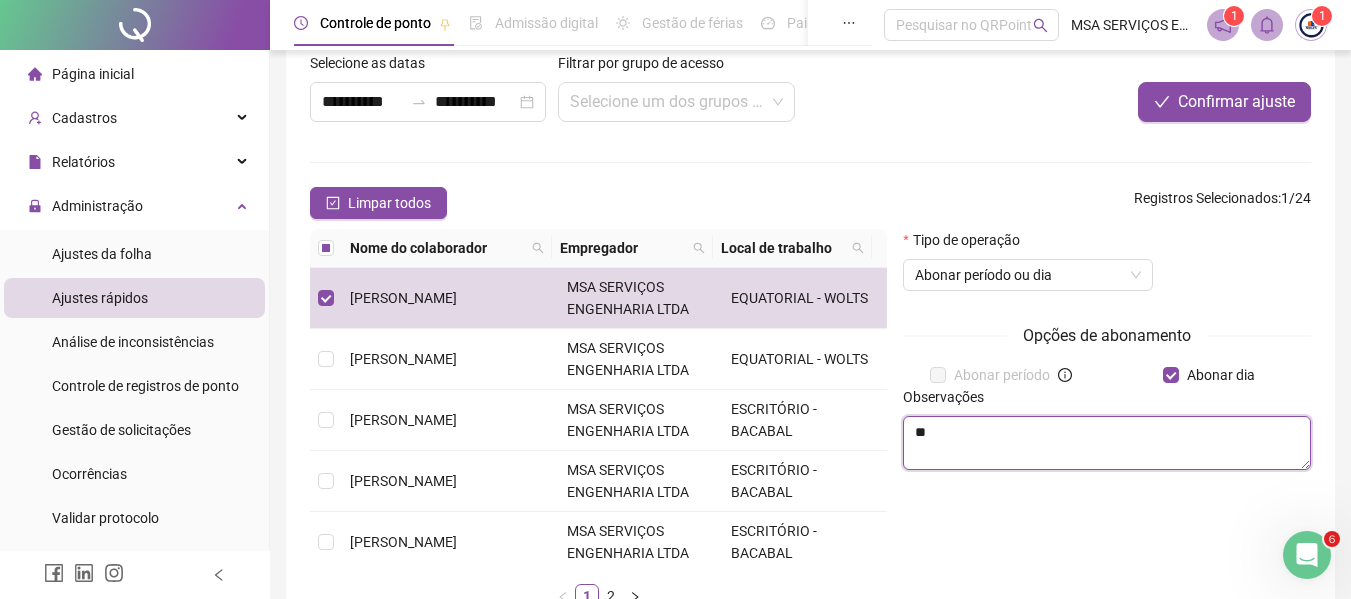 type on "*" 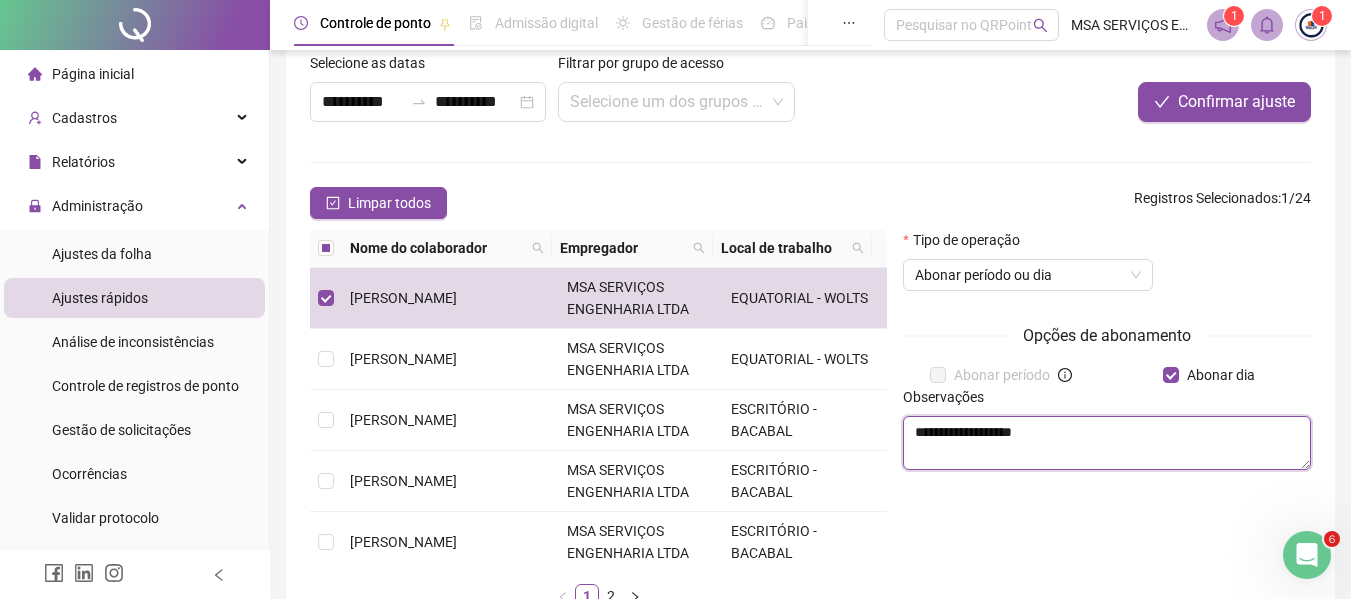 type on "**********" 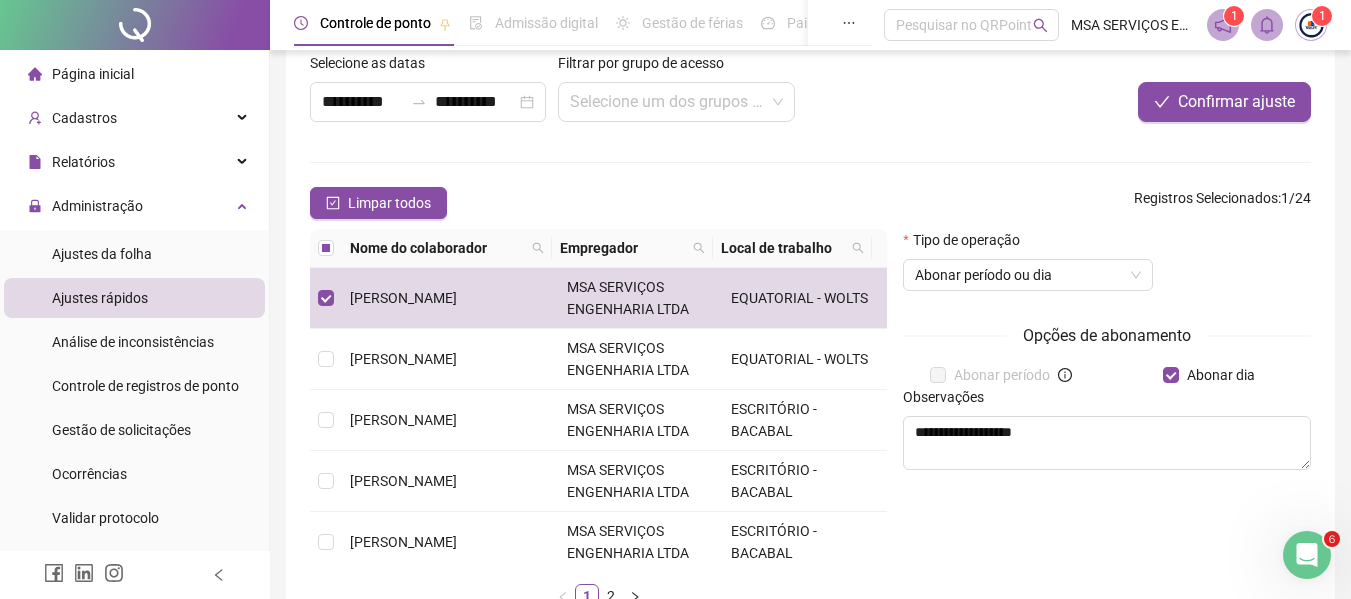 click on "**********" at bounding box center (1107, 426) 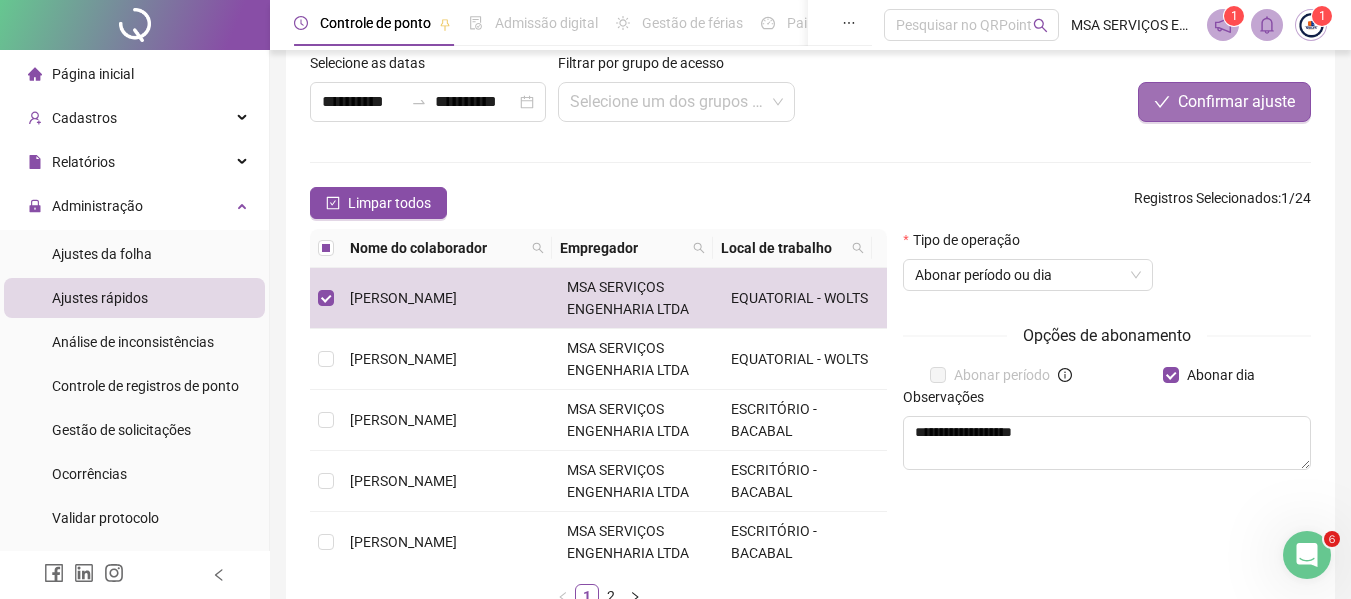 click on "Confirmar ajuste" at bounding box center [1236, 102] 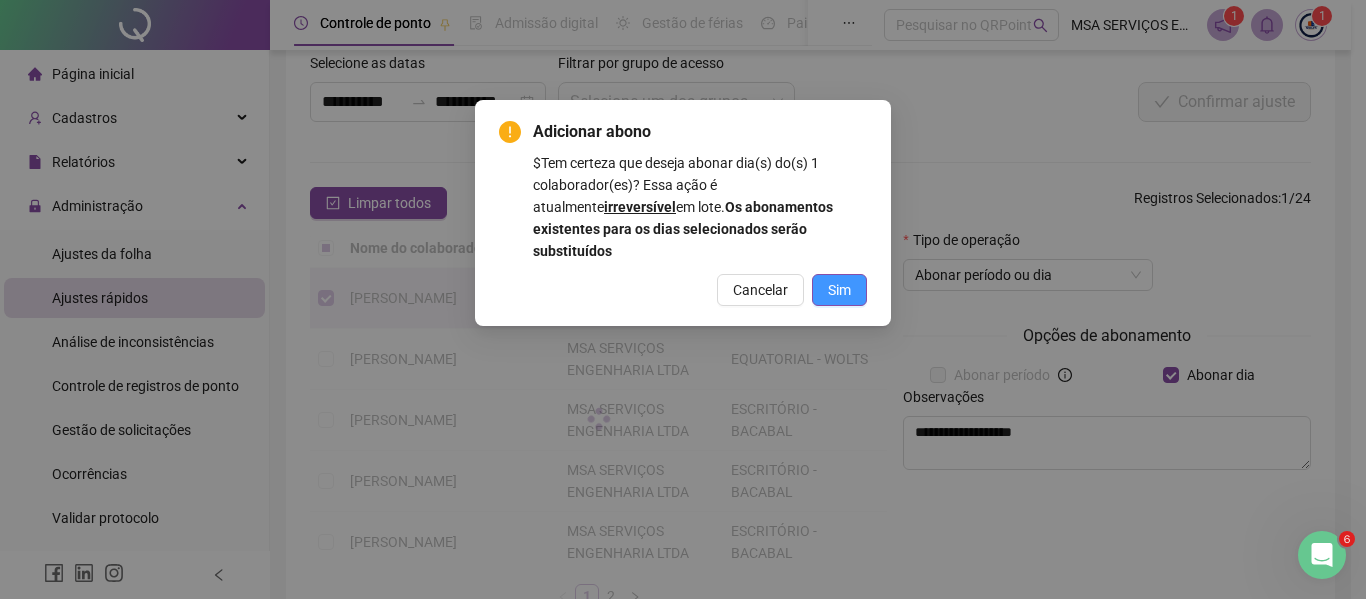 click on "Sim" at bounding box center (839, 290) 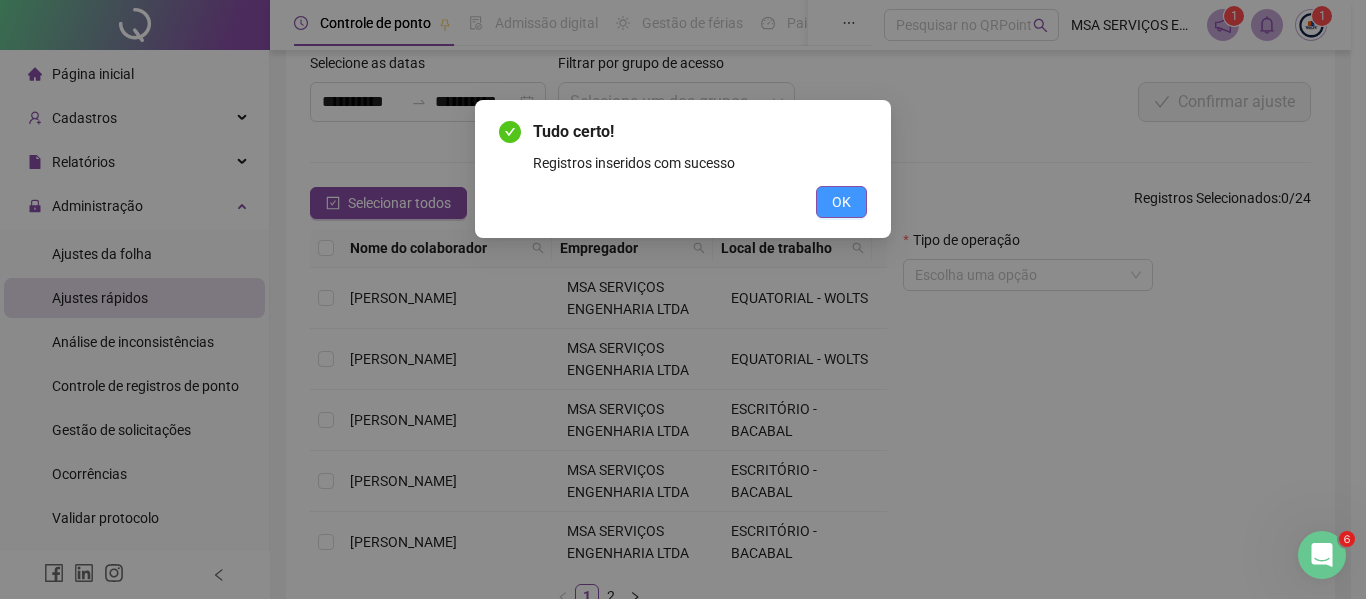 click on "OK" at bounding box center (841, 202) 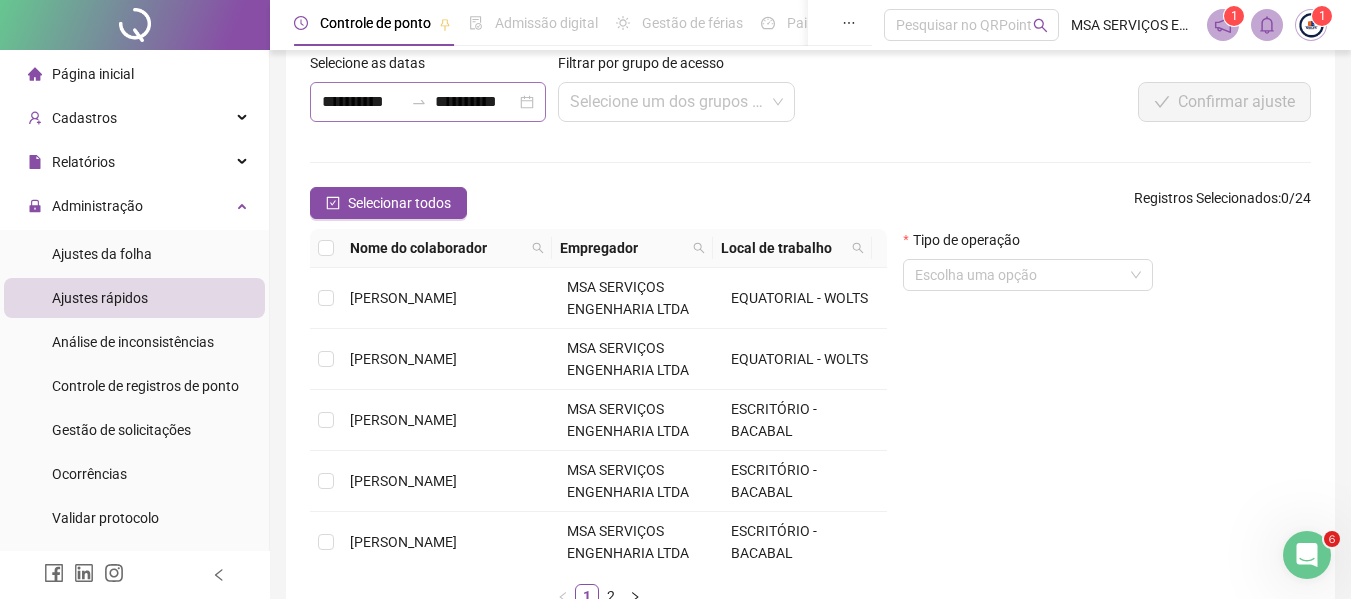click at bounding box center [419, 102] 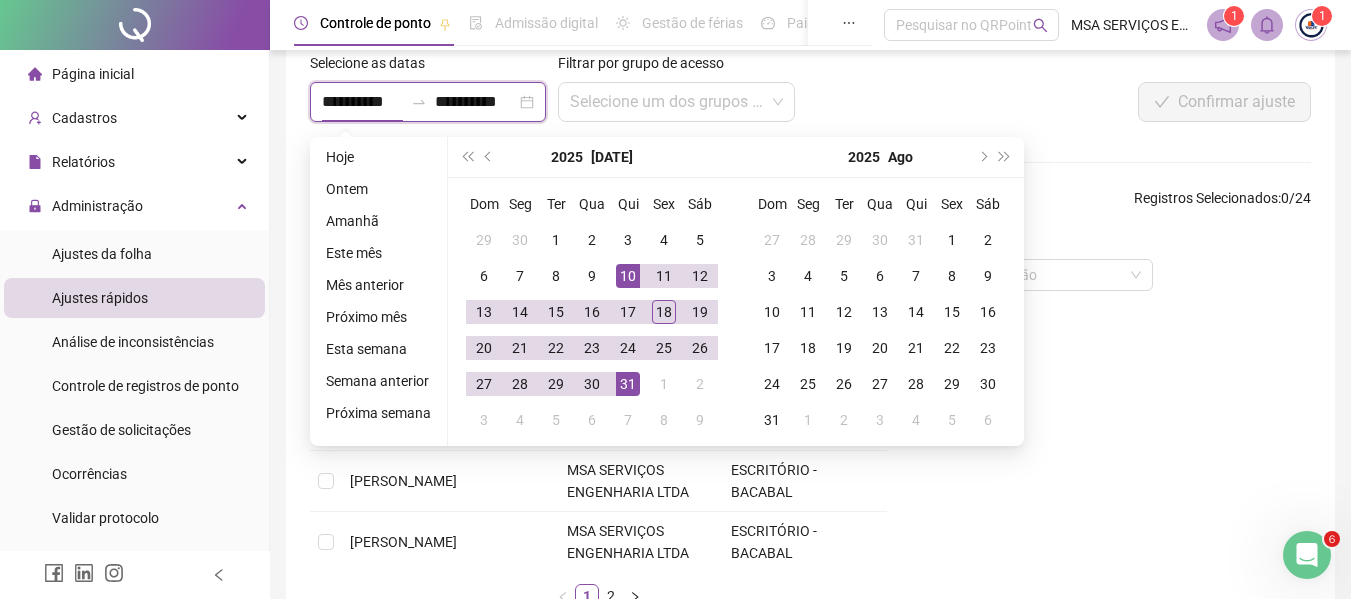 type on "**********" 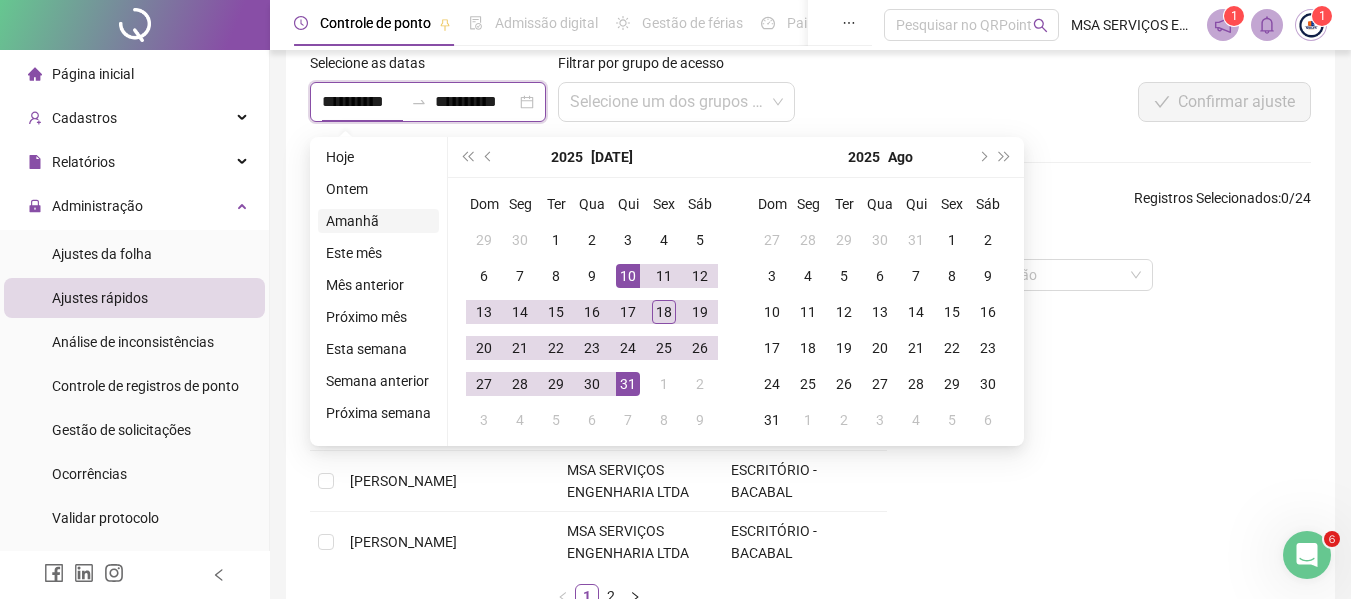 type on "**********" 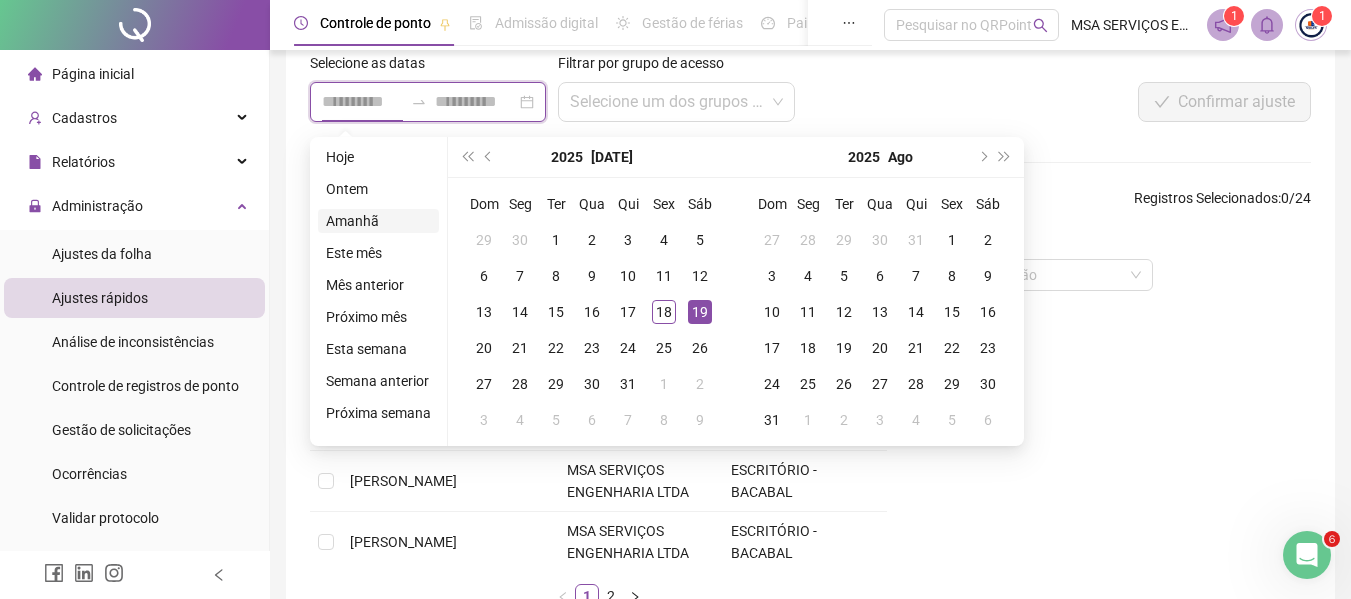 type on "**********" 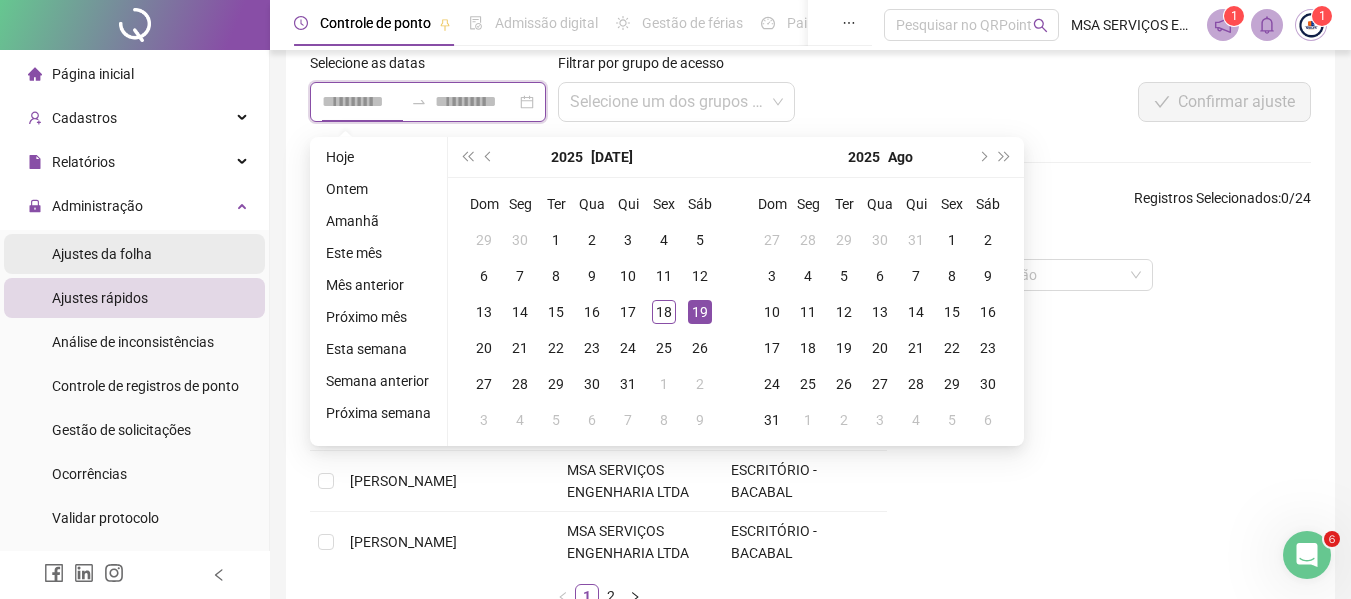 type on "**********" 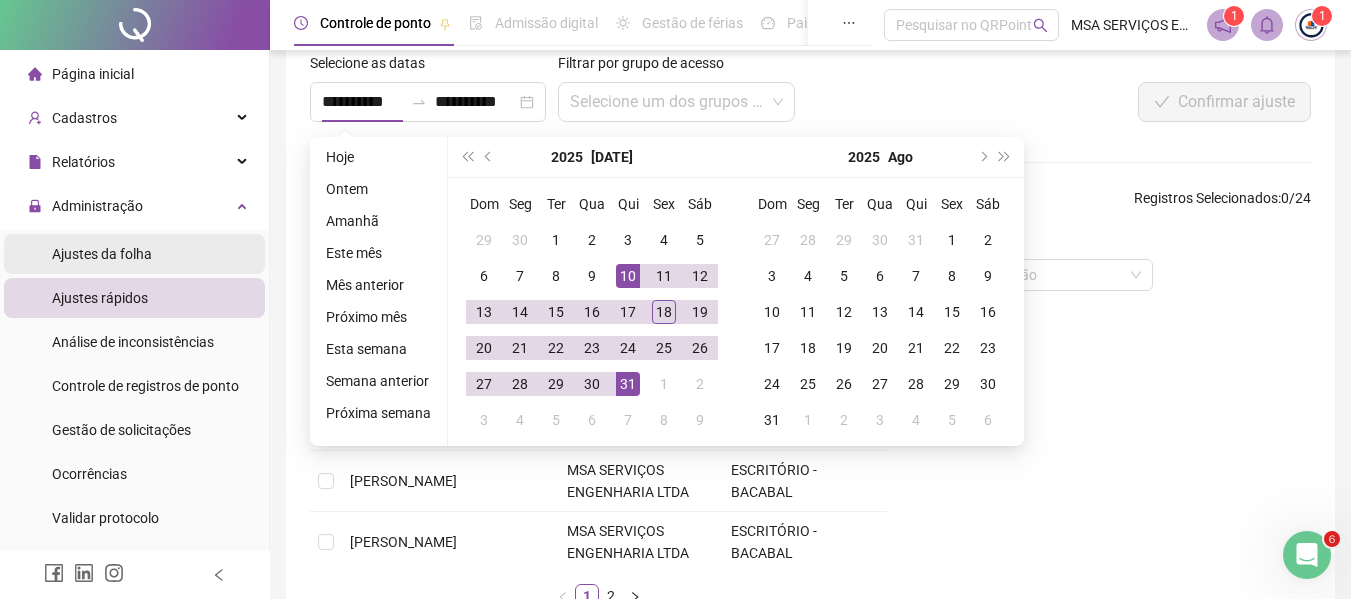 click on "Ajustes da folha" at bounding box center [102, 254] 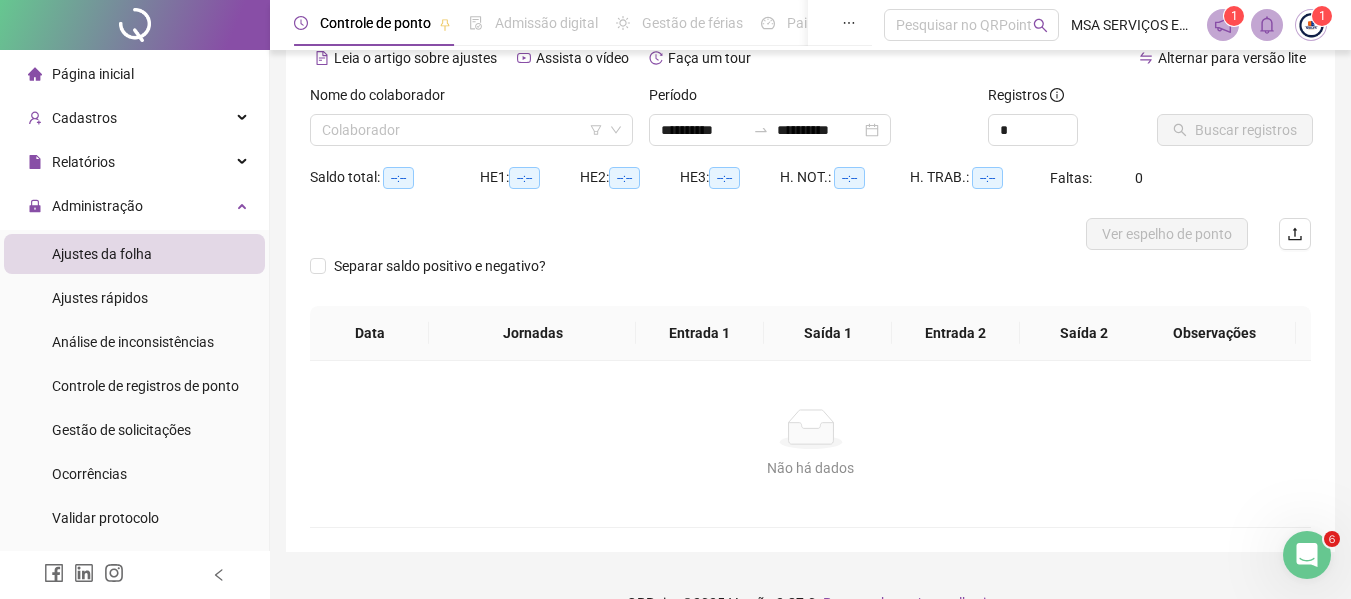 type on "**********" 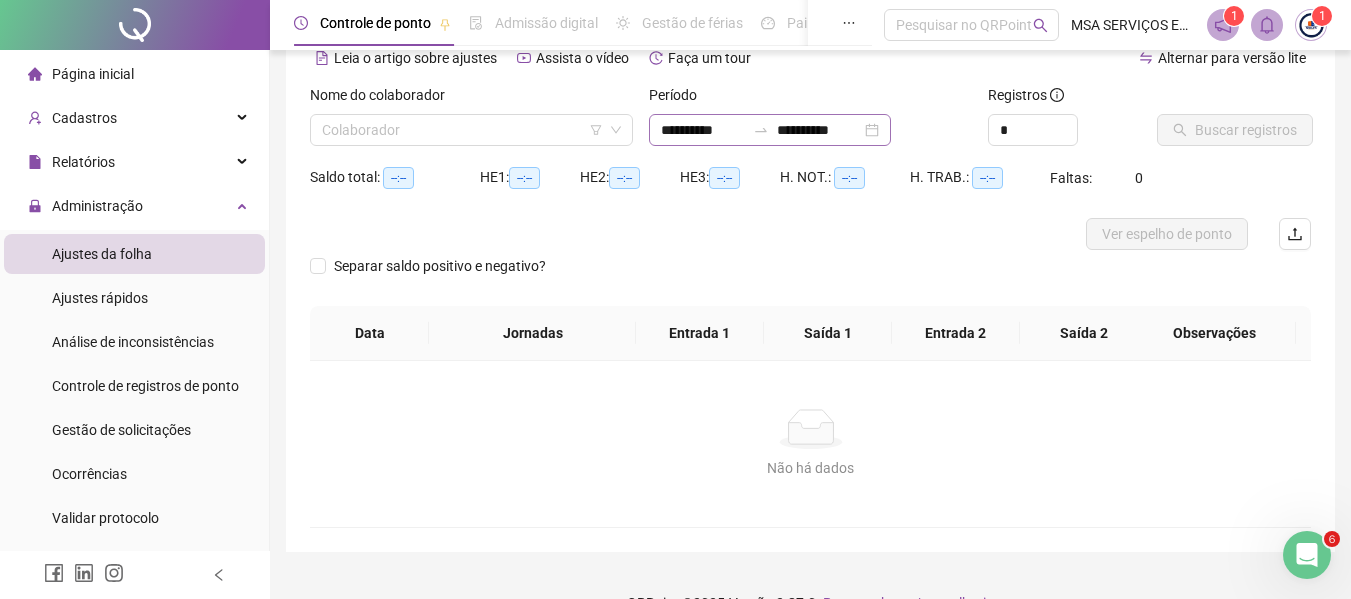 click on "**********" at bounding box center (770, 130) 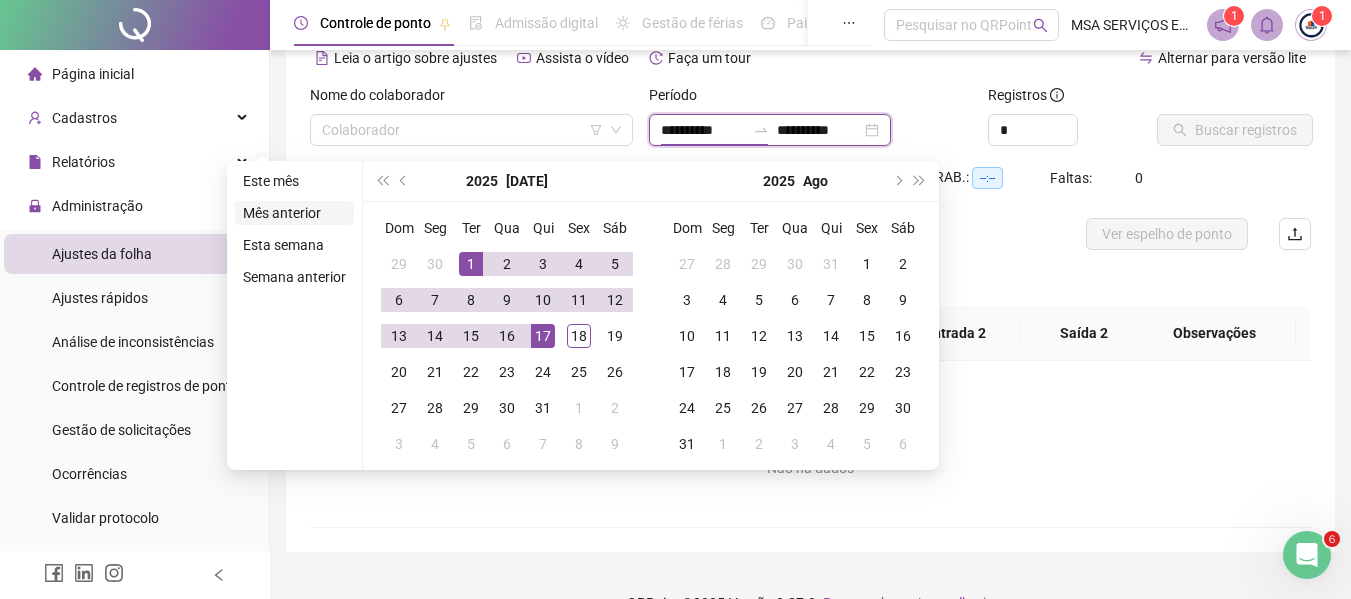 type on "**********" 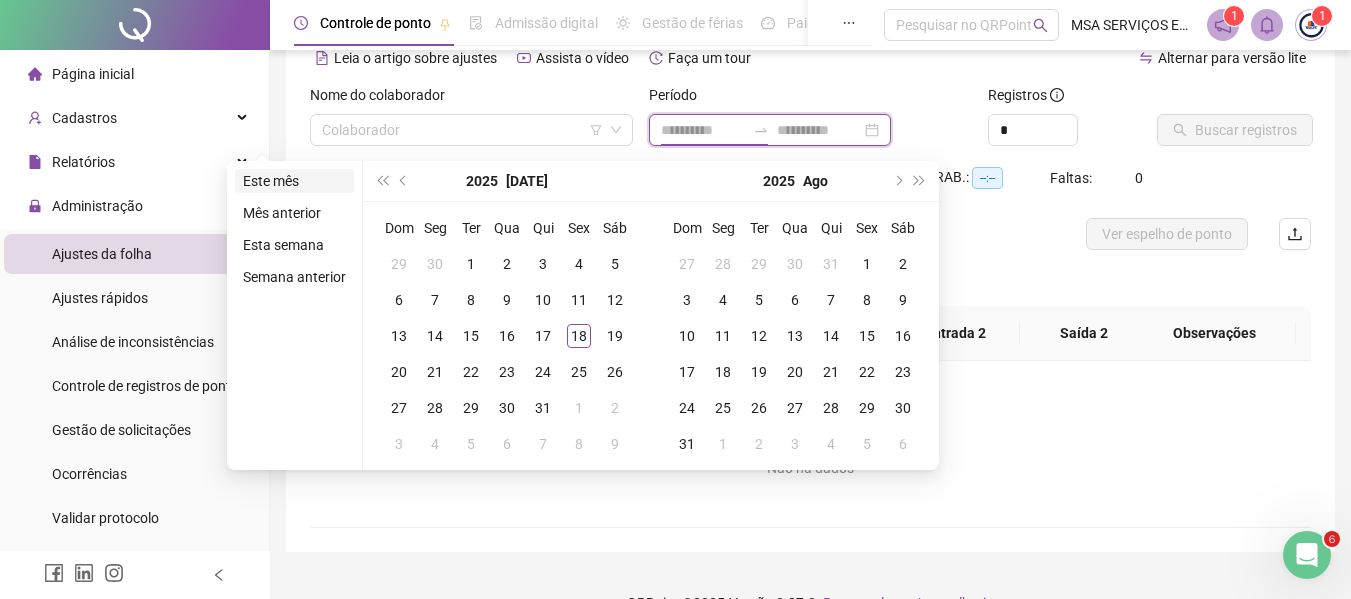 type on "**********" 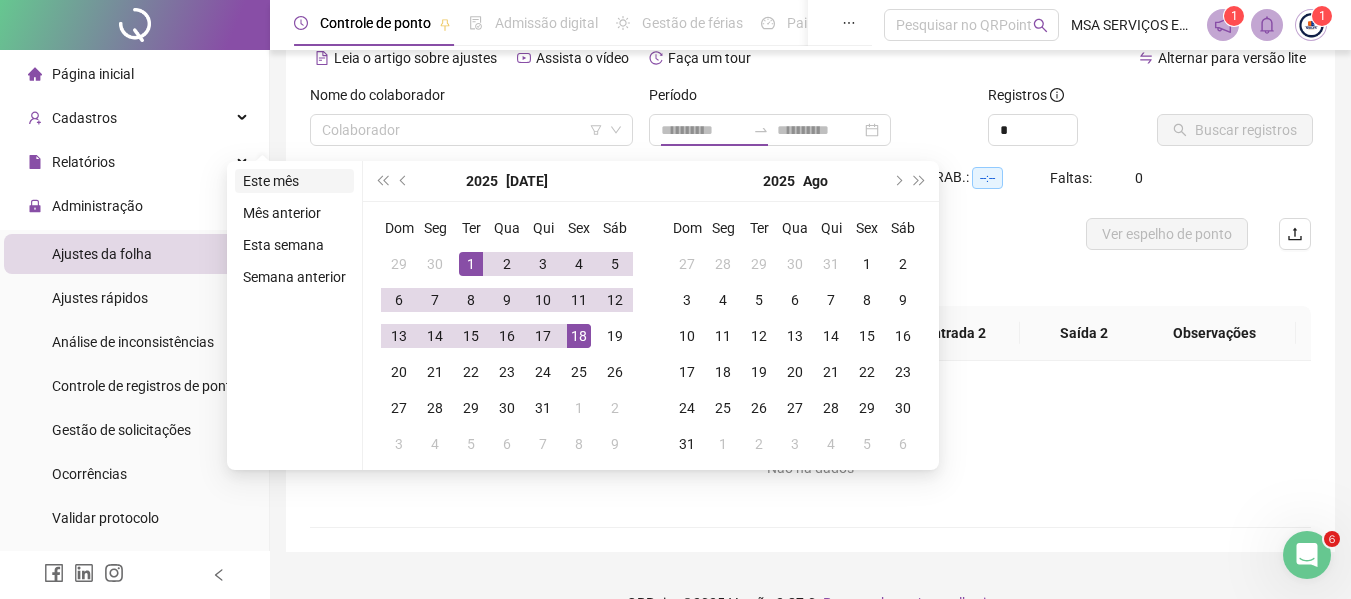 click on "Este mês" at bounding box center (294, 181) 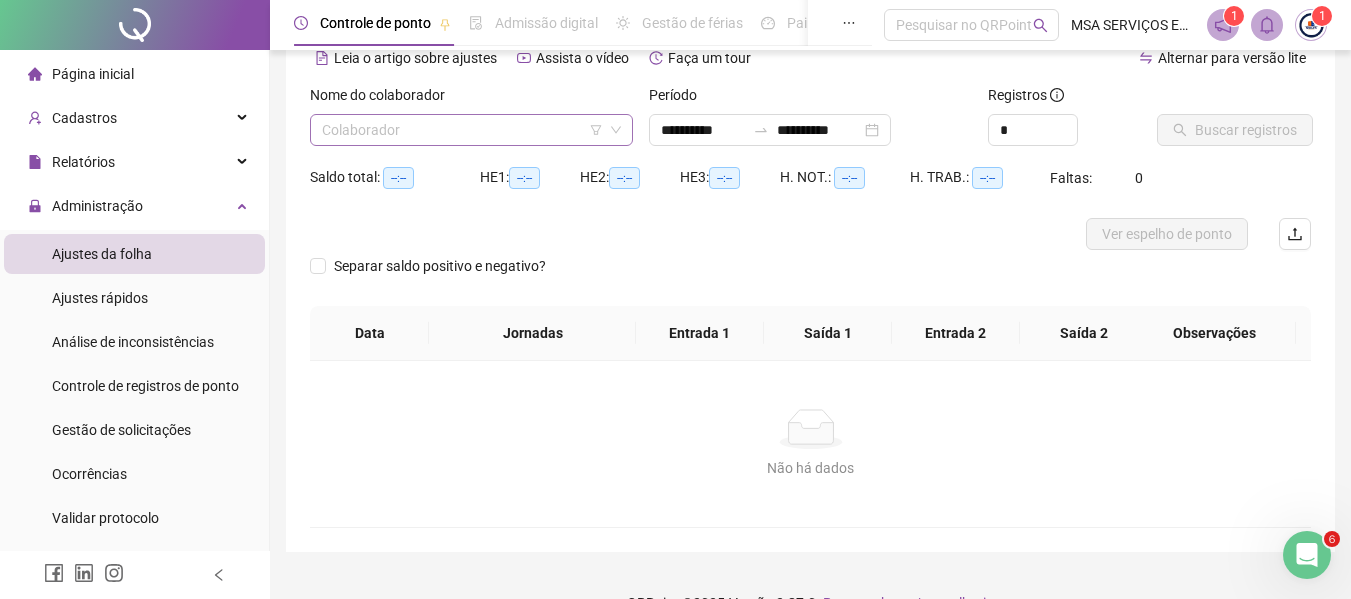 click at bounding box center (465, 130) 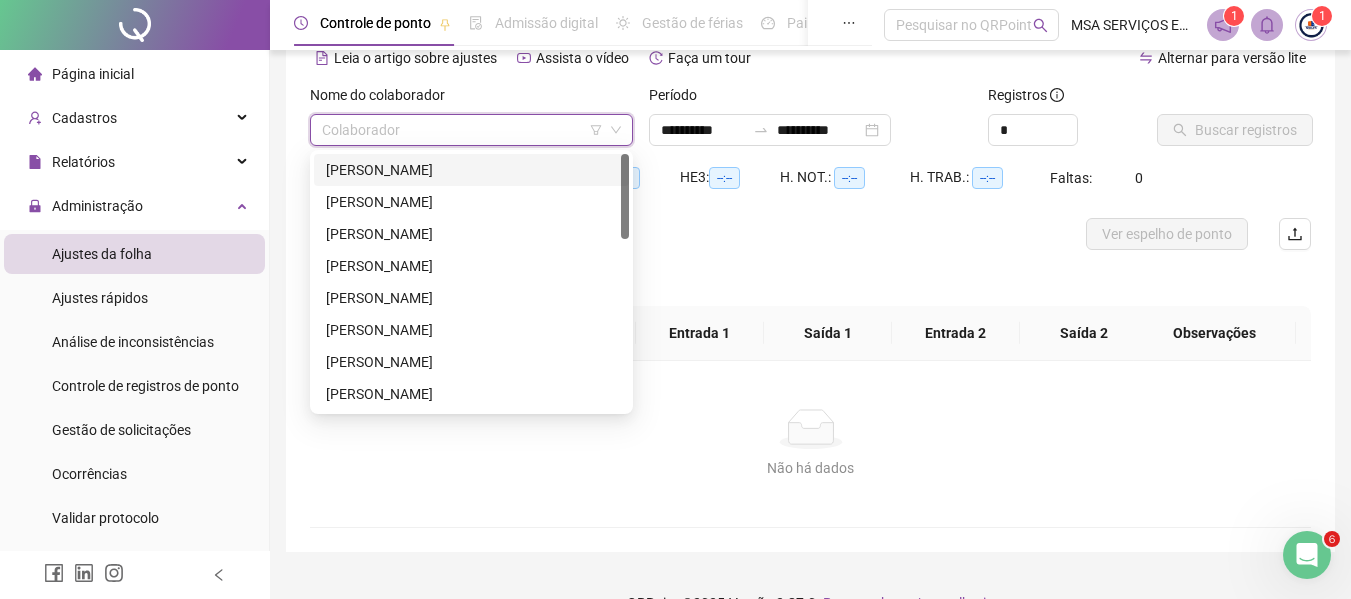 click on "[PERSON_NAME]" at bounding box center [471, 170] 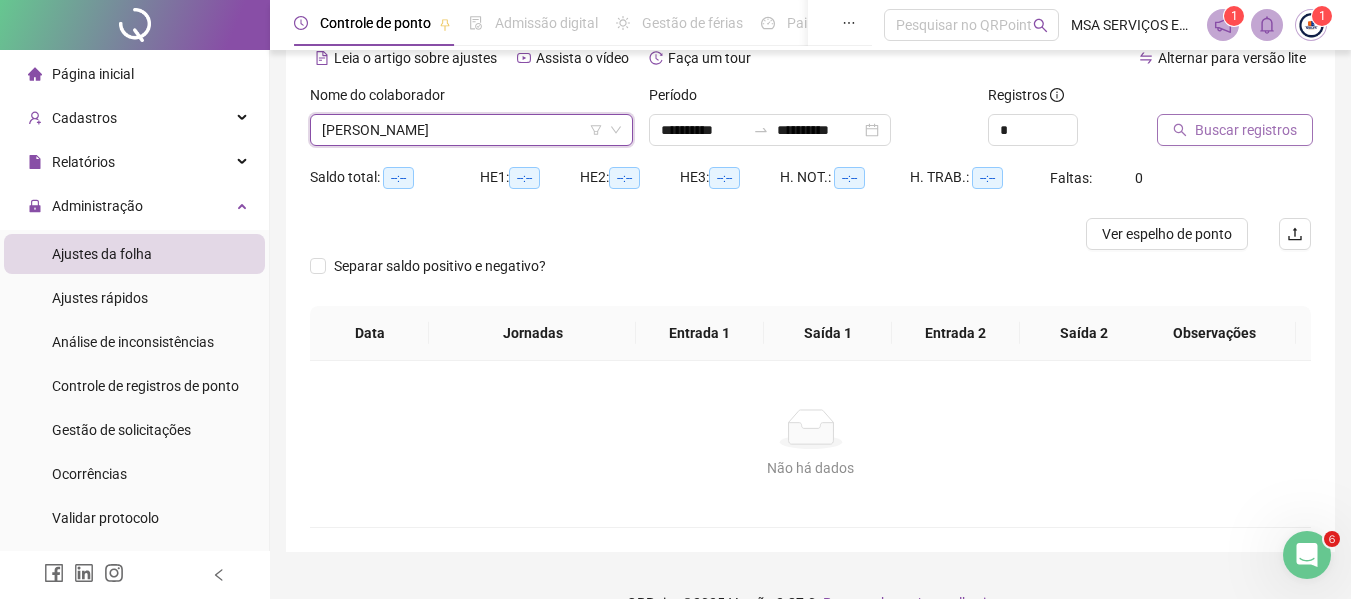 click on "Buscar registros" at bounding box center (1246, 130) 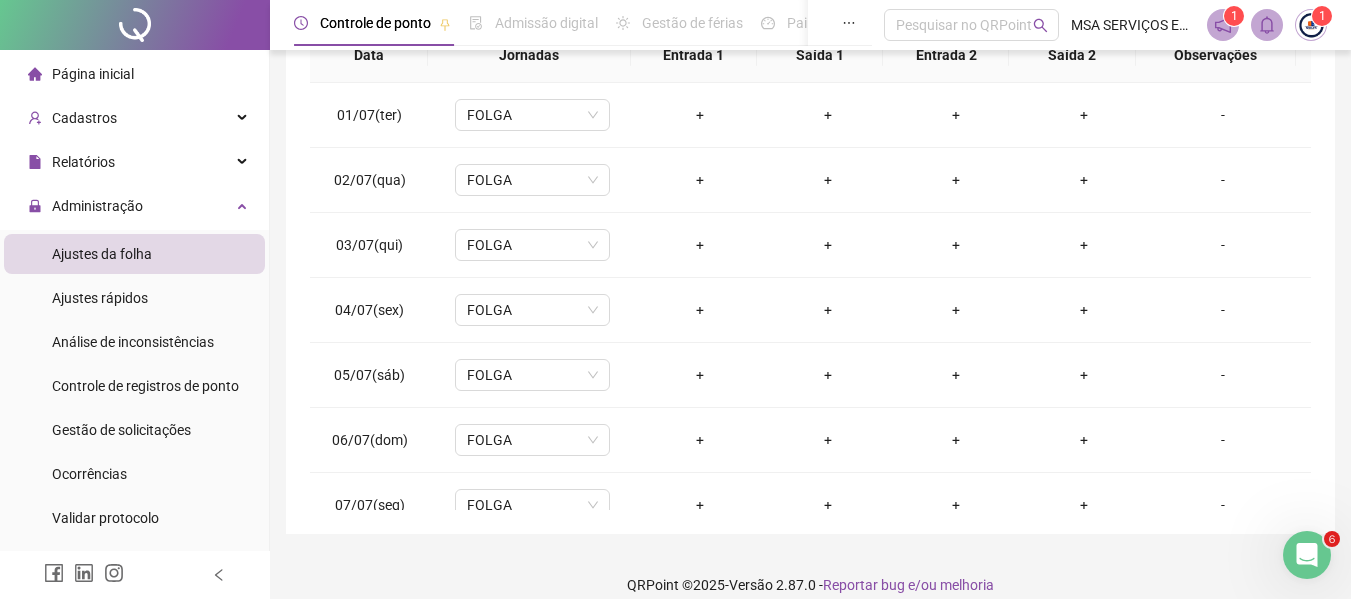 scroll, scrollTop: 423, scrollLeft: 0, axis: vertical 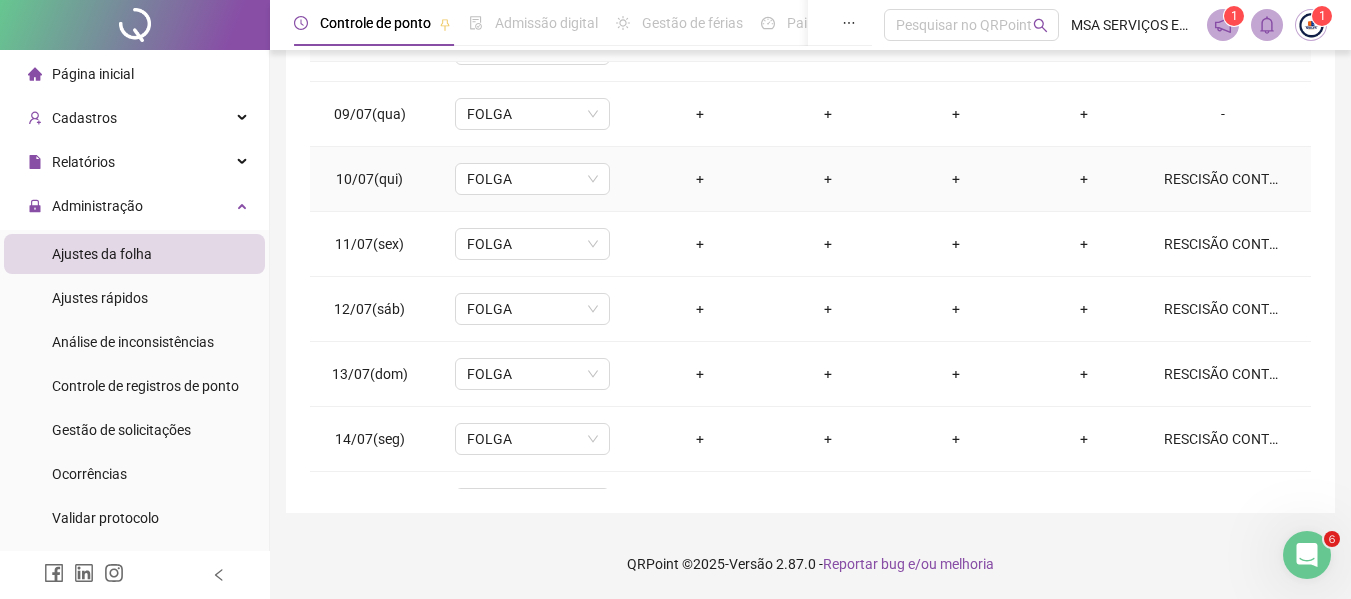 click on "RESCISÃO CONTRATUAL" at bounding box center (1223, 179) 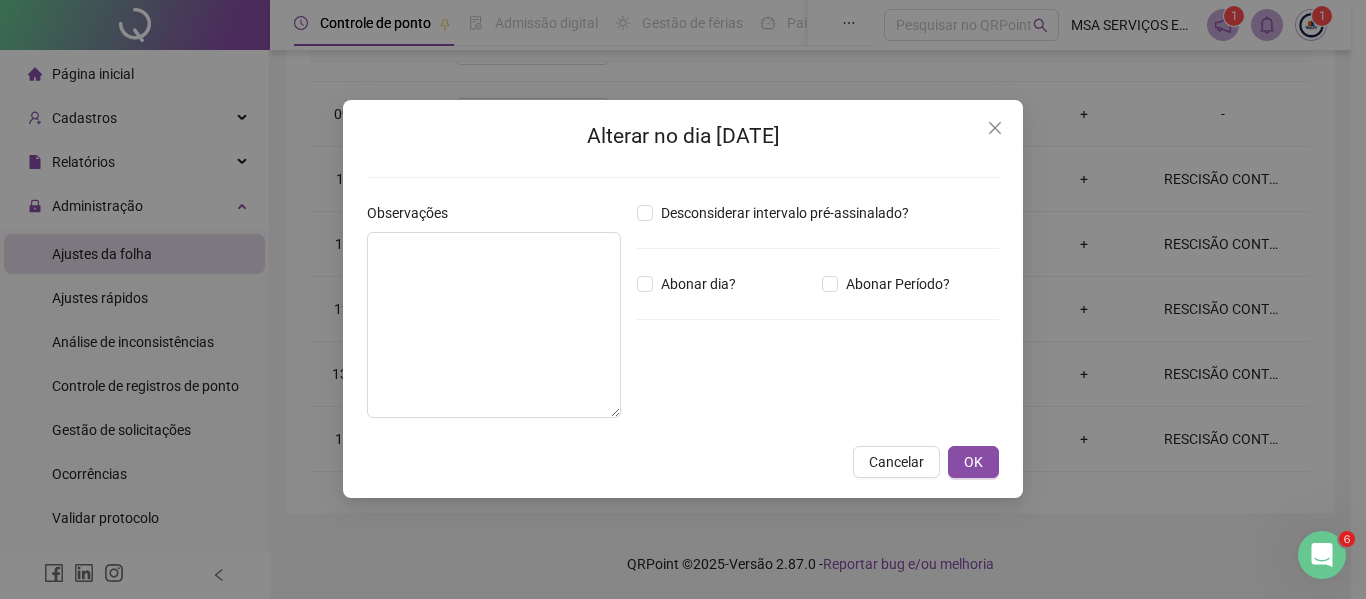 type on "**********" 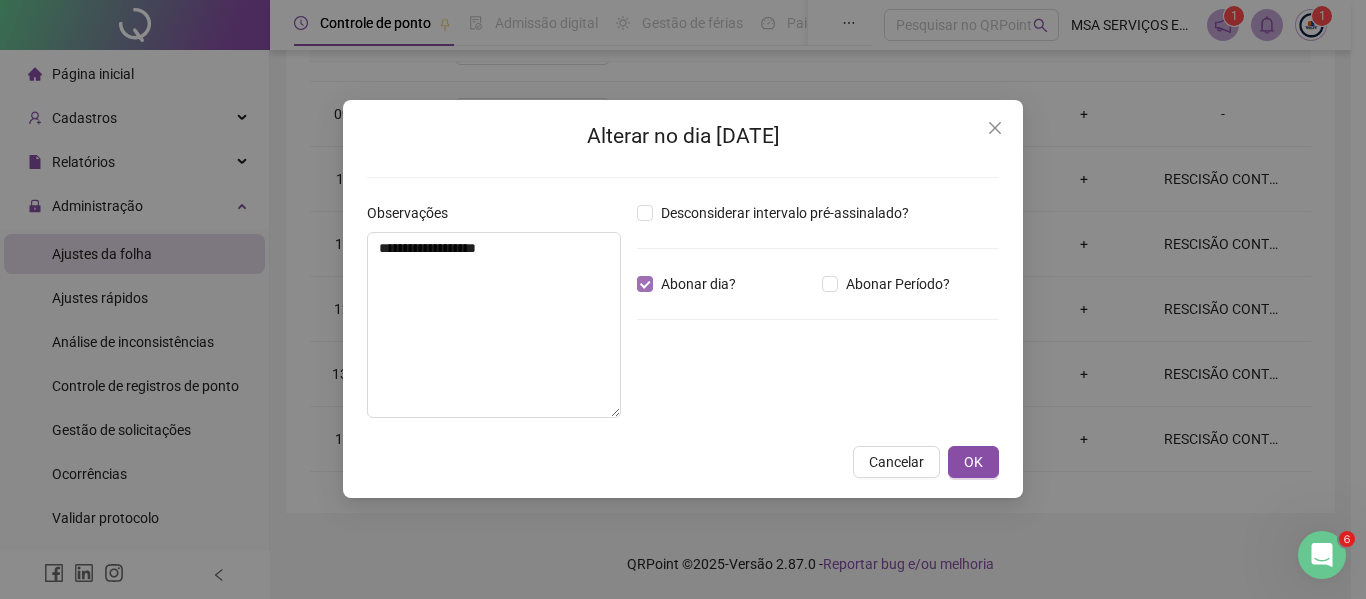 click on "Abonar dia?" at bounding box center [698, 284] 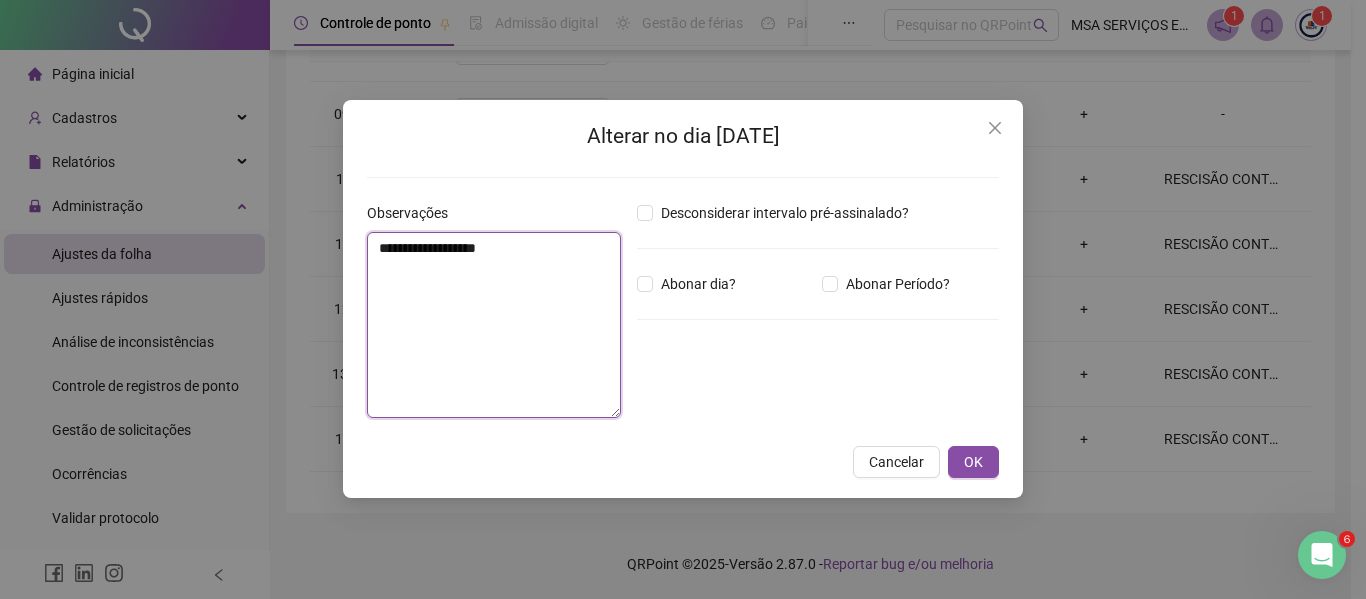 drag, startPoint x: 536, startPoint y: 247, endPoint x: 358, endPoint y: 252, distance: 178.0702 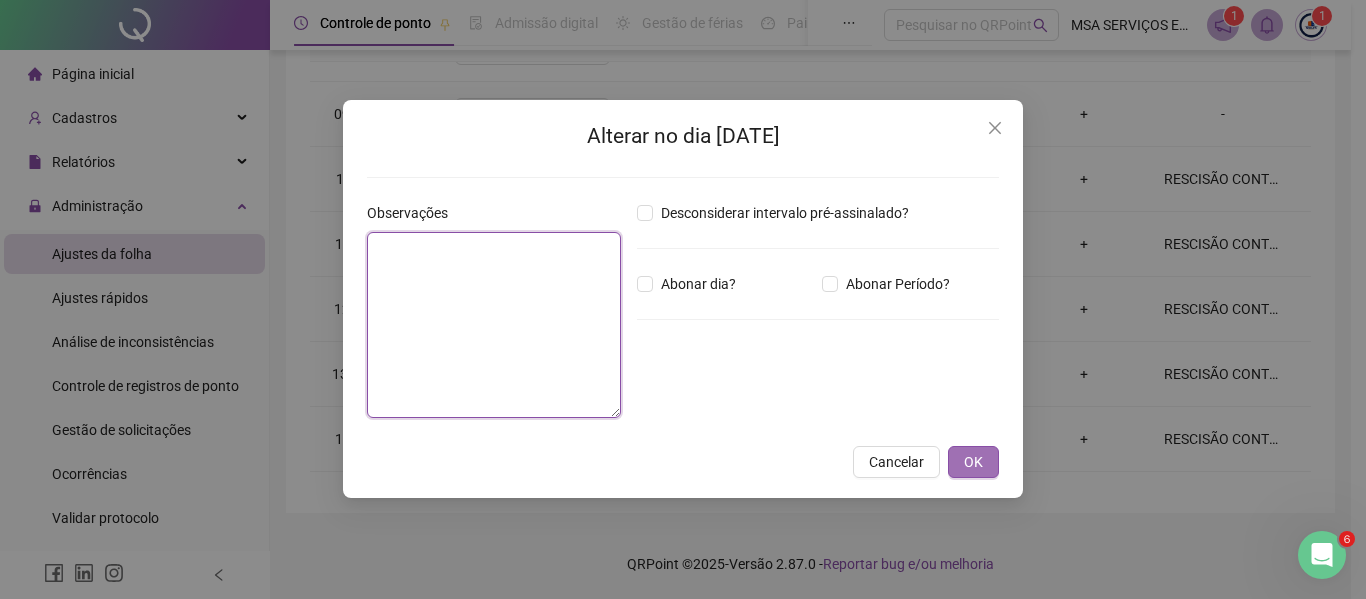 type 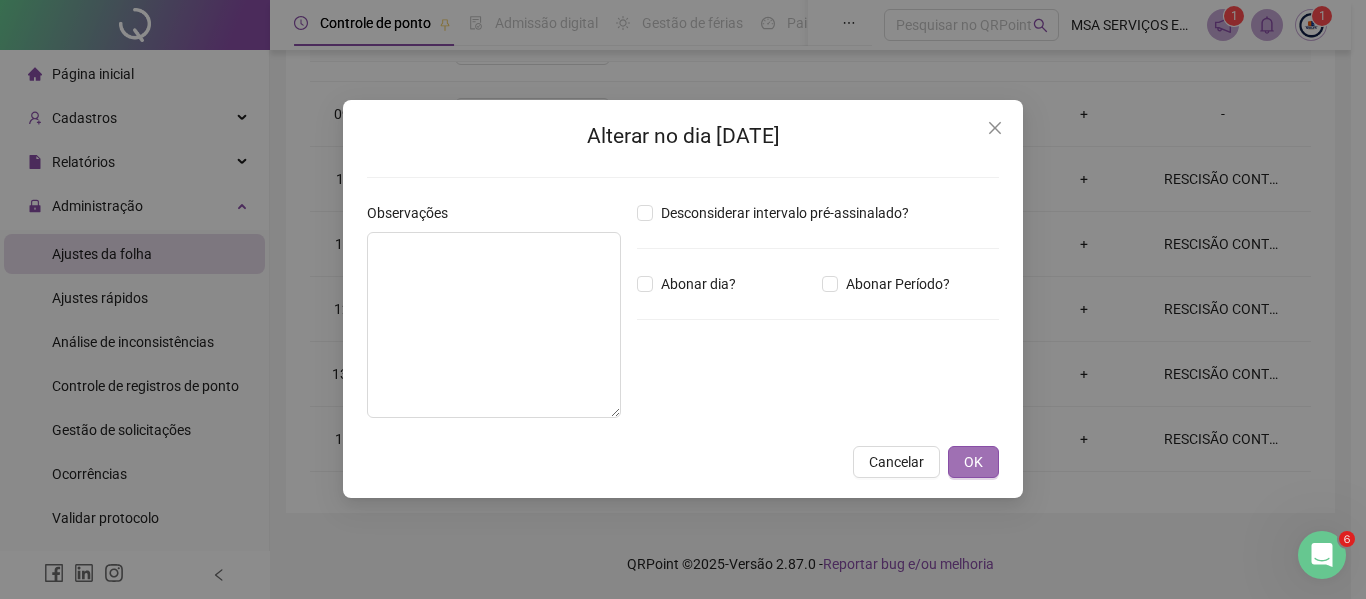 click on "OK" at bounding box center [973, 462] 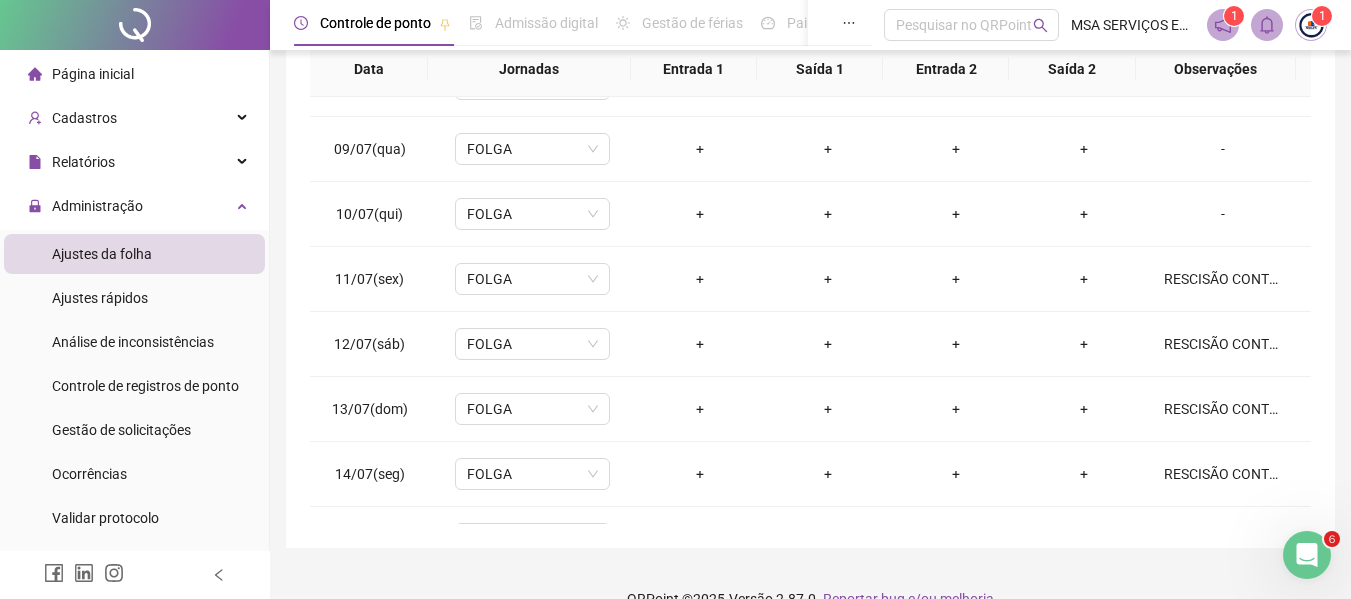 scroll, scrollTop: 23, scrollLeft: 0, axis: vertical 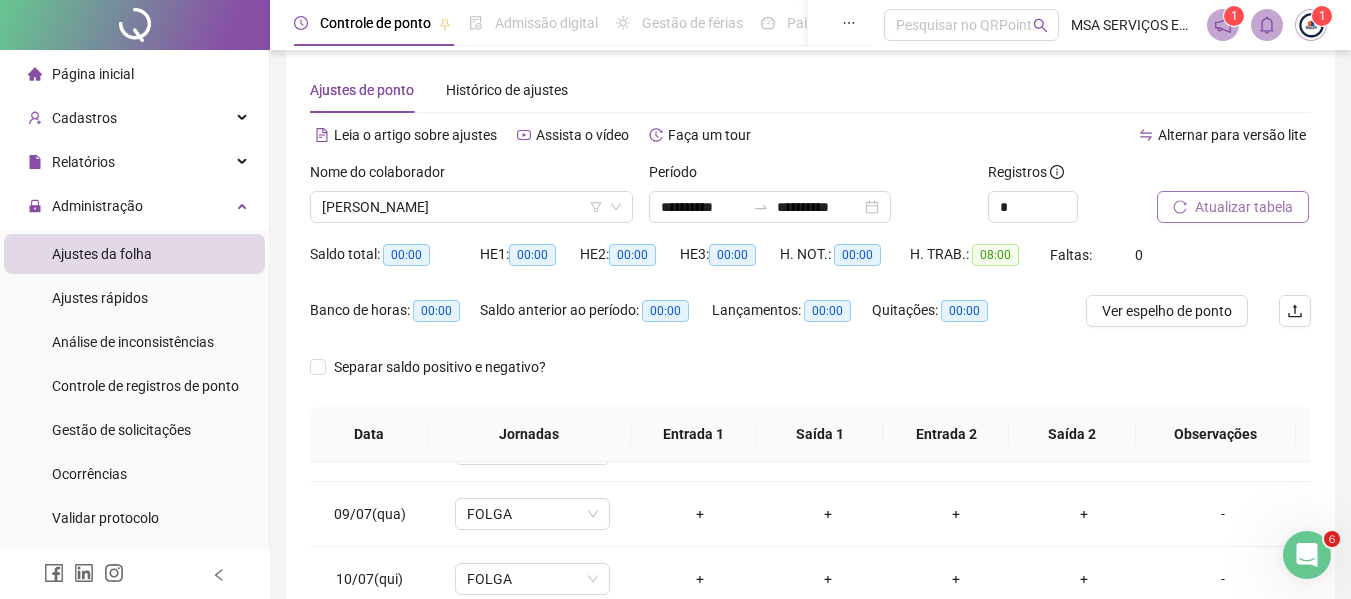 click on "Atualizar tabela" at bounding box center (1233, 207) 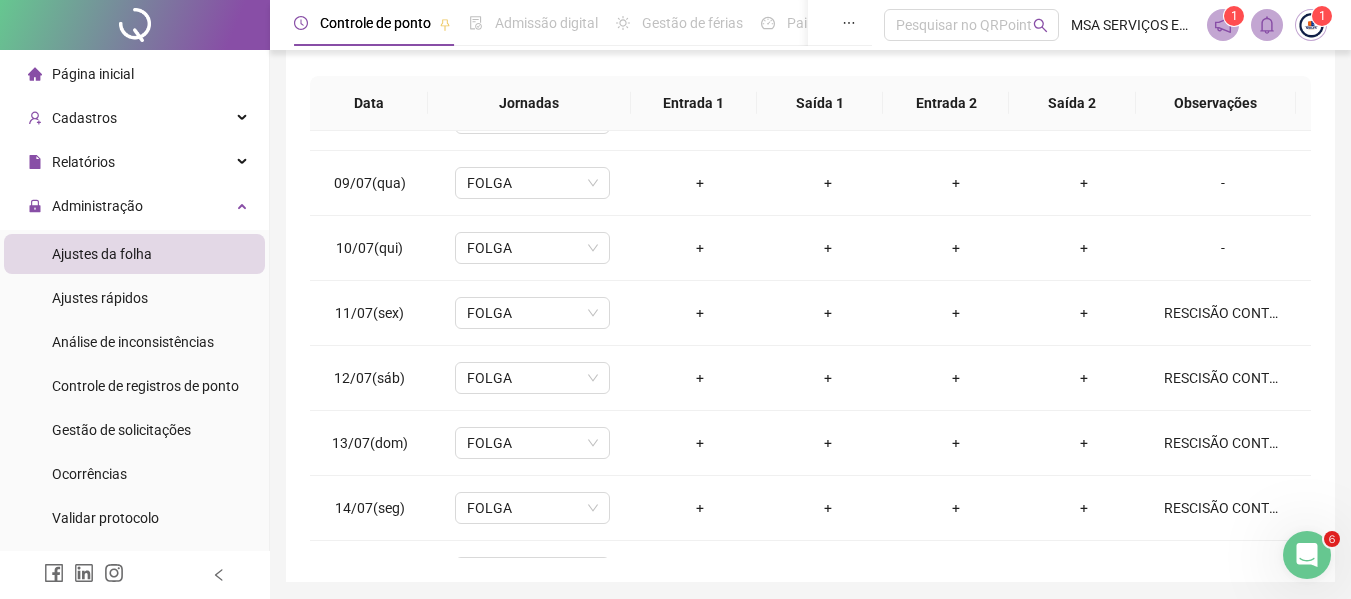 scroll, scrollTop: 423, scrollLeft: 0, axis: vertical 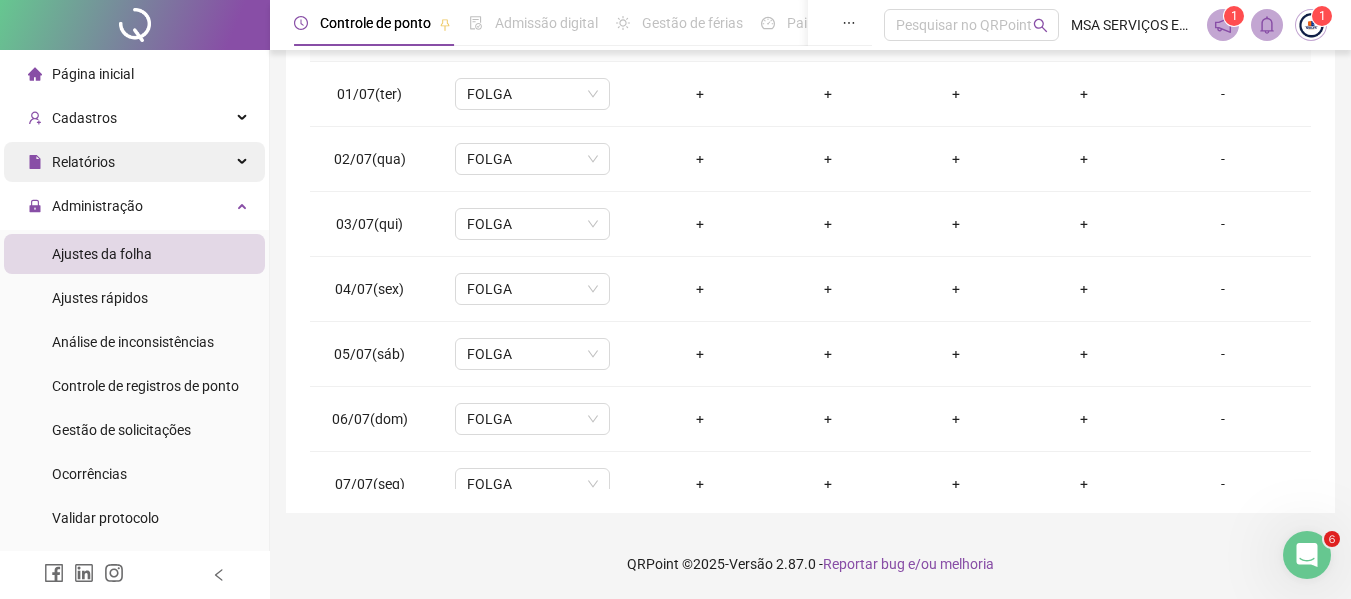 click on "Relatórios" at bounding box center (134, 162) 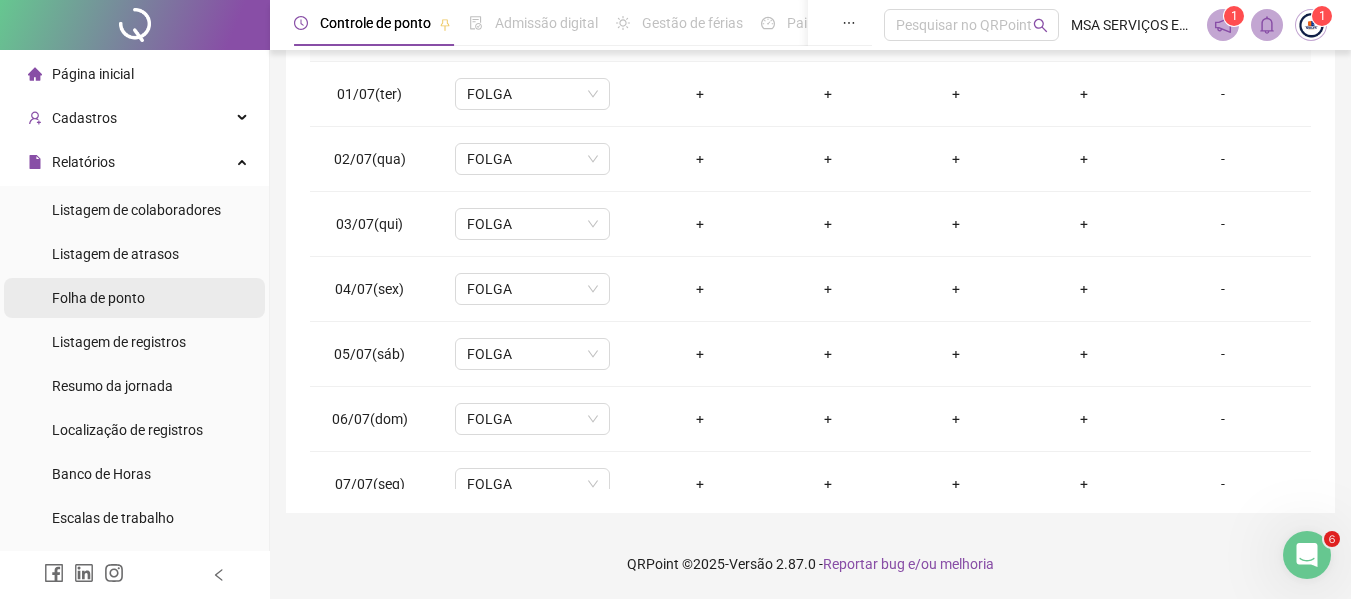click on "Folha de ponto" at bounding box center [98, 298] 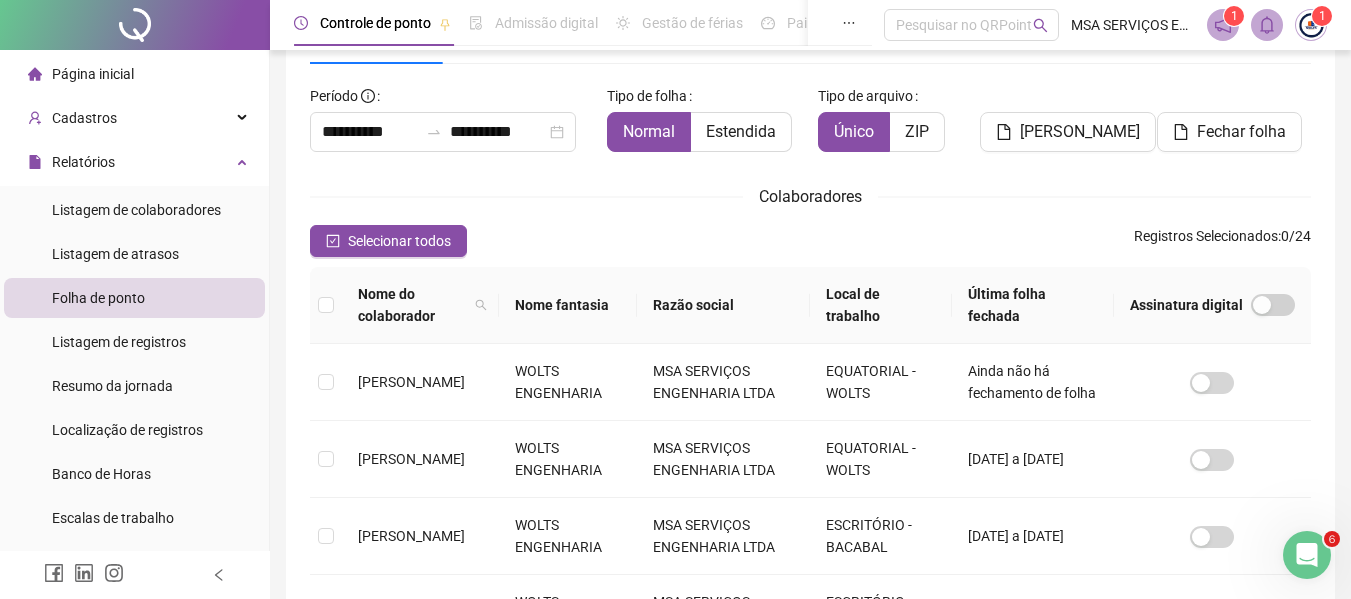 scroll, scrollTop: 110, scrollLeft: 0, axis: vertical 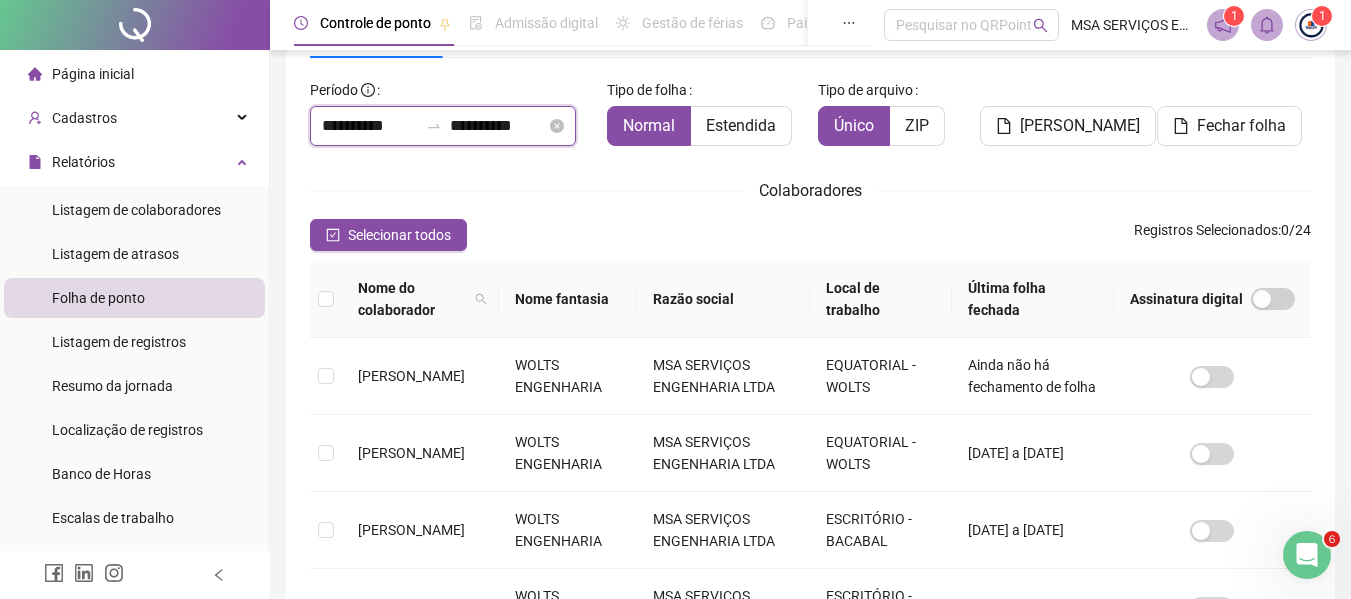 click on "**********" at bounding box center (370, 126) 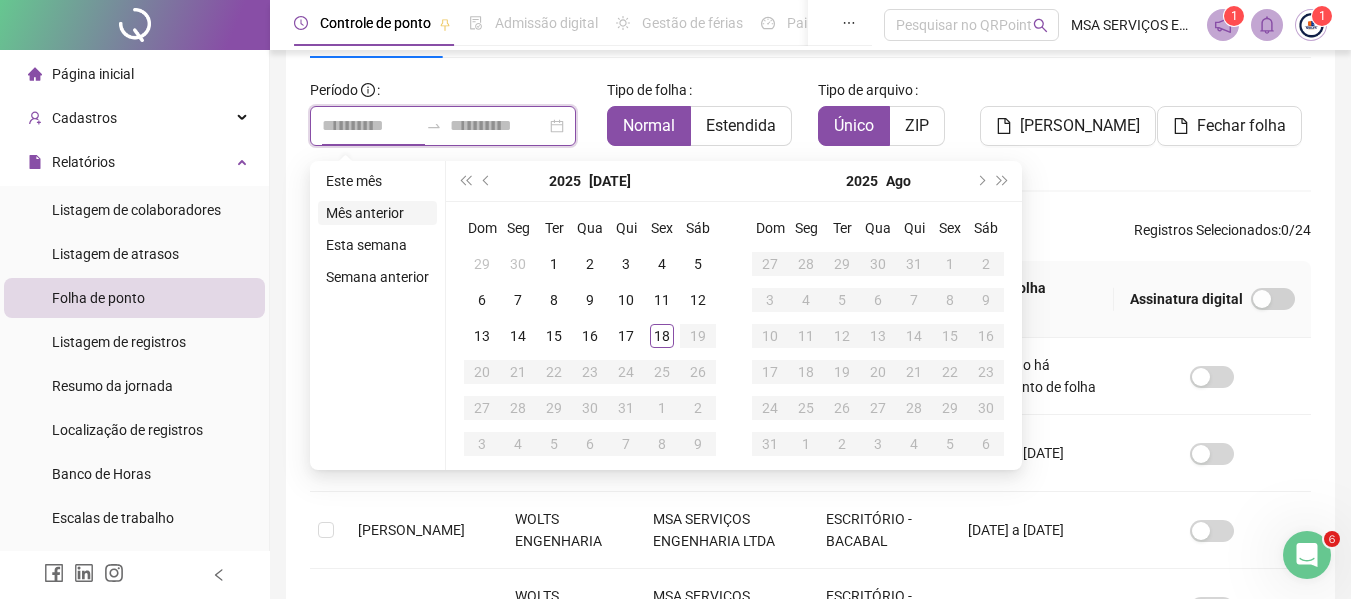 type on "**********" 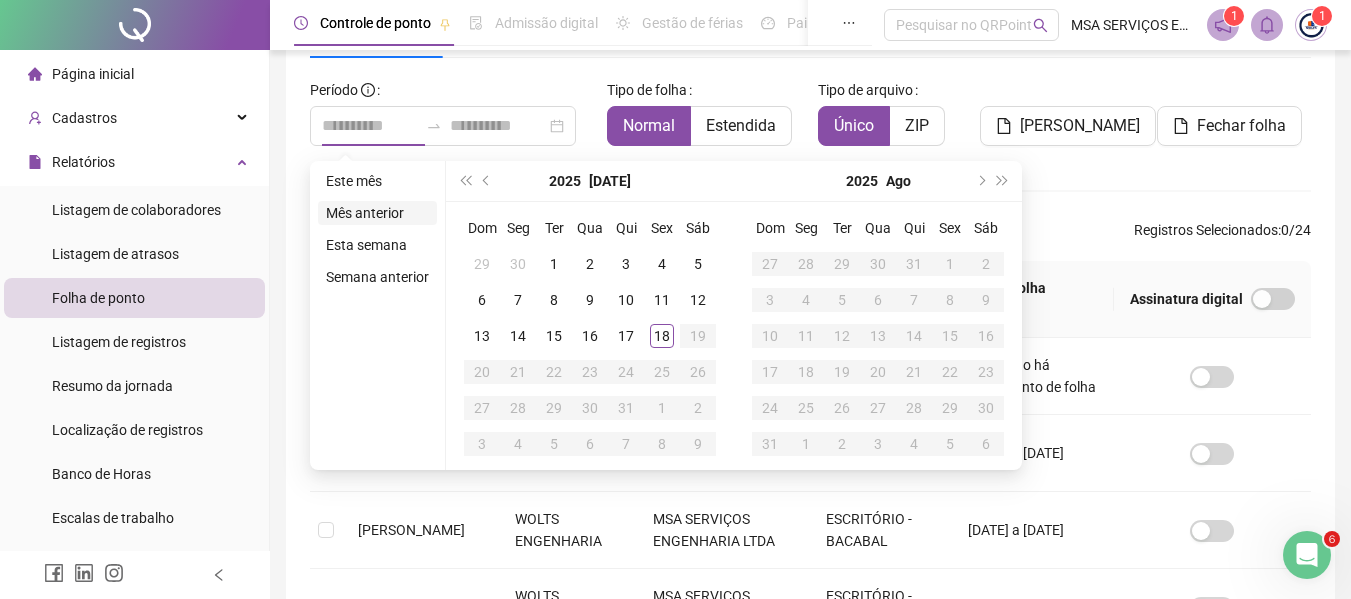 click on "Mês anterior" at bounding box center [377, 213] 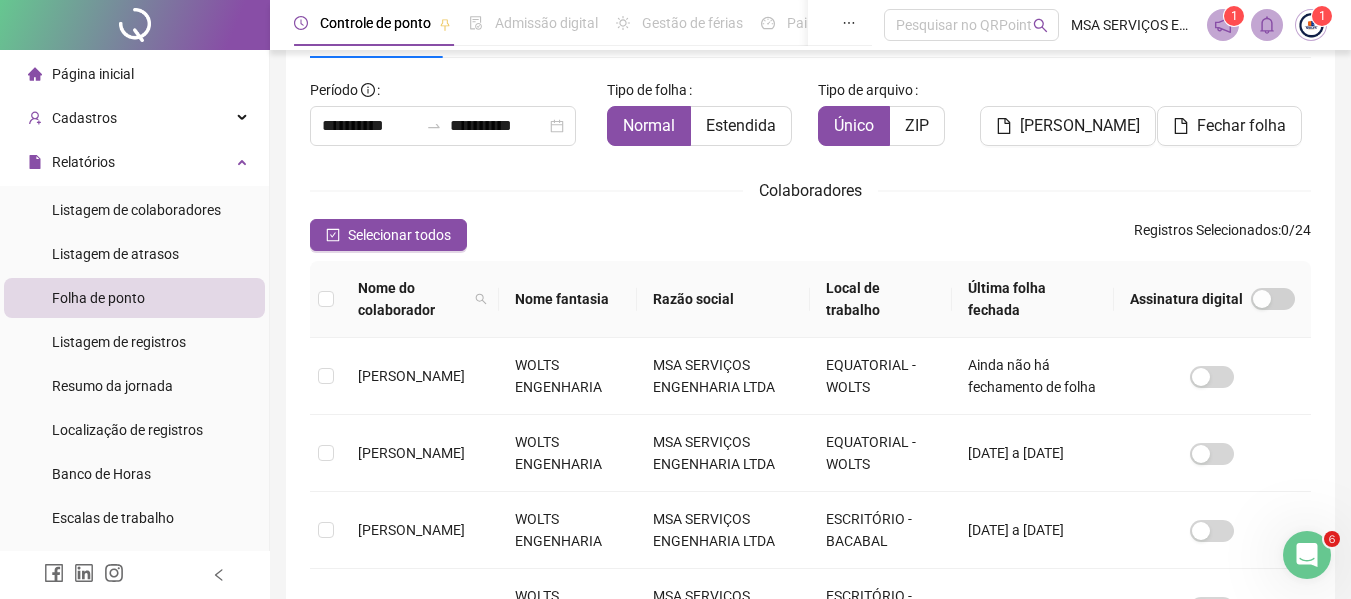 click on "Colaboradores" at bounding box center (810, 190) 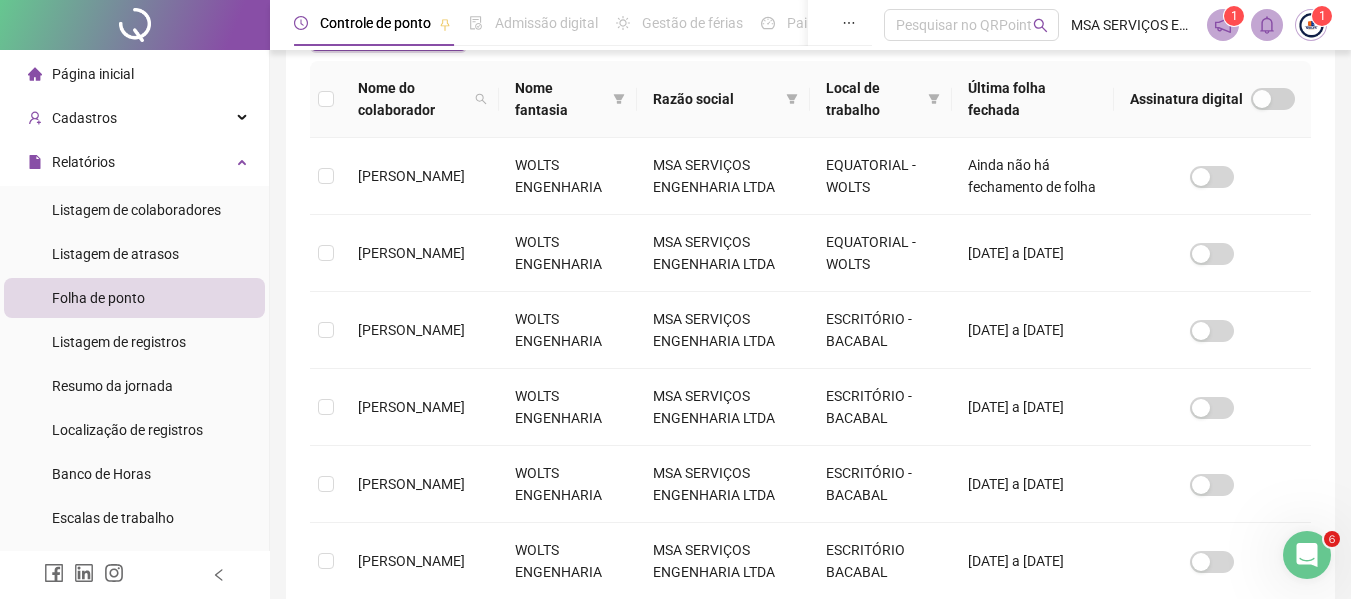 scroll, scrollTop: 110, scrollLeft: 0, axis: vertical 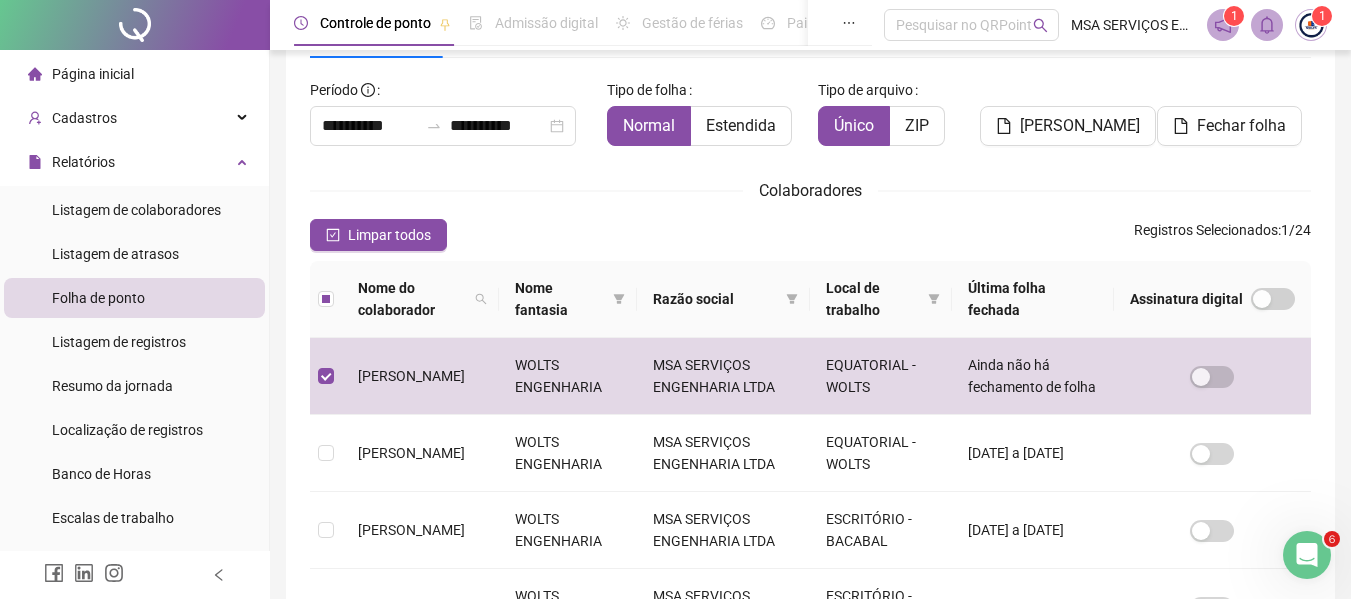 click on "**********" at bounding box center [810, 576] 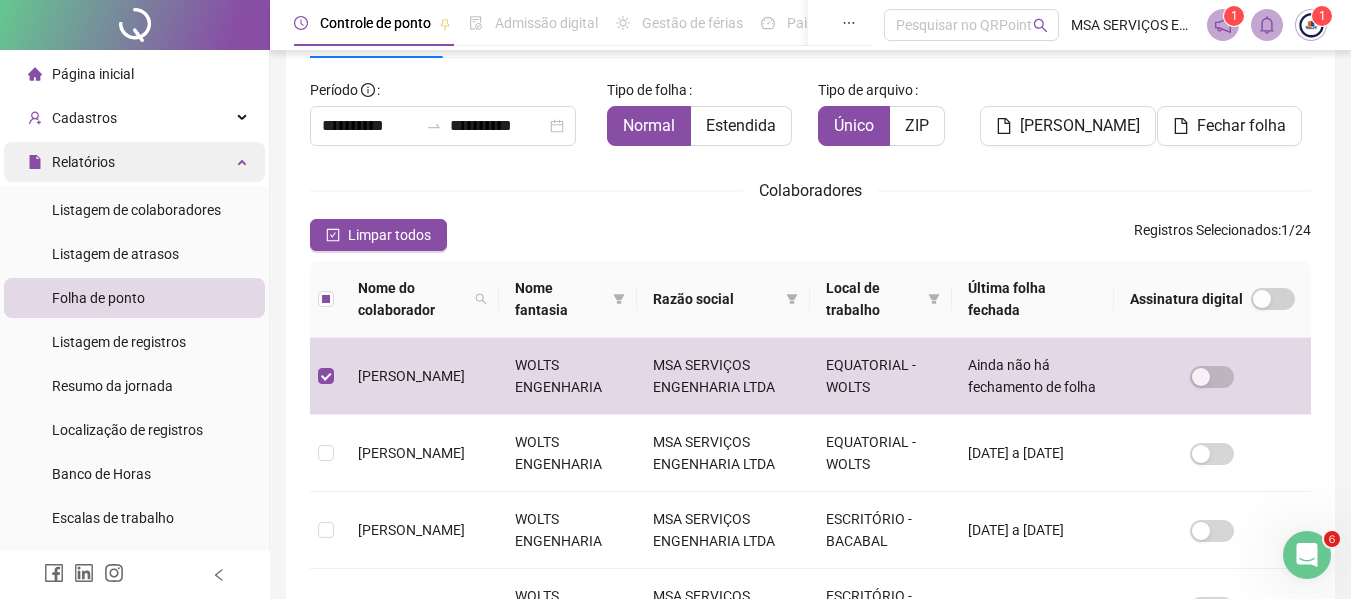 click on "Relatórios" at bounding box center (134, 162) 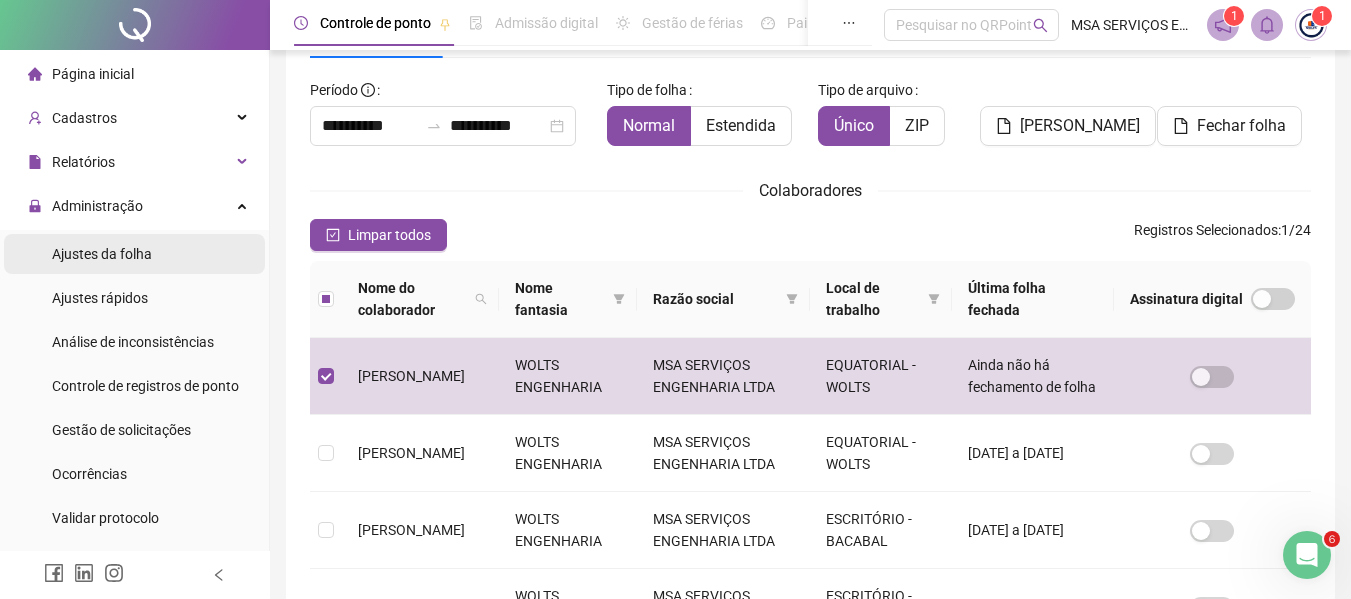 click on "Ajustes da folha" at bounding box center [102, 254] 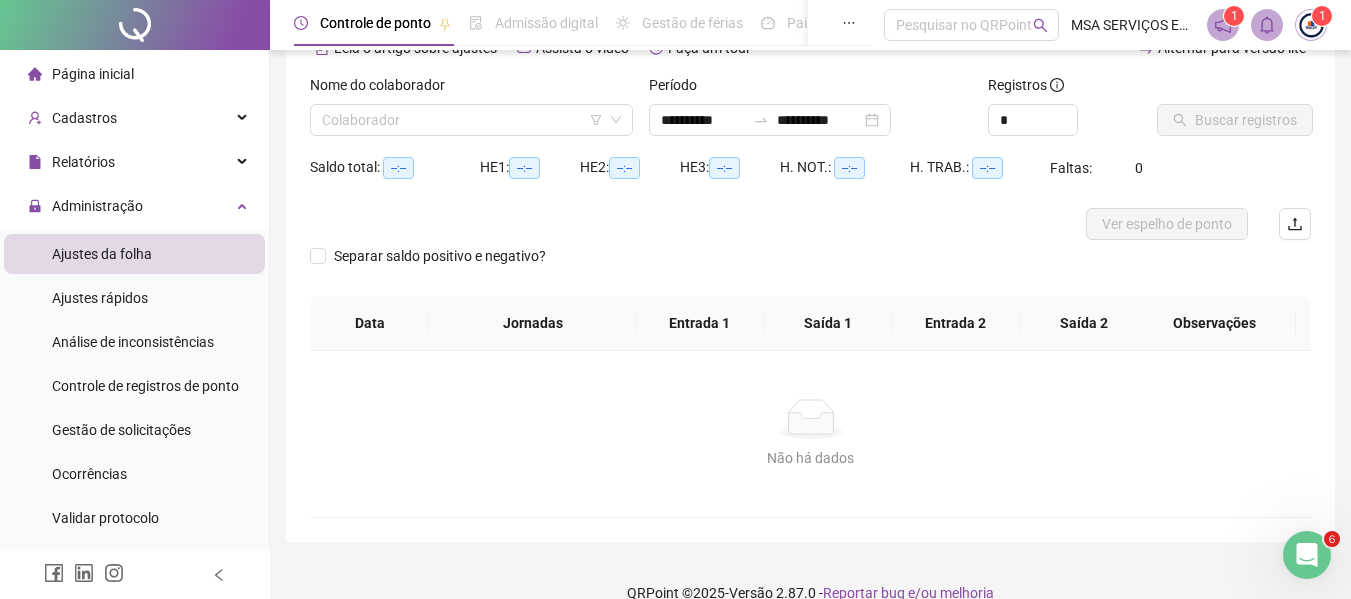 type on "**********" 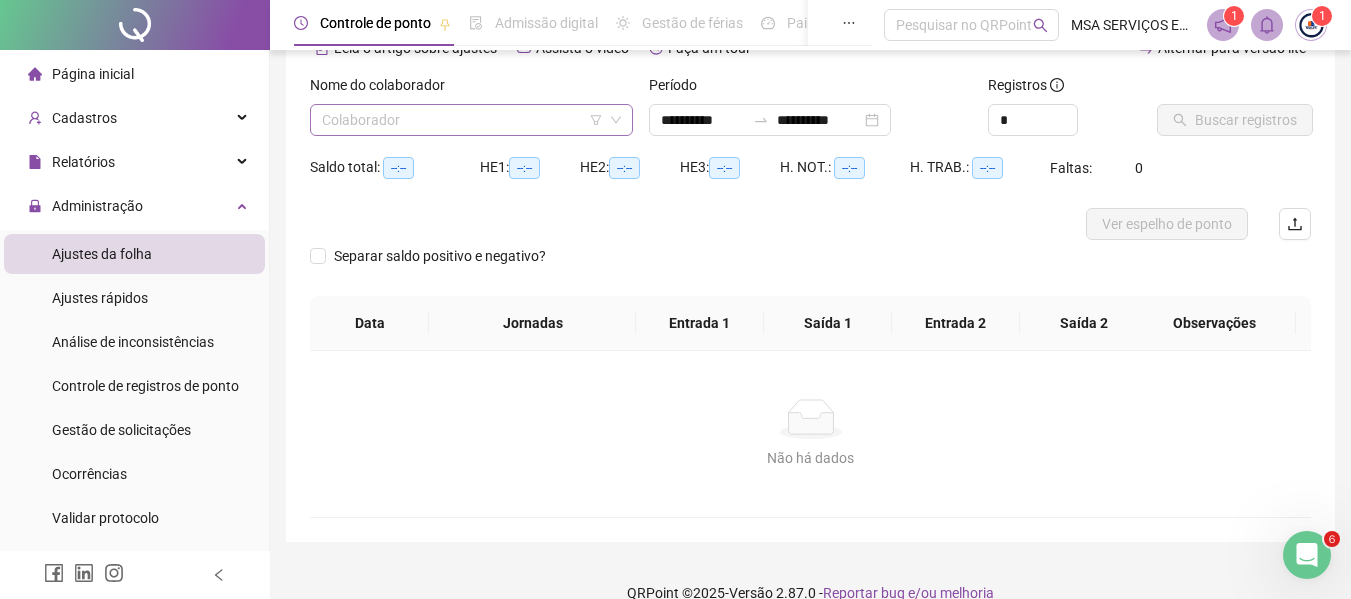 click at bounding box center [465, 120] 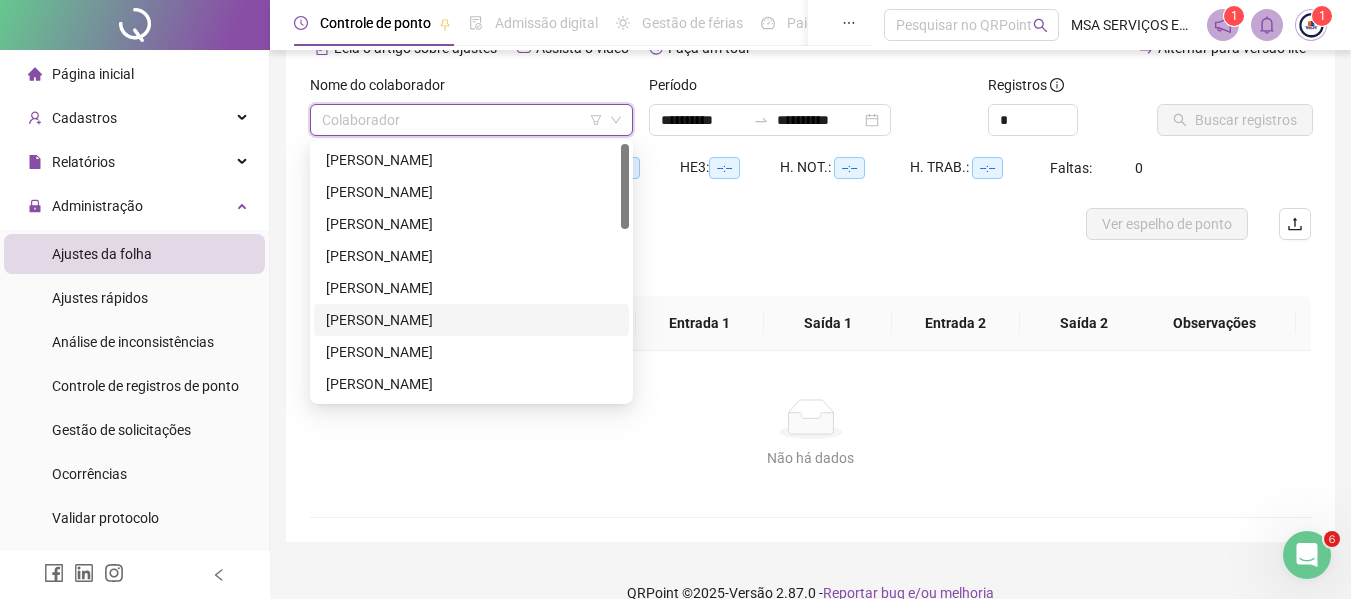 scroll, scrollTop: 512, scrollLeft: 0, axis: vertical 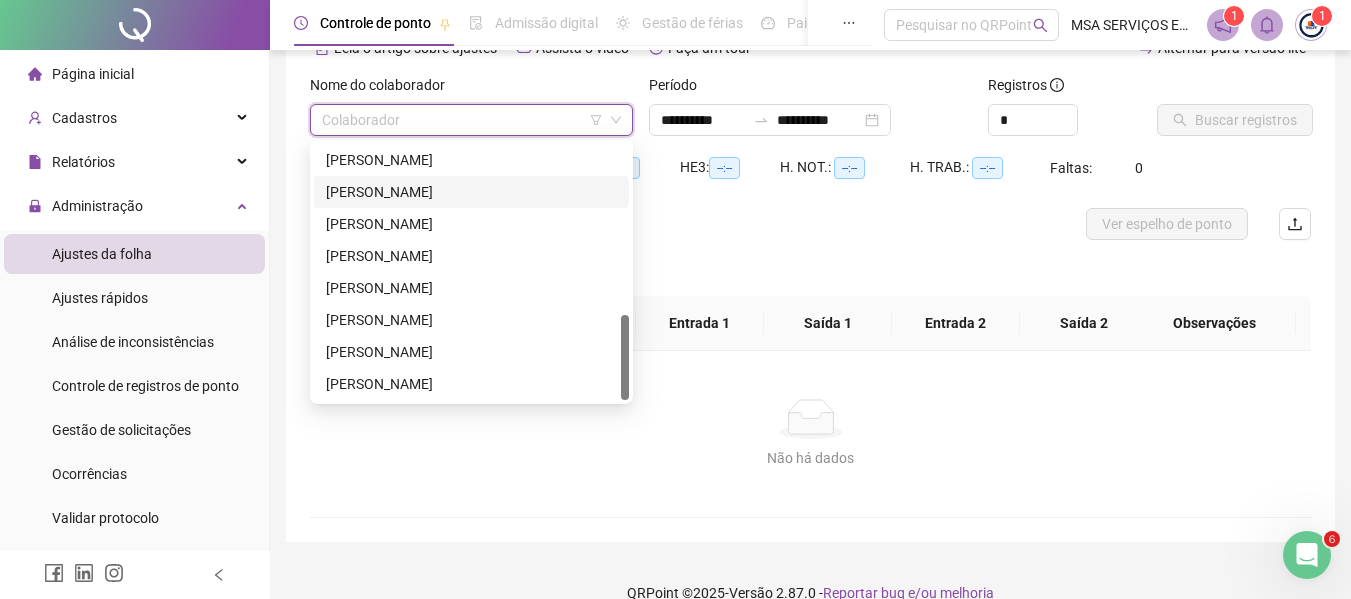 click on "[PERSON_NAME]" at bounding box center (471, 192) 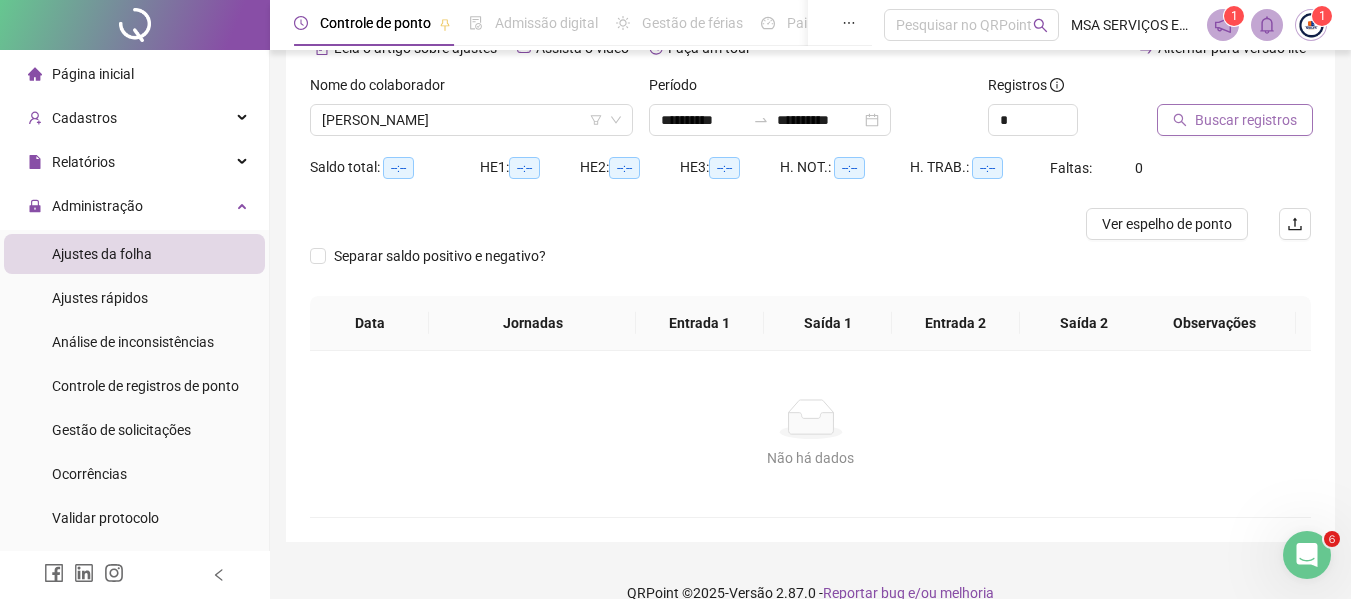 click on "Buscar registros" at bounding box center (1246, 120) 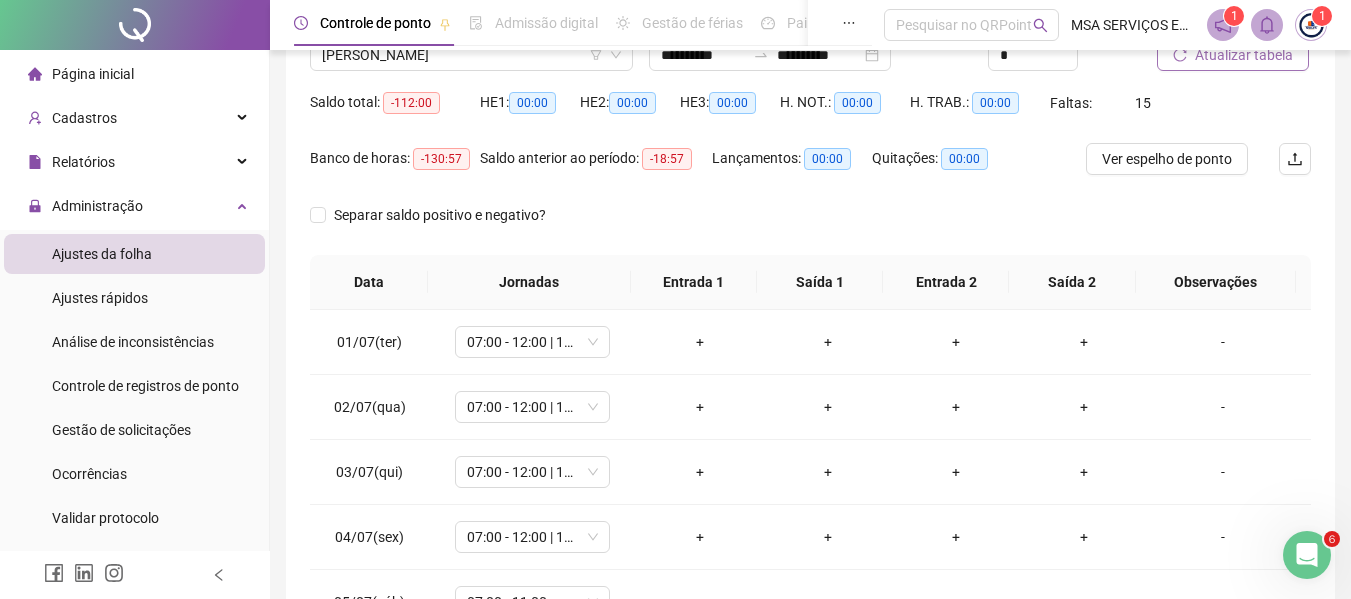 scroll, scrollTop: 410, scrollLeft: 0, axis: vertical 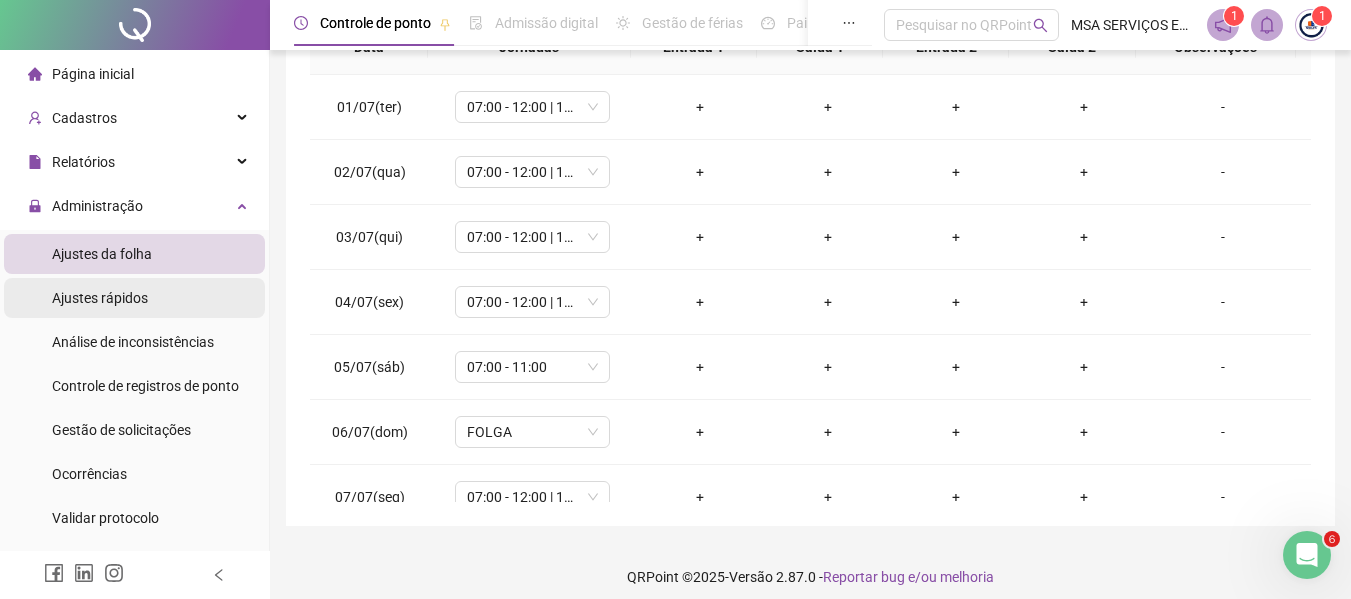 click on "Ajustes rápidos" at bounding box center (134, 298) 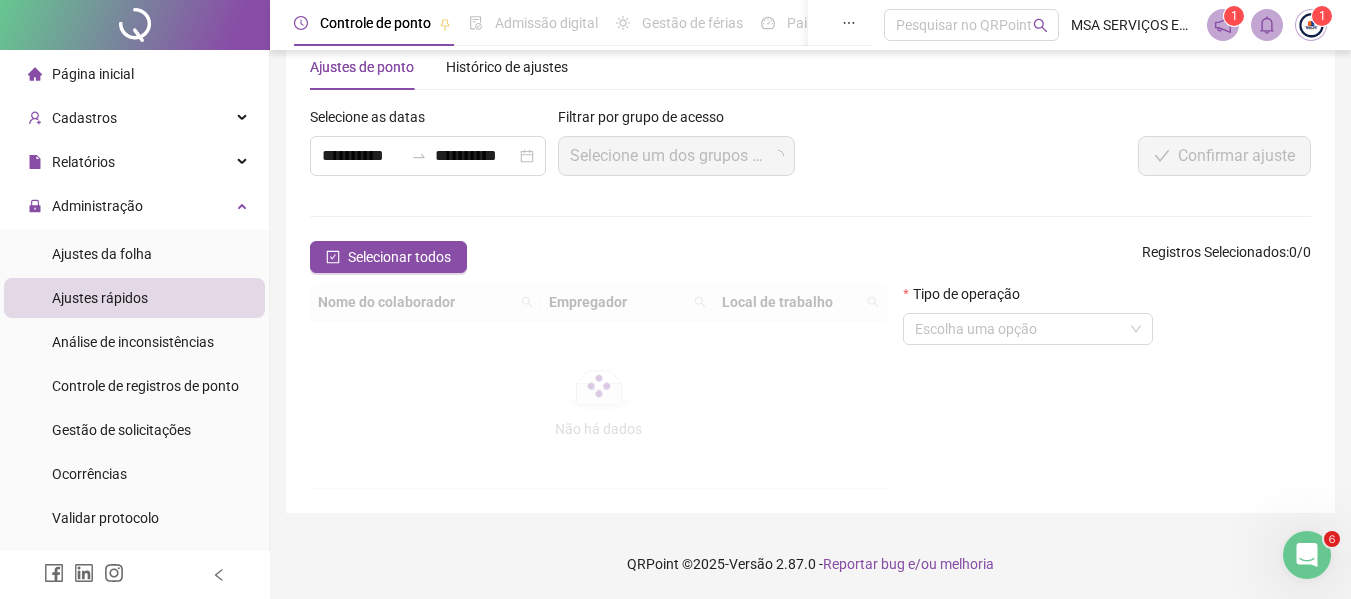 scroll, scrollTop: 235, scrollLeft: 0, axis: vertical 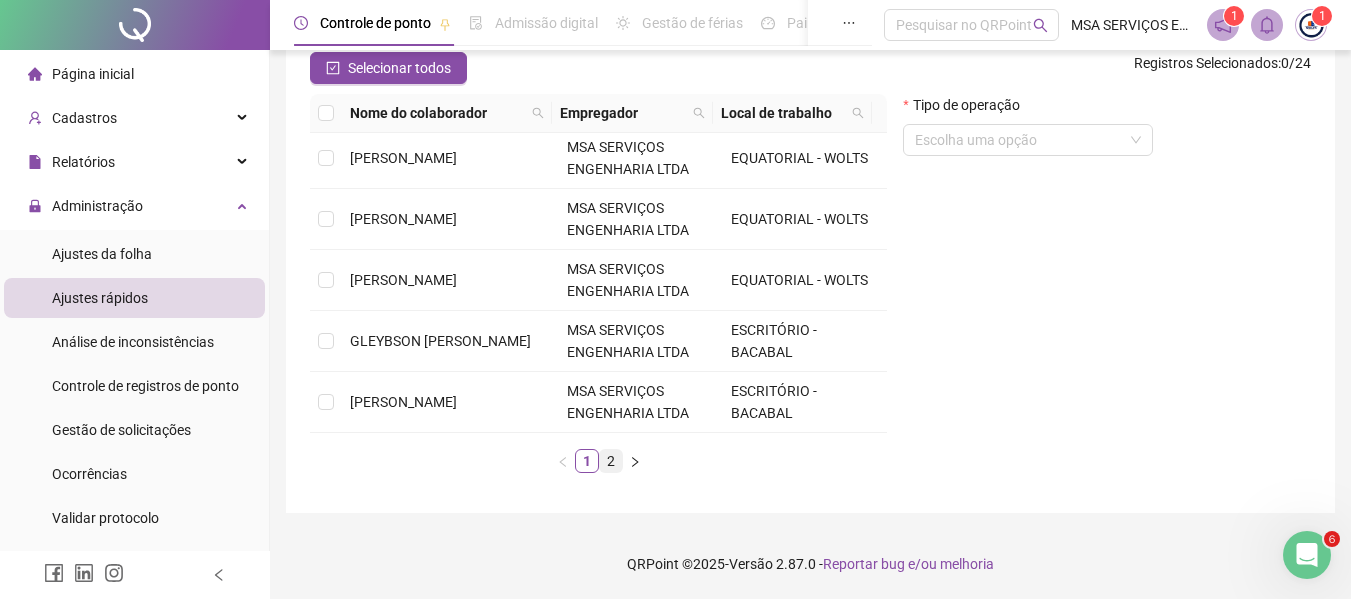 click on "2" at bounding box center [611, 461] 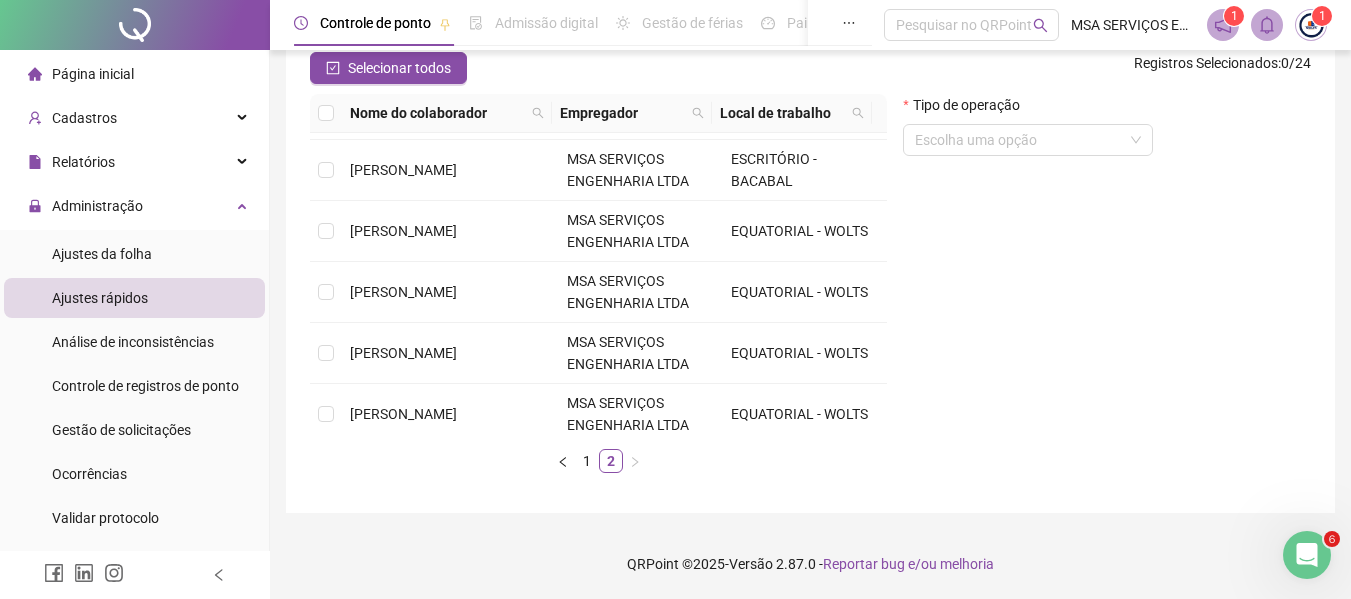 scroll, scrollTop: 49, scrollLeft: 0, axis: vertical 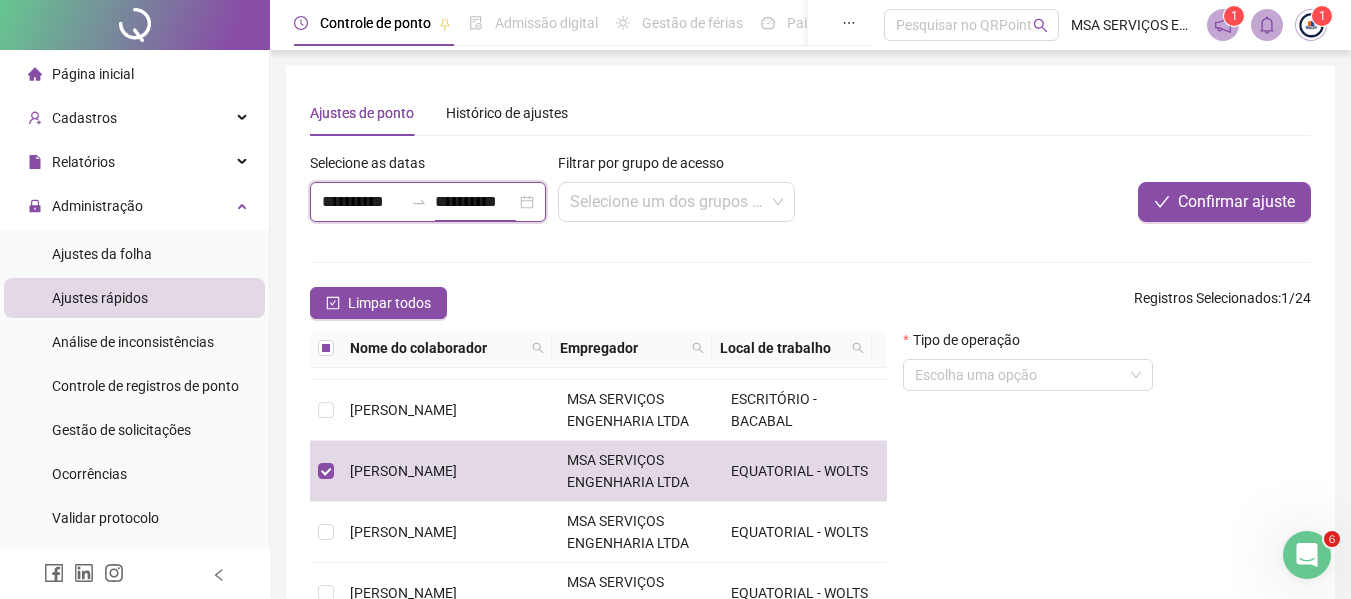 click on "**********" at bounding box center [475, 202] 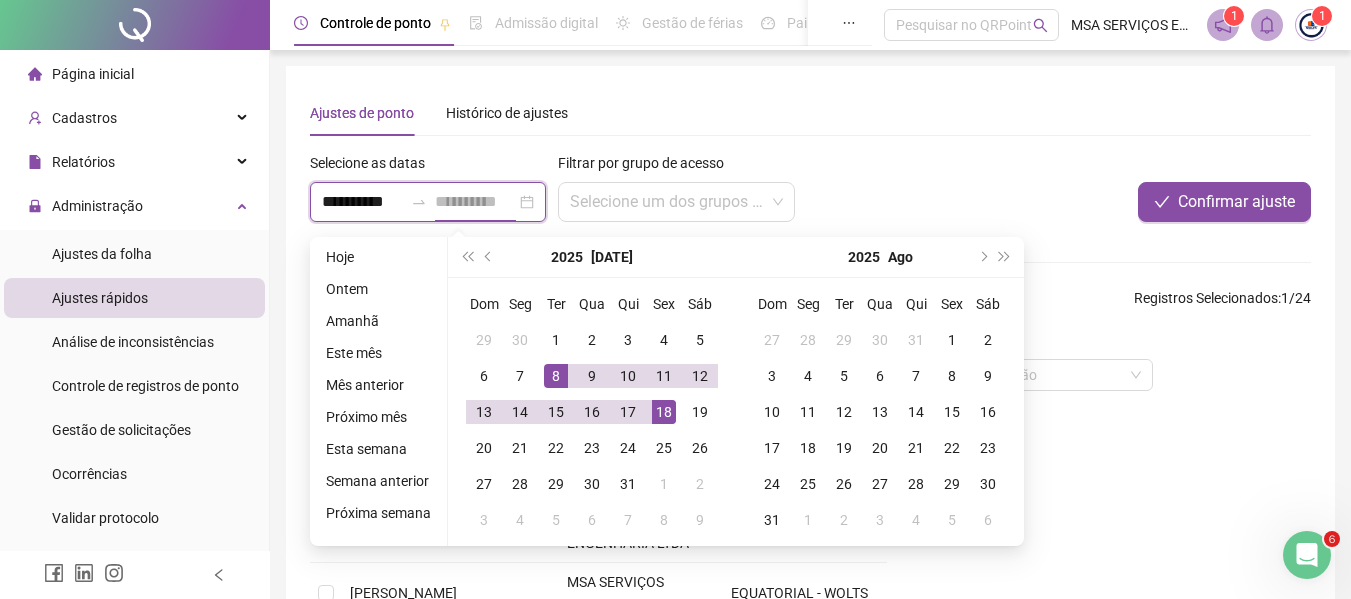 type on "**********" 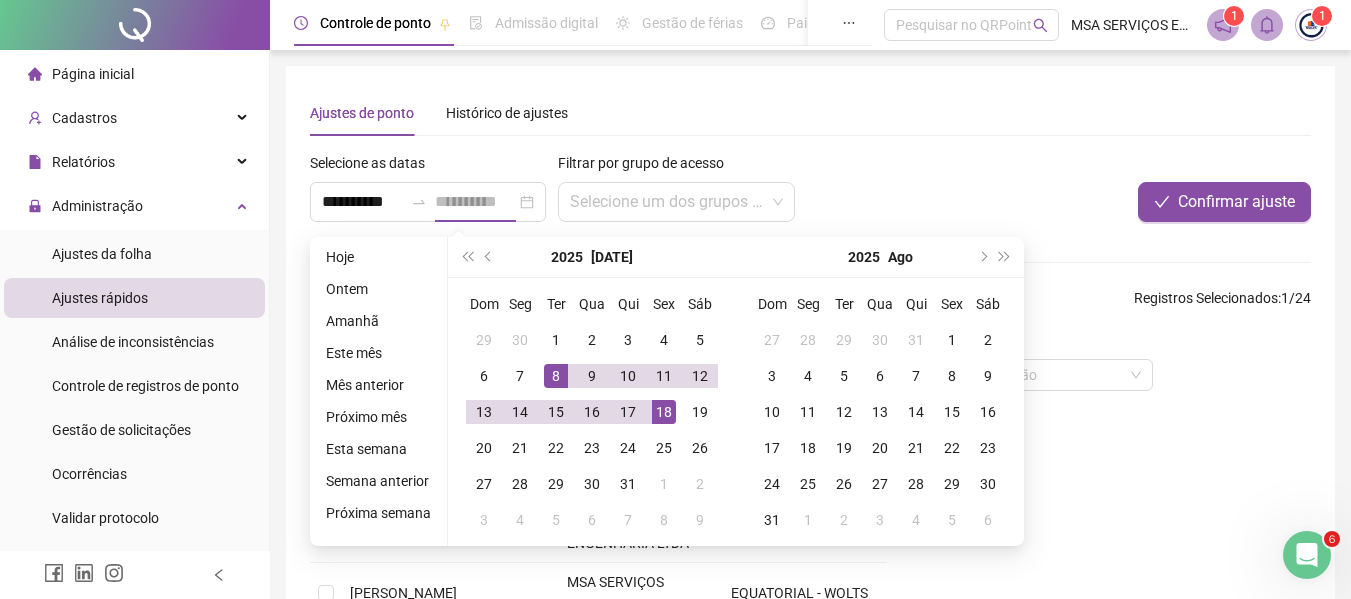 click on "8" at bounding box center [556, 376] 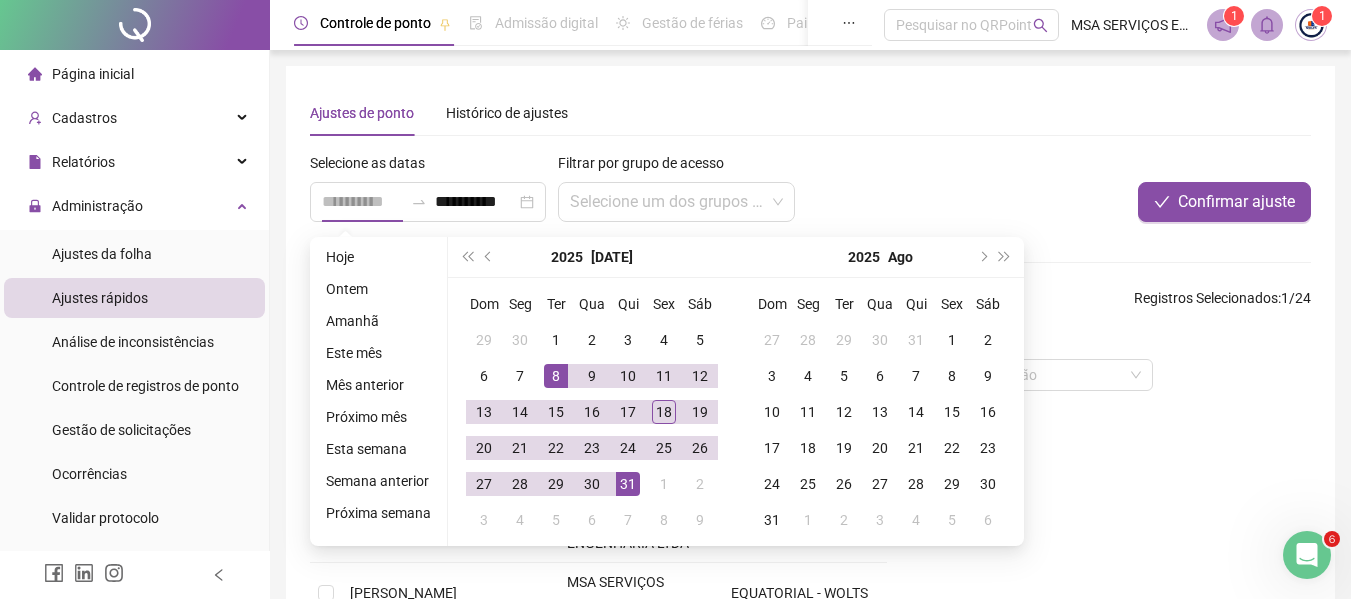 click on "31" at bounding box center [628, 484] 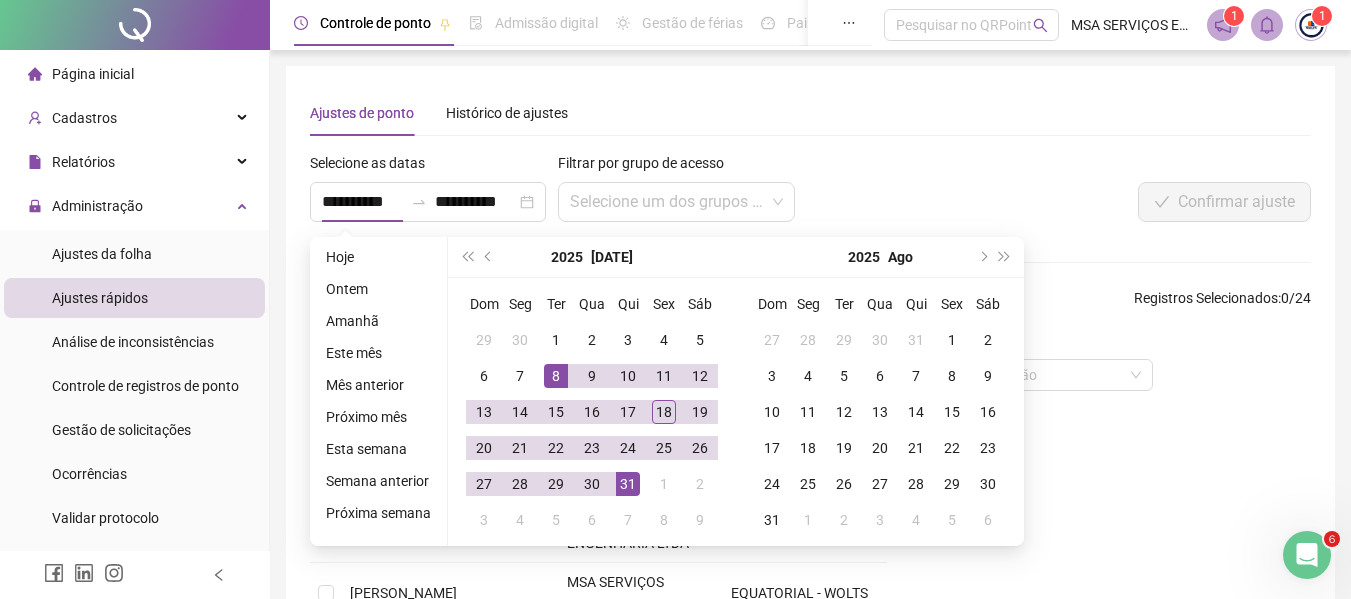 type on "**********" 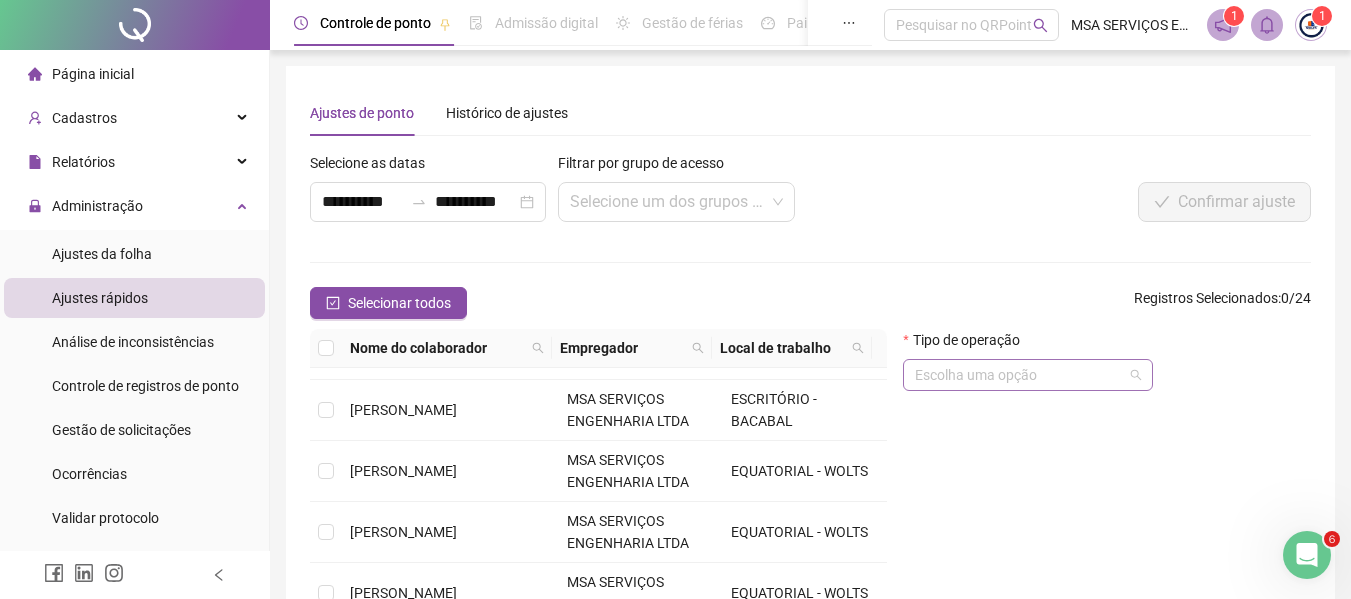 click at bounding box center (1022, 375) 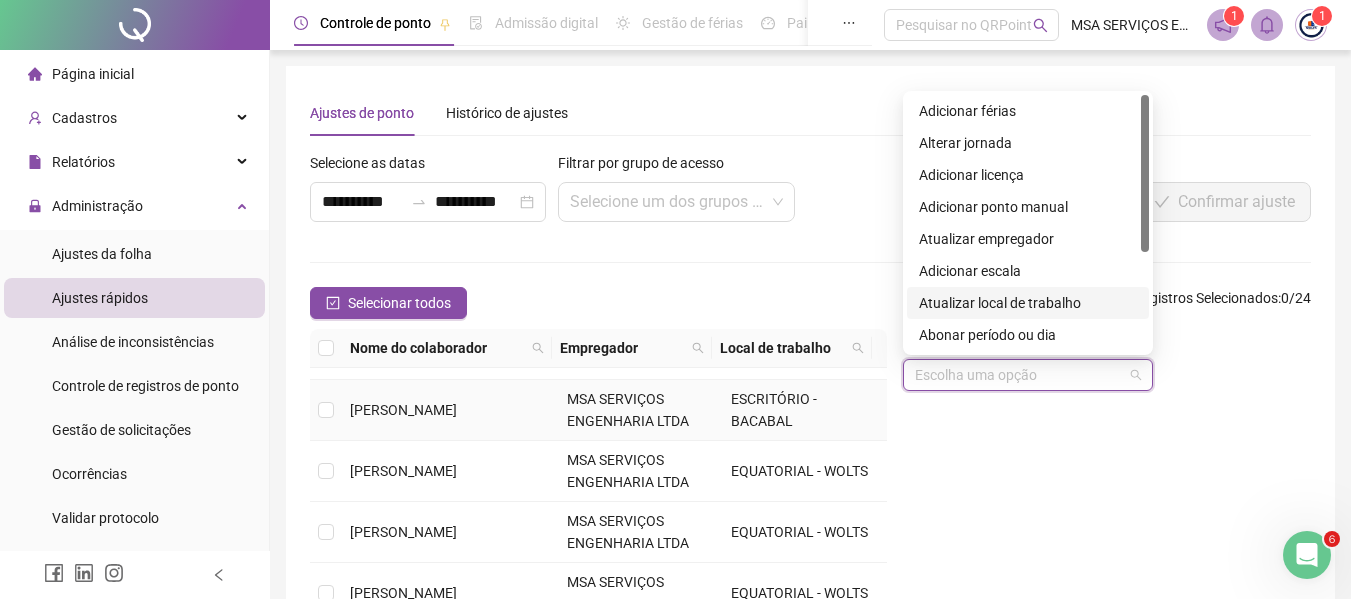 click at bounding box center (326, 410) 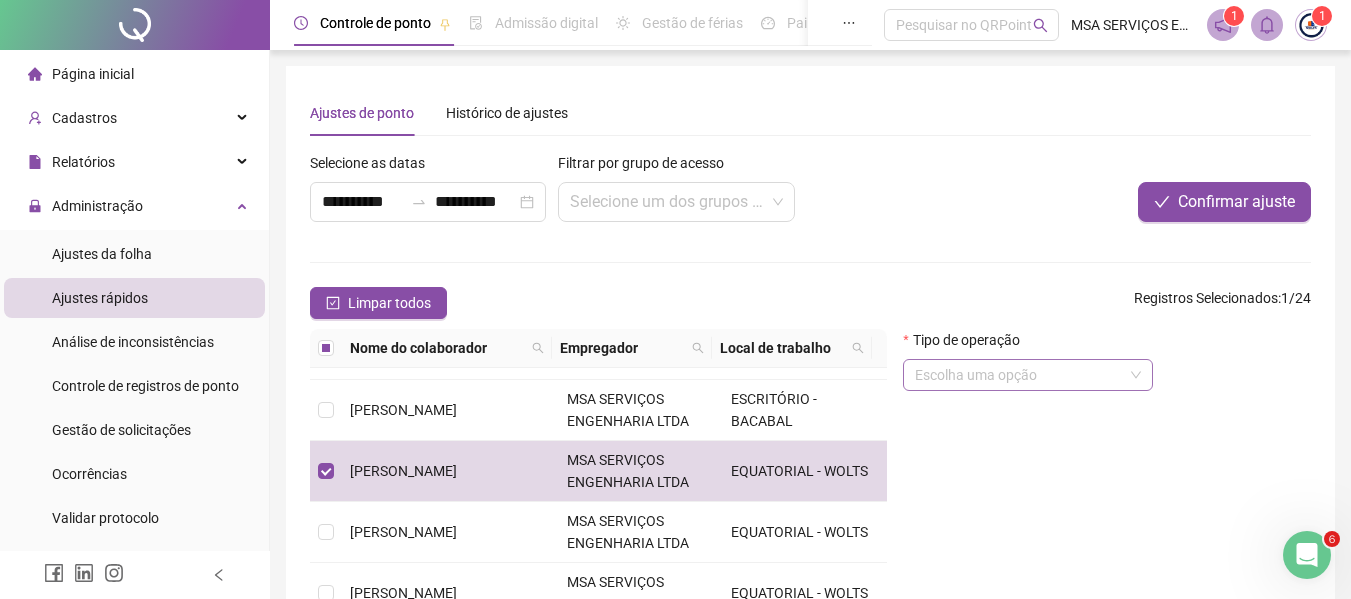 click at bounding box center (1022, 375) 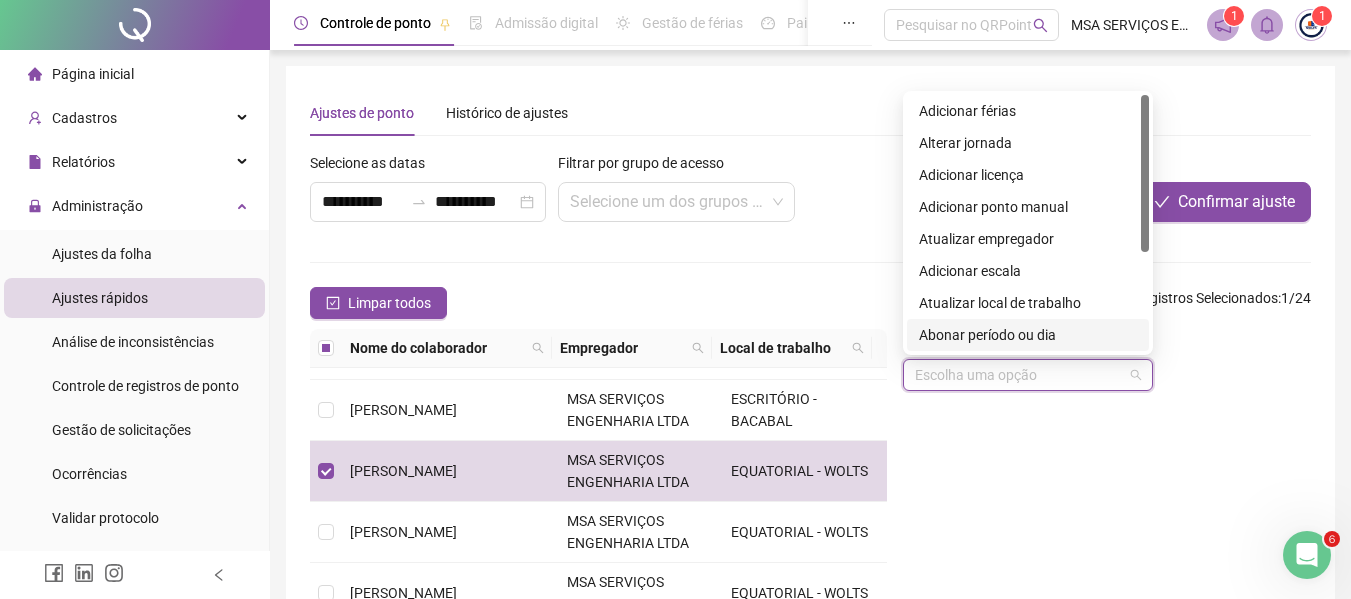 click on "Abonar período ou dia" at bounding box center [1028, 335] 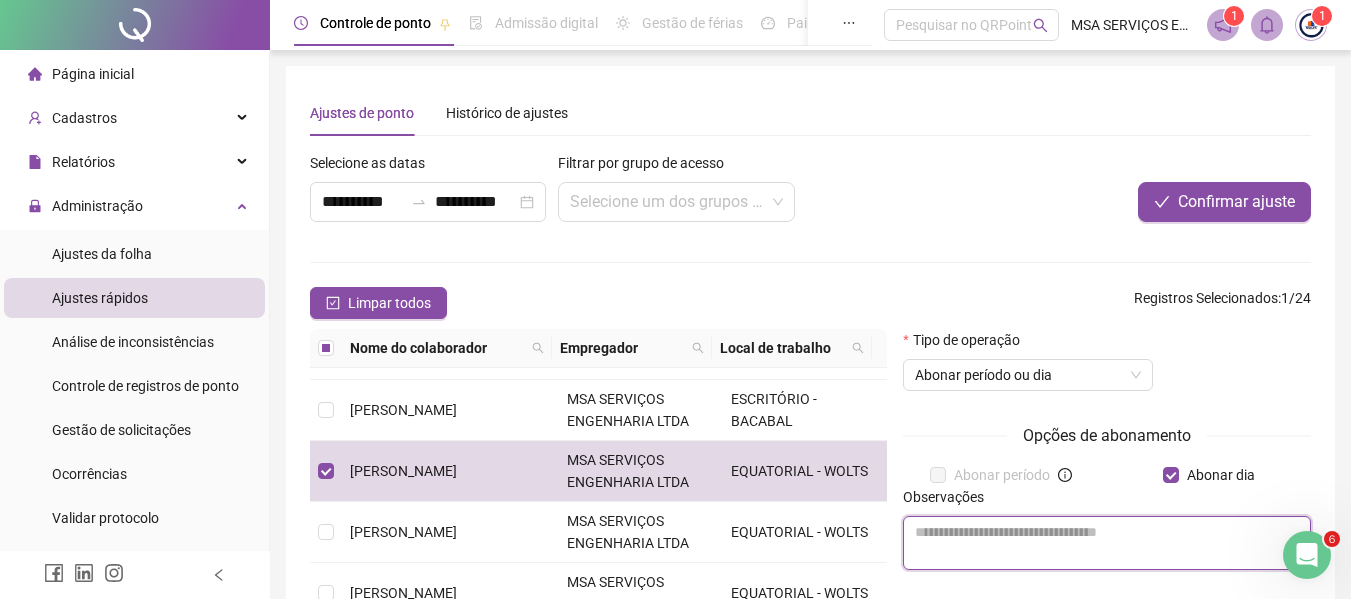 click at bounding box center [1107, 543] 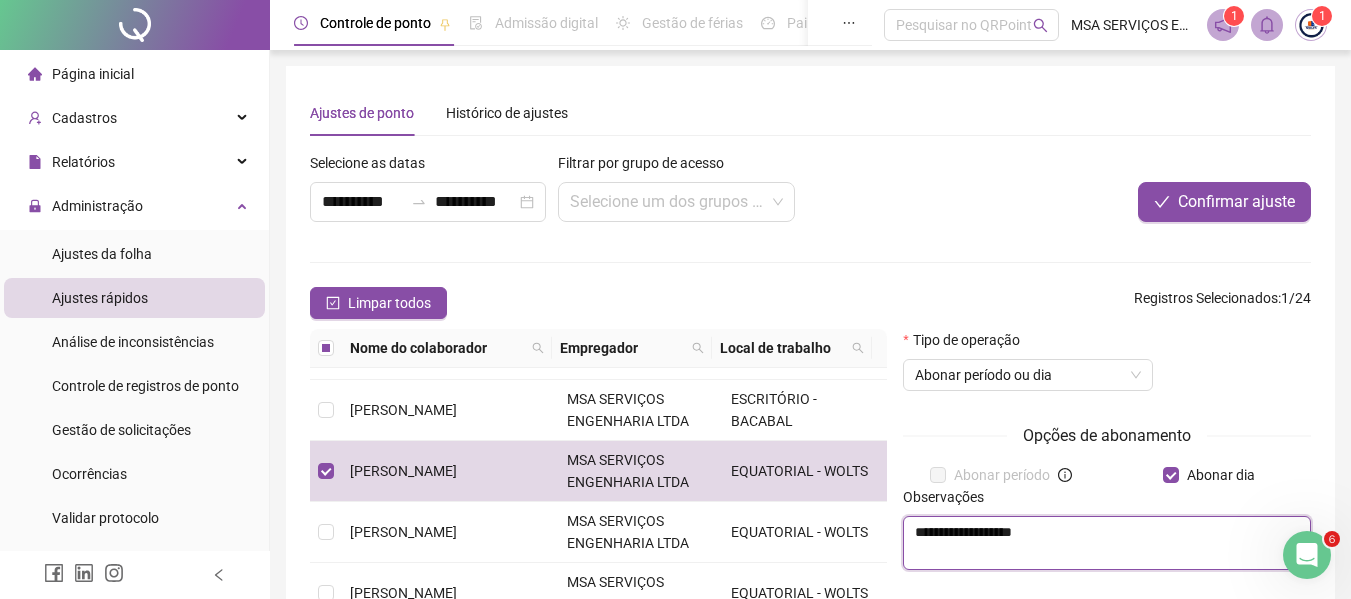 type on "**********" 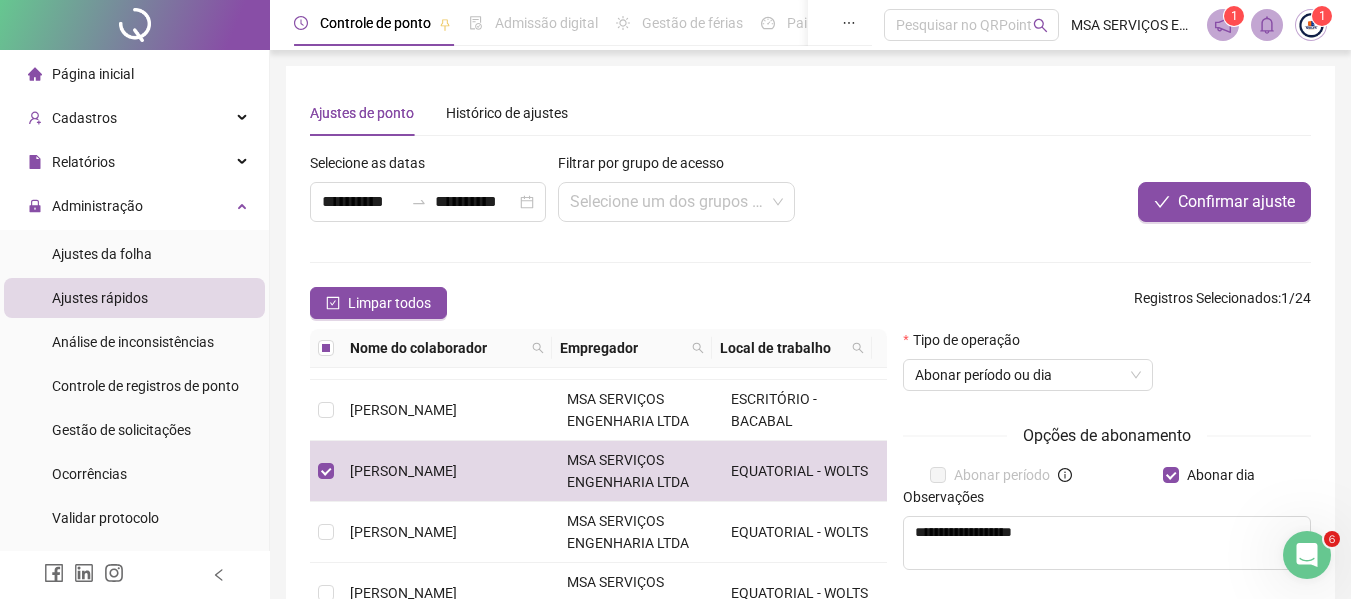 click on "Tipo de operação Abonar período ou dia" at bounding box center (1107, 368) 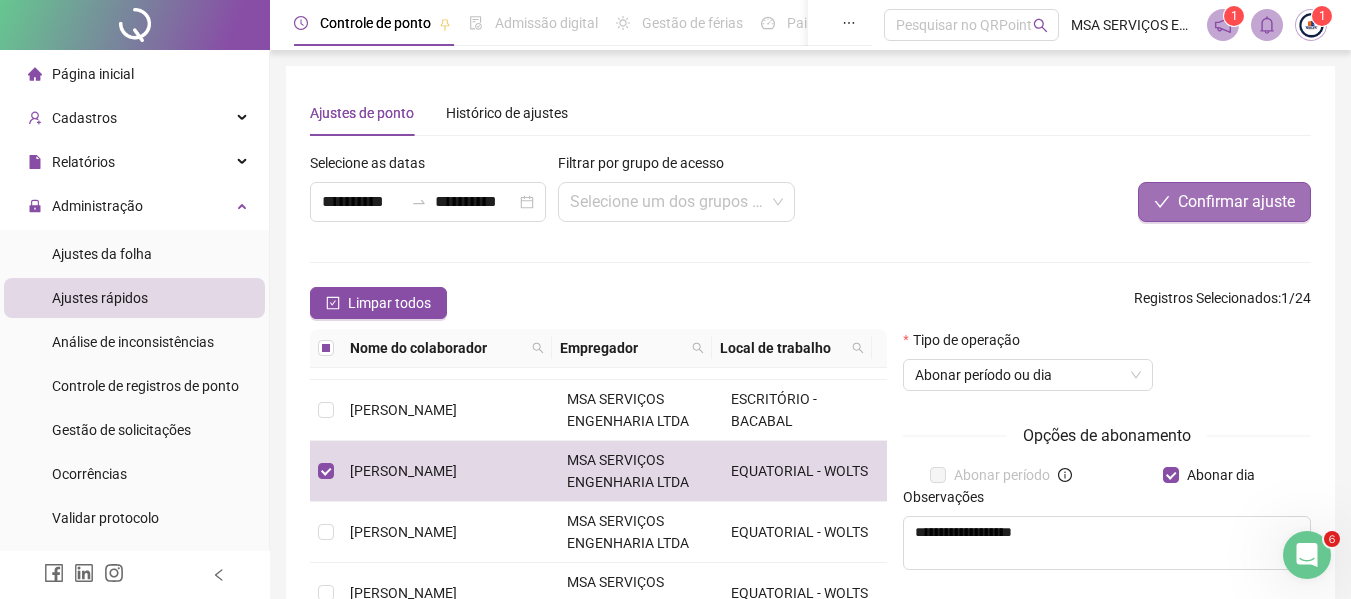 click on "Confirmar ajuste" at bounding box center [1236, 202] 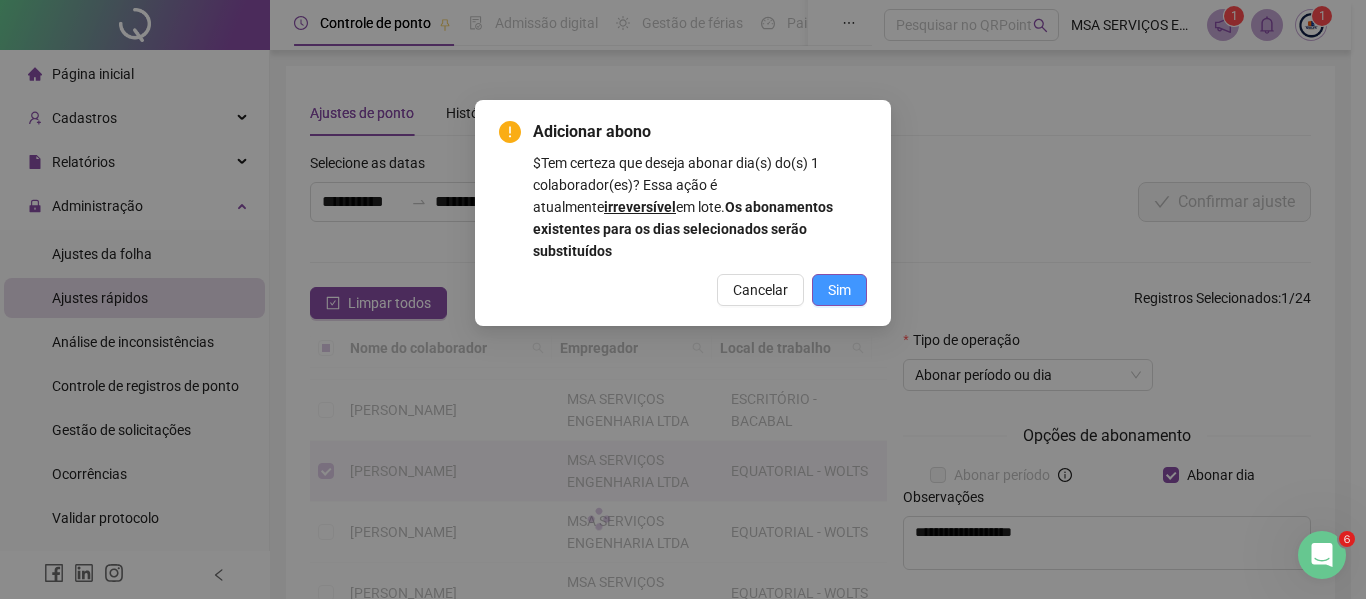 click on "Sim" at bounding box center (839, 290) 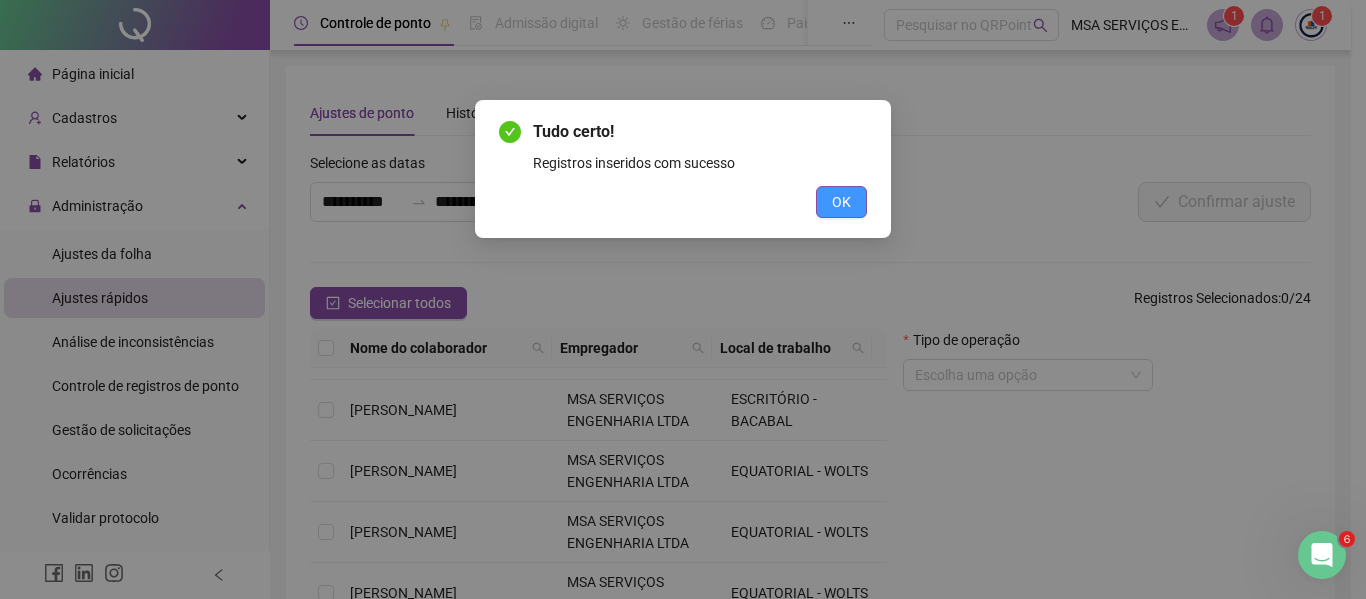 click on "OK" at bounding box center [841, 202] 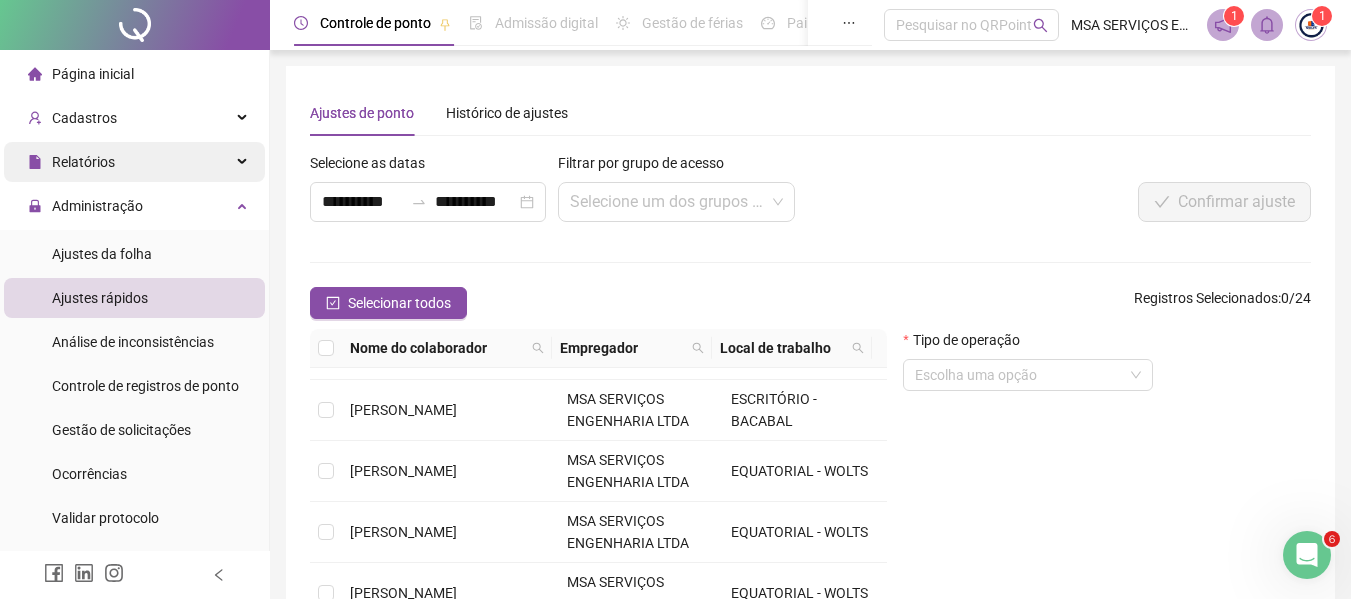 click on "Relatórios" at bounding box center [134, 162] 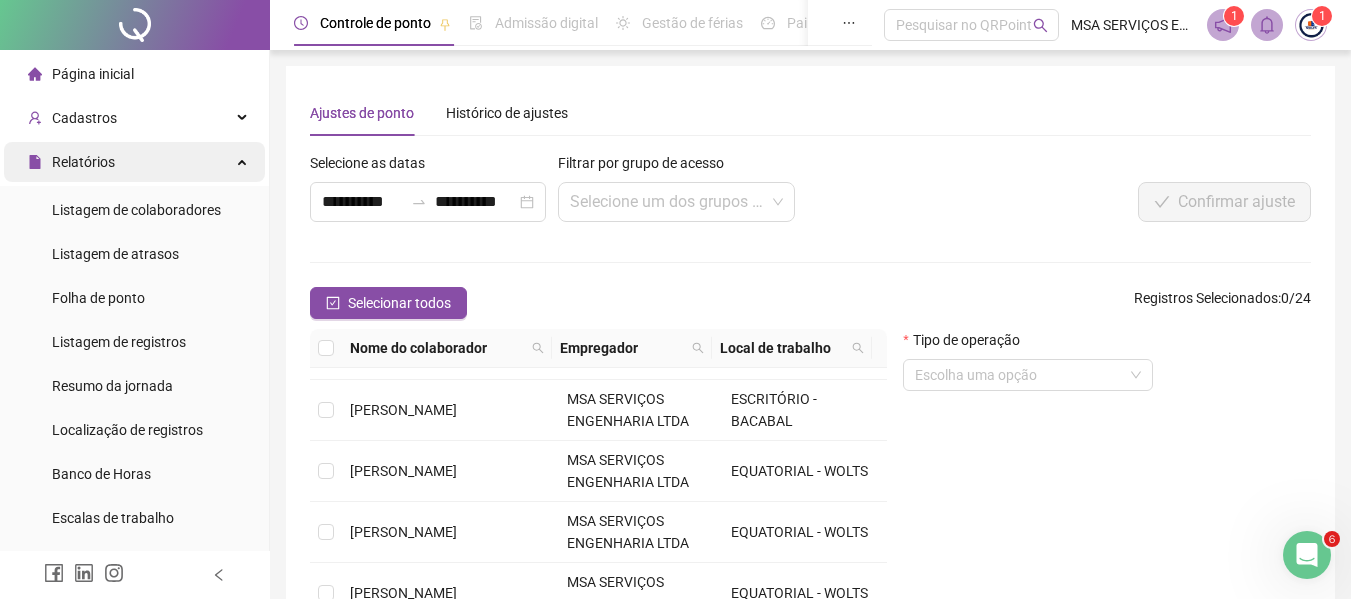 click on "Relatórios" at bounding box center [134, 162] 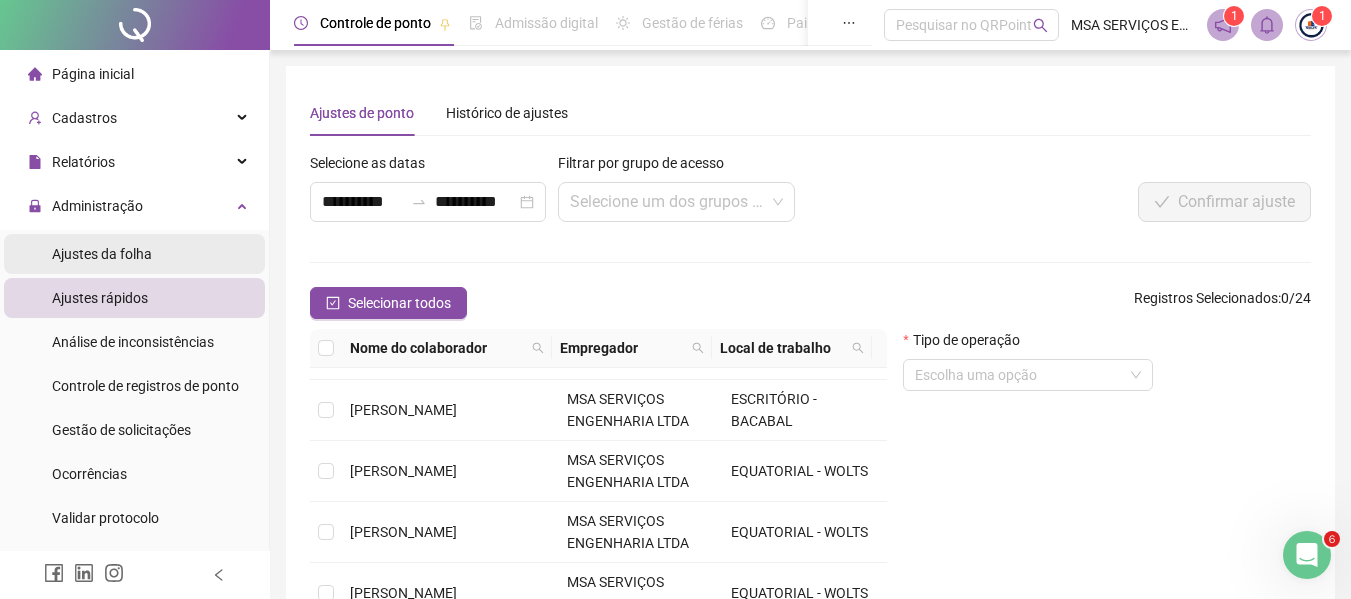click on "Ajustes da folha" at bounding box center (102, 254) 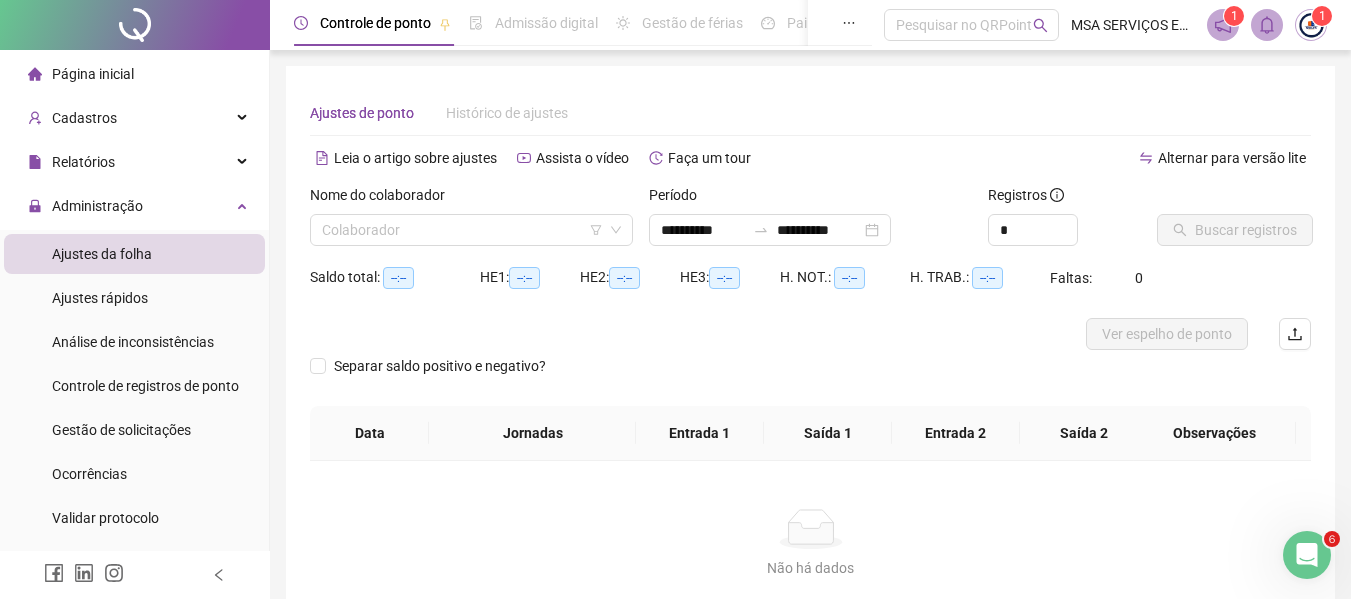 click at bounding box center (465, 230) 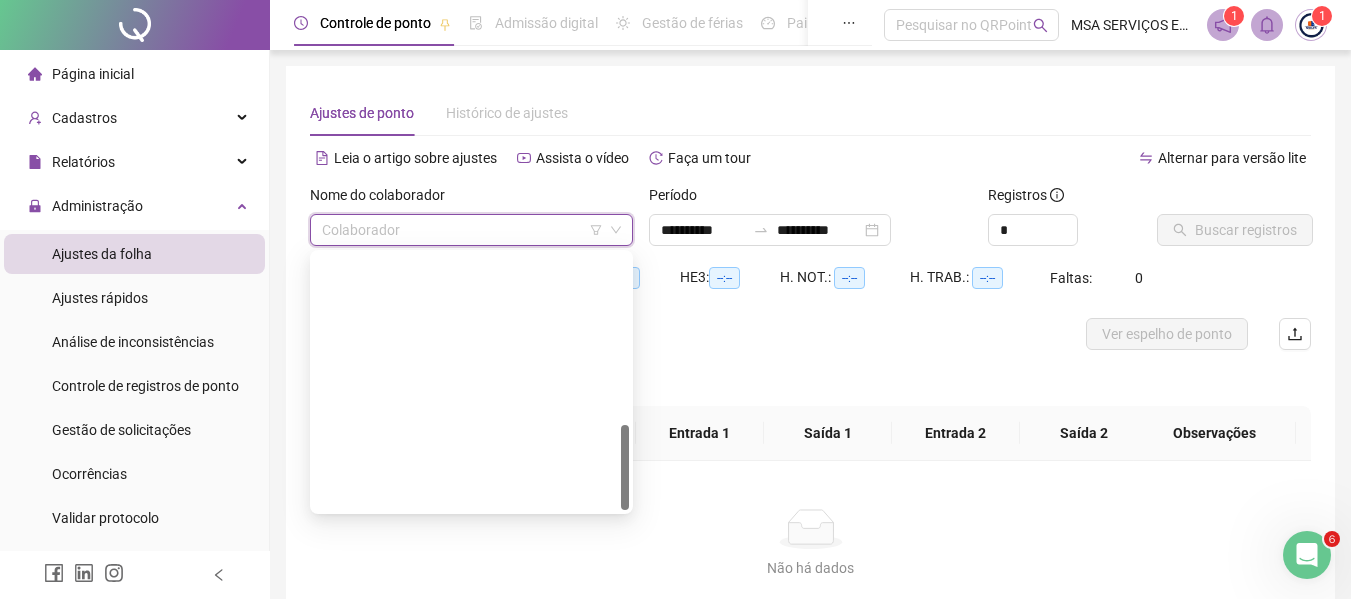 scroll, scrollTop: 512, scrollLeft: 0, axis: vertical 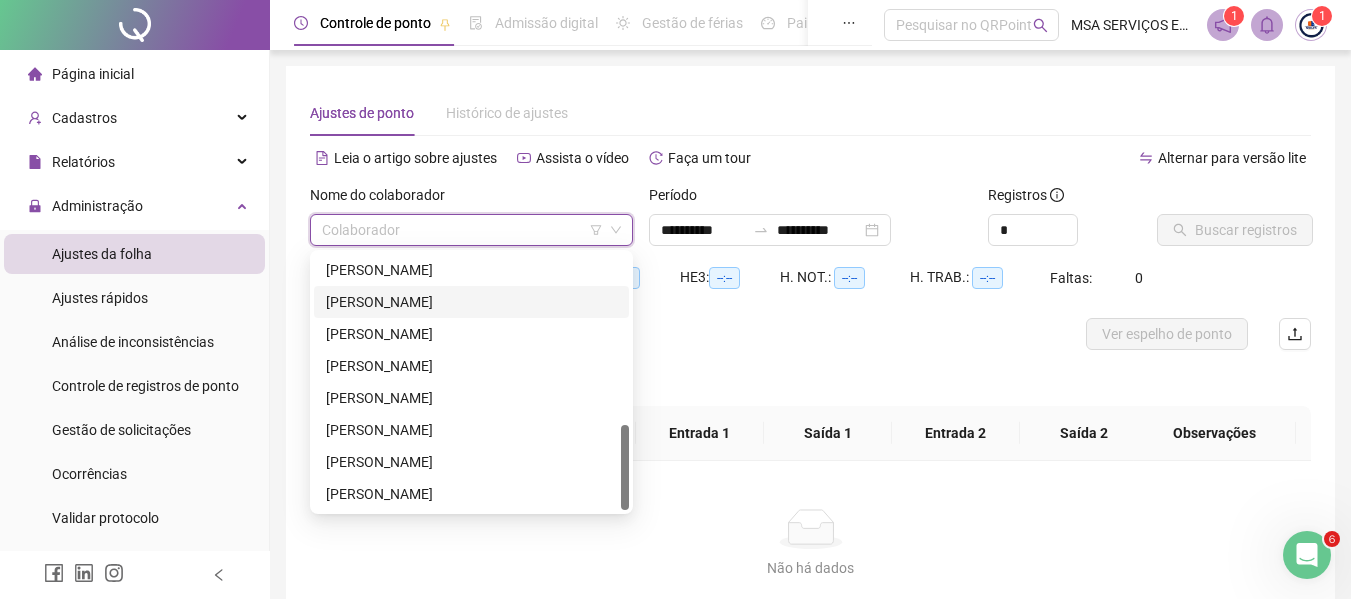 click on "[PERSON_NAME]" at bounding box center (471, 302) 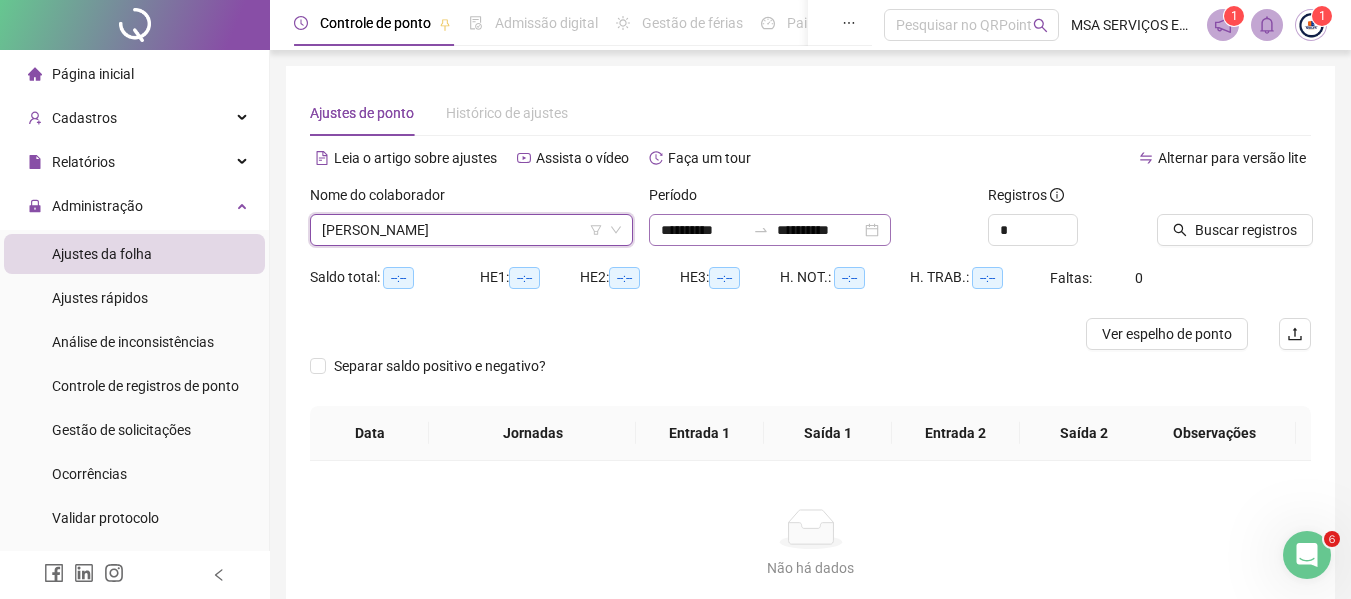 click on "**********" at bounding box center [770, 230] 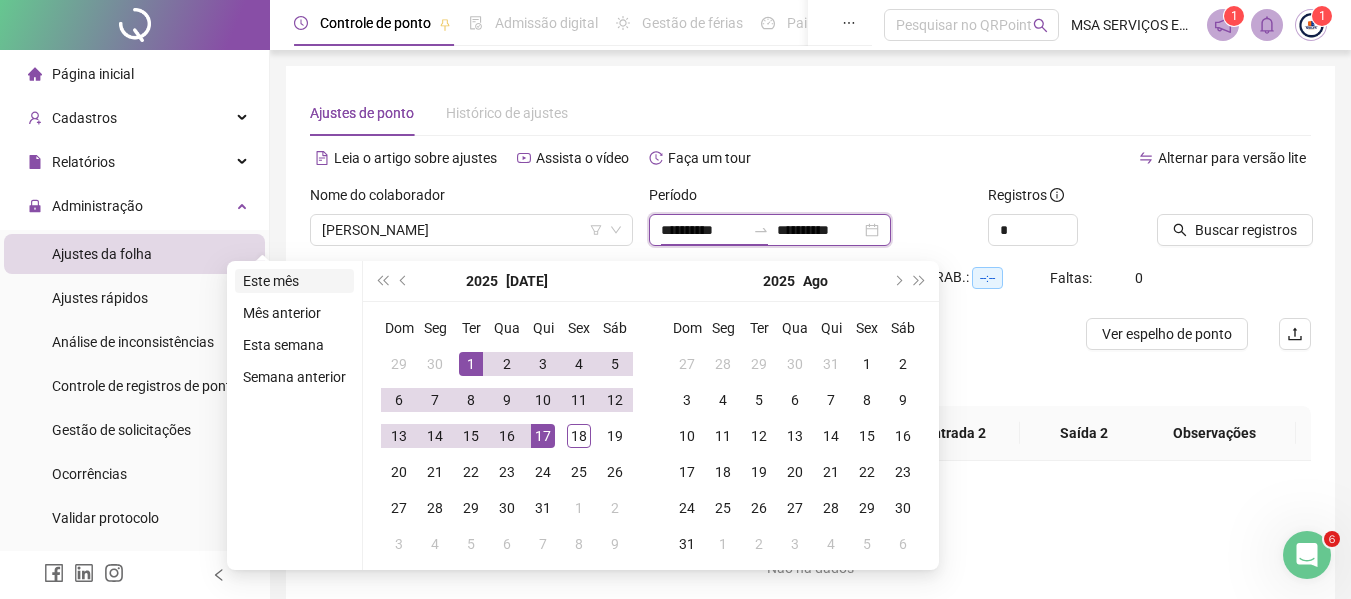 type on "**********" 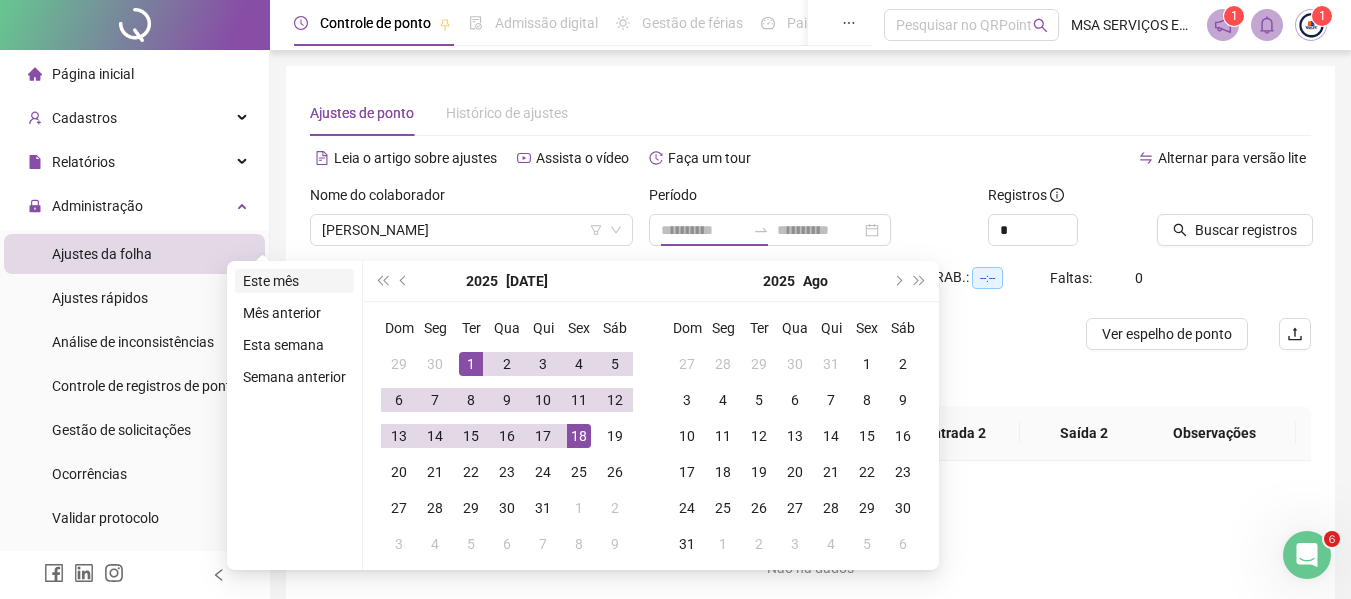 click on "Este mês" at bounding box center [294, 281] 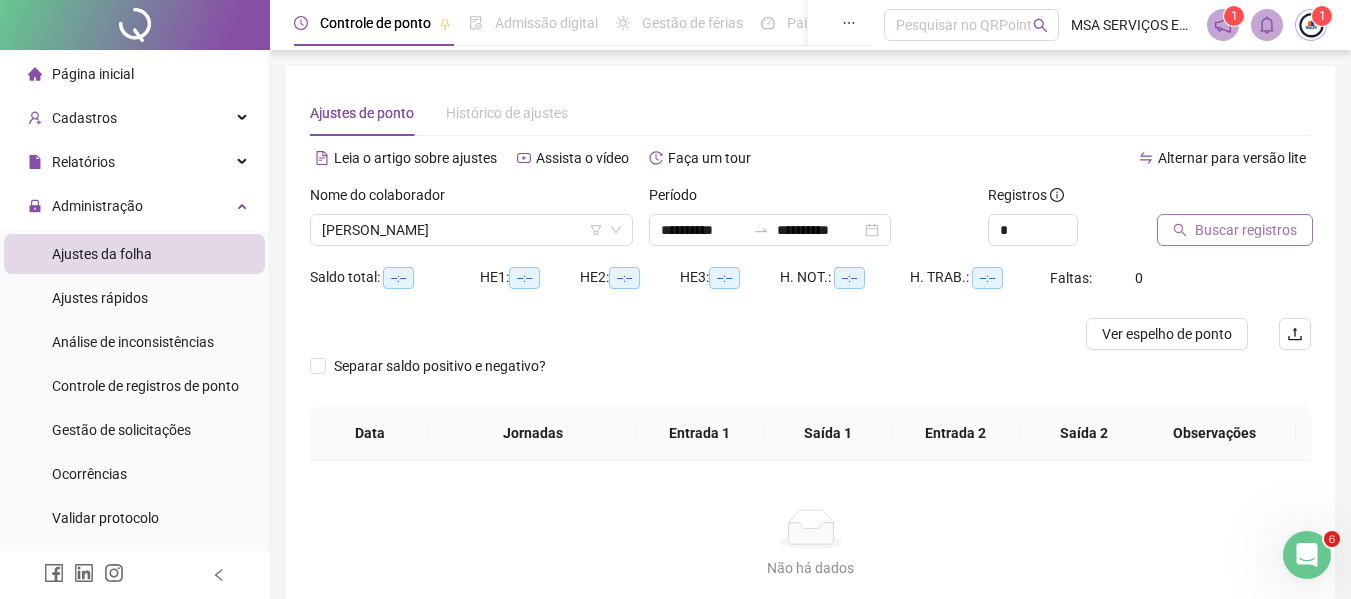 click on "Buscar registros" at bounding box center [1246, 230] 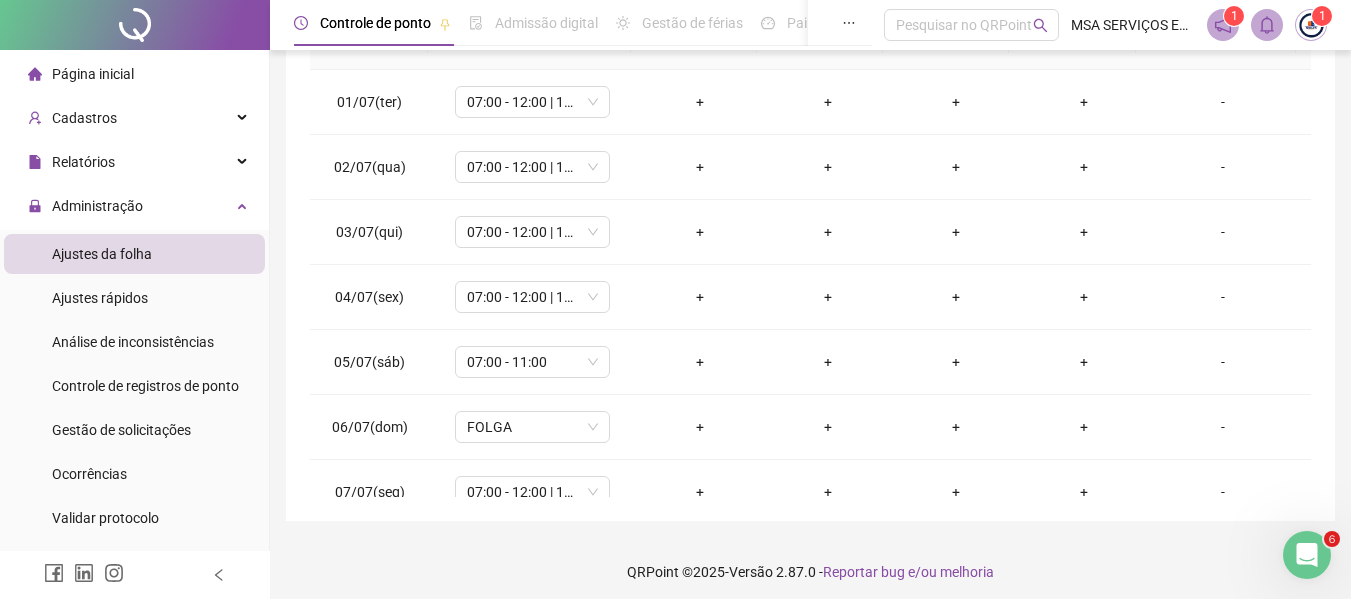 scroll, scrollTop: 423, scrollLeft: 0, axis: vertical 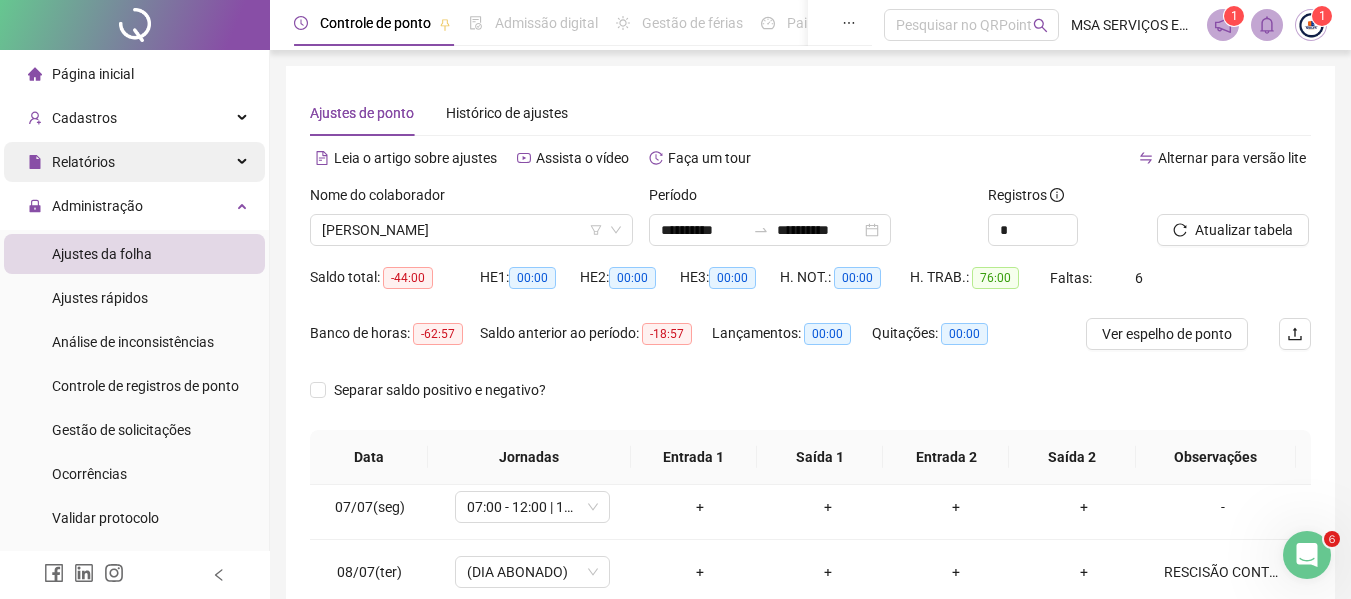 click on "Relatórios" at bounding box center [134, 162] 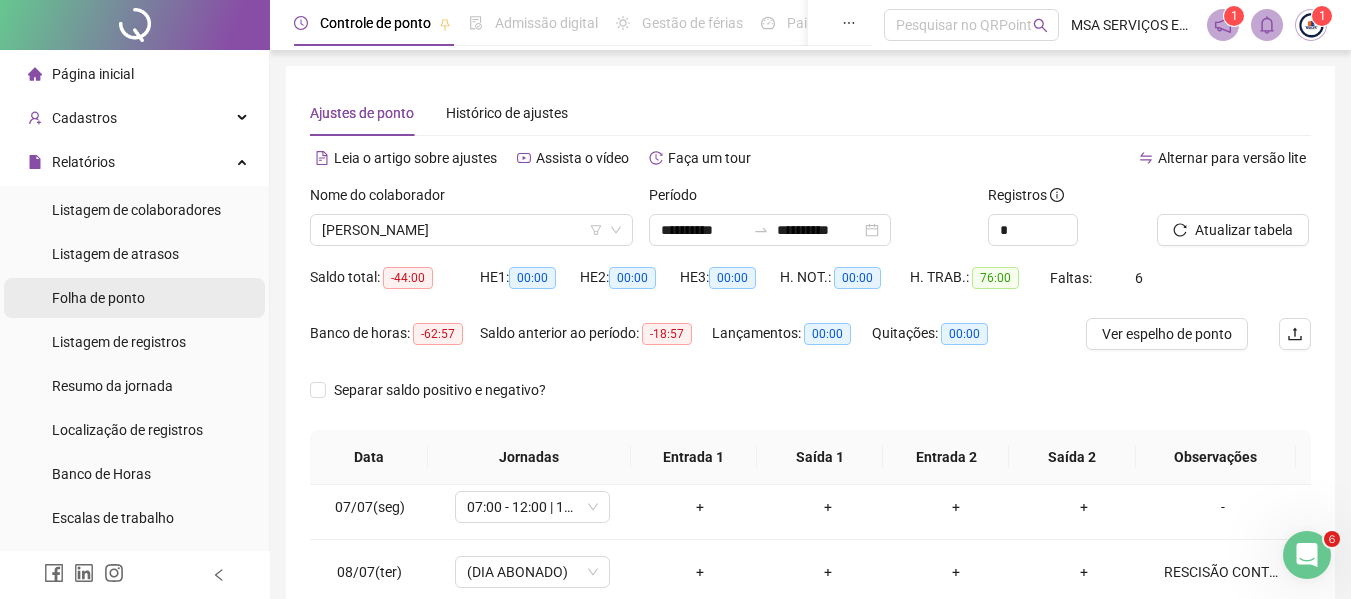 click on "Folha de ponto" at bounding box center [134, 298] 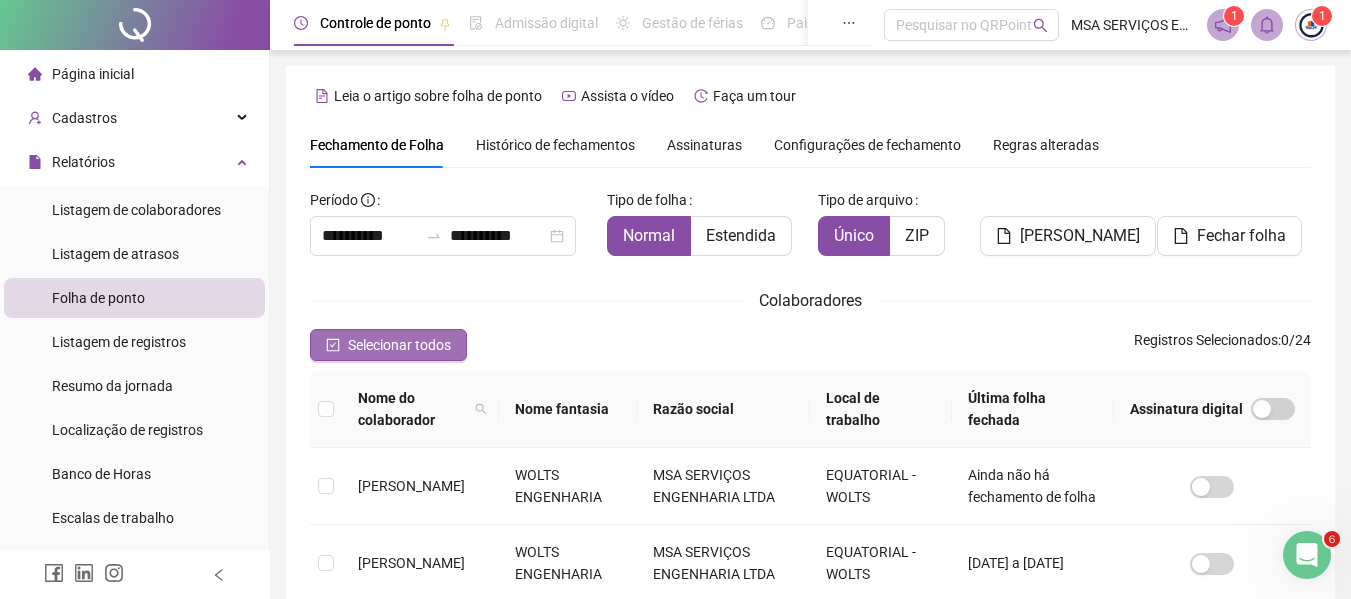scroll, scrollTop: 110, scrollLeft: 0, axis: vertical 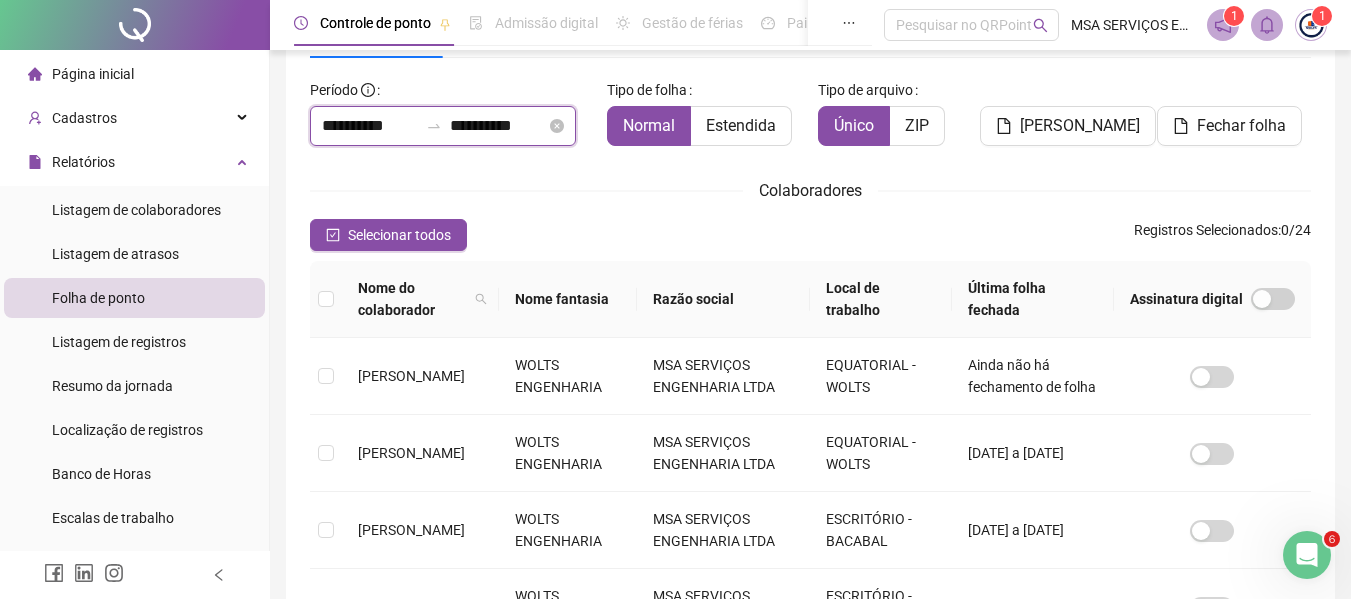 click on "**********" at bounding box center [370, 126] 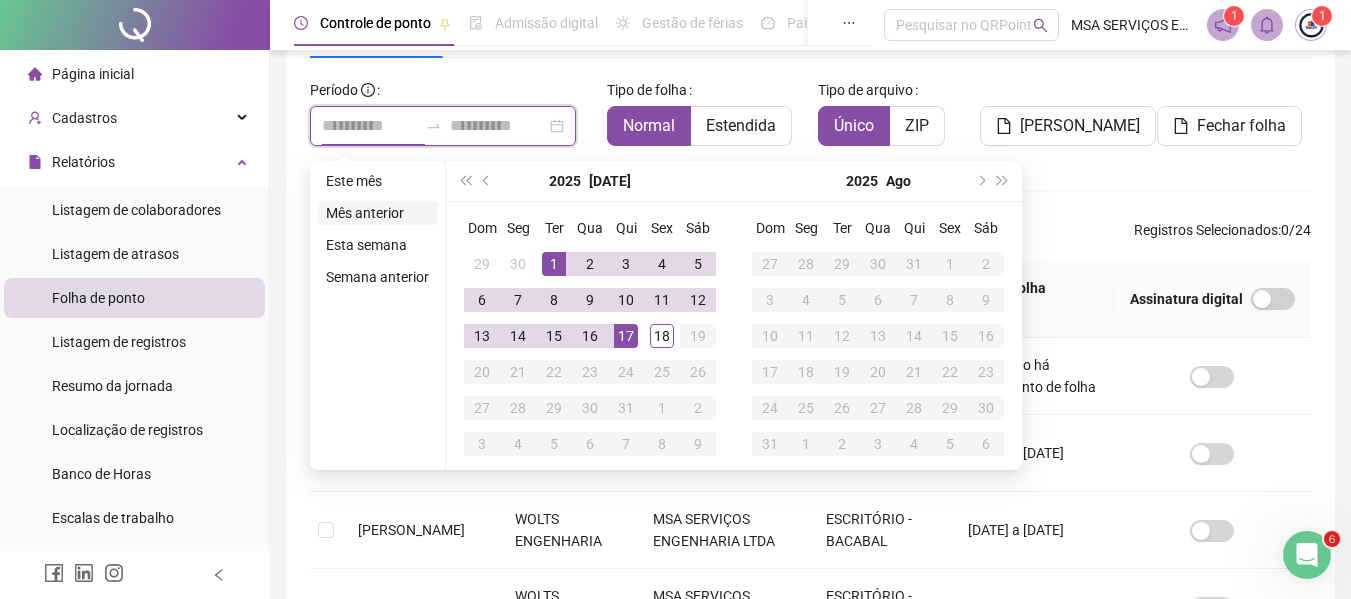type on "**********" 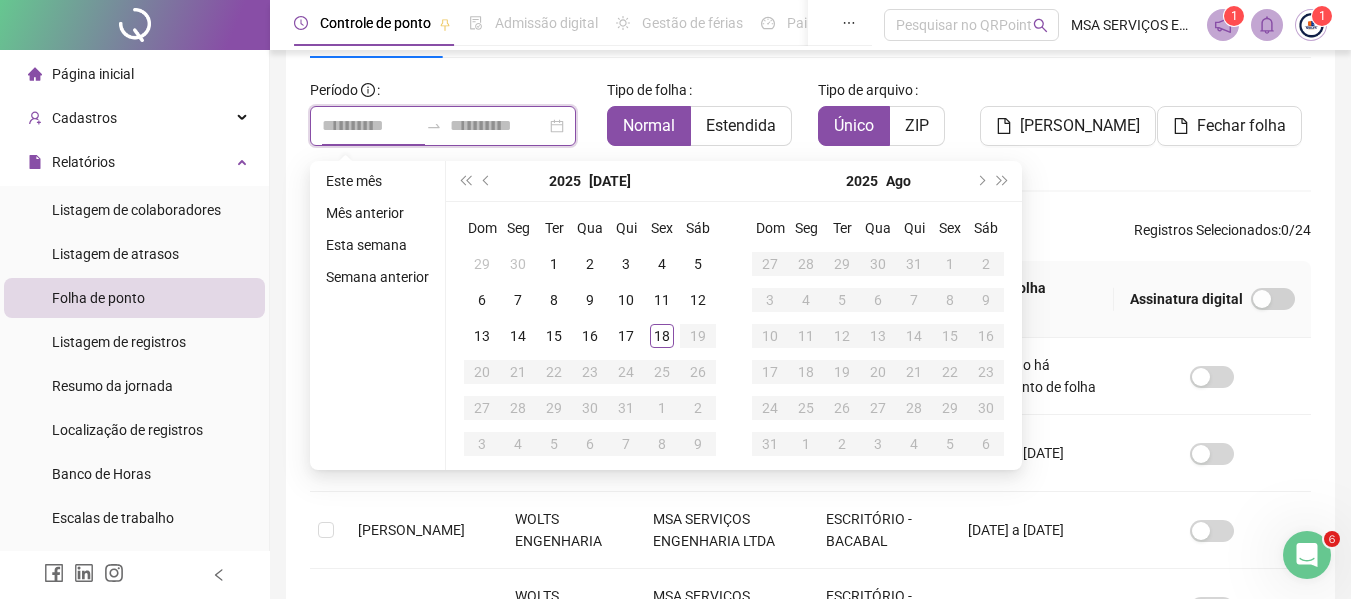type on "**********" 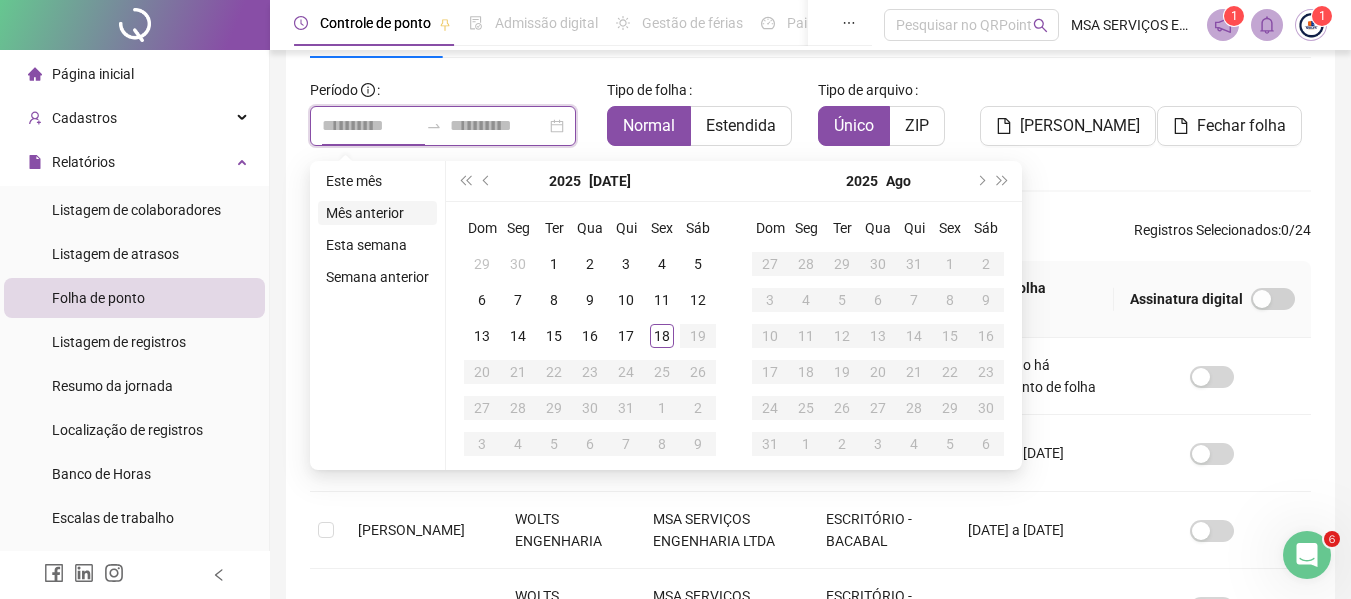 type on "**********" 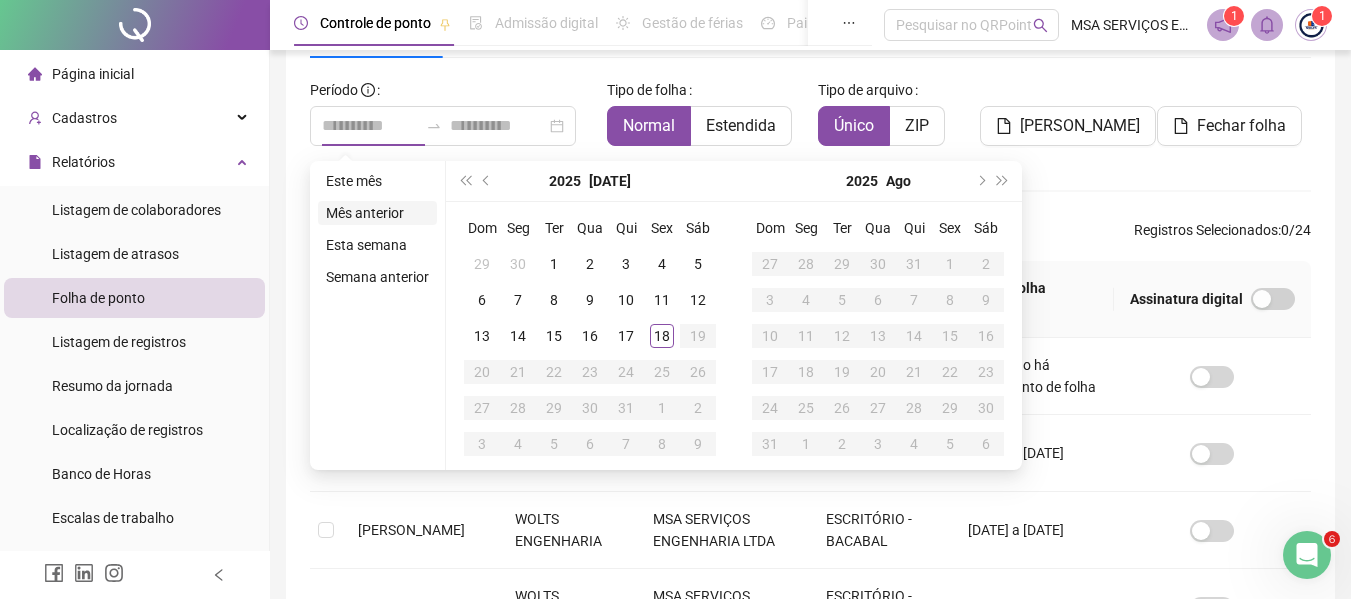 click on "Mês anterior" at bounding box center (377, 213) 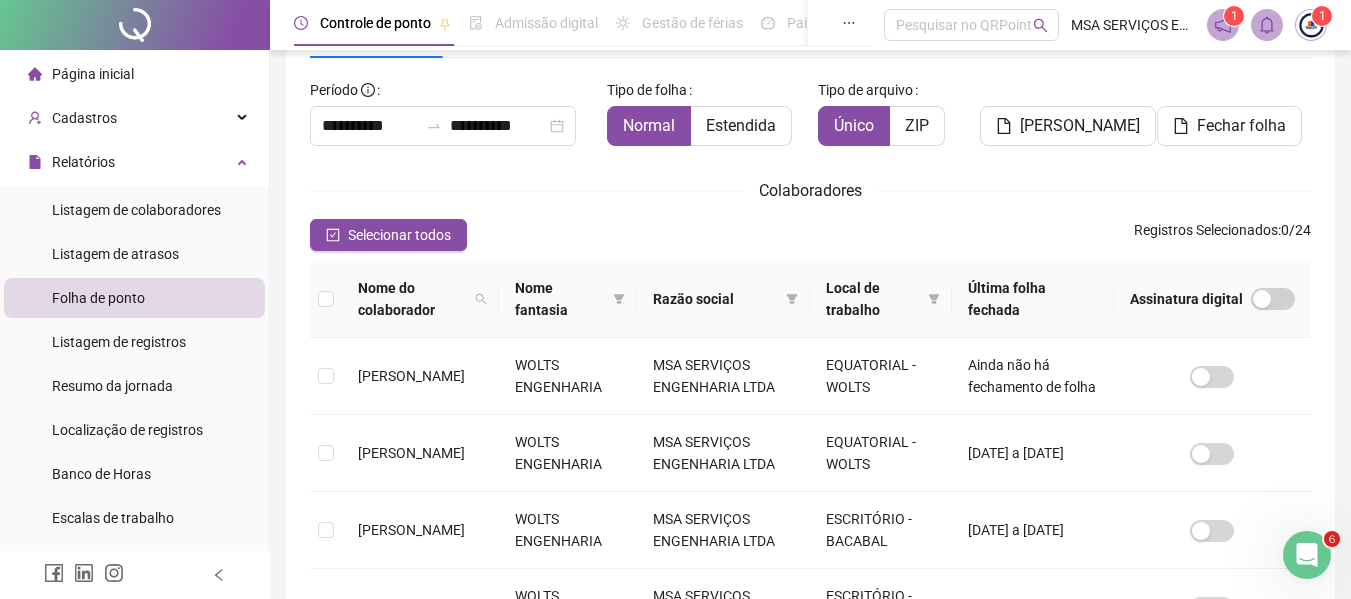 drag, startPoint x: 354, startPoint y: 192, endPoint x: 342, endPoint y: 273, distance: 81.88406 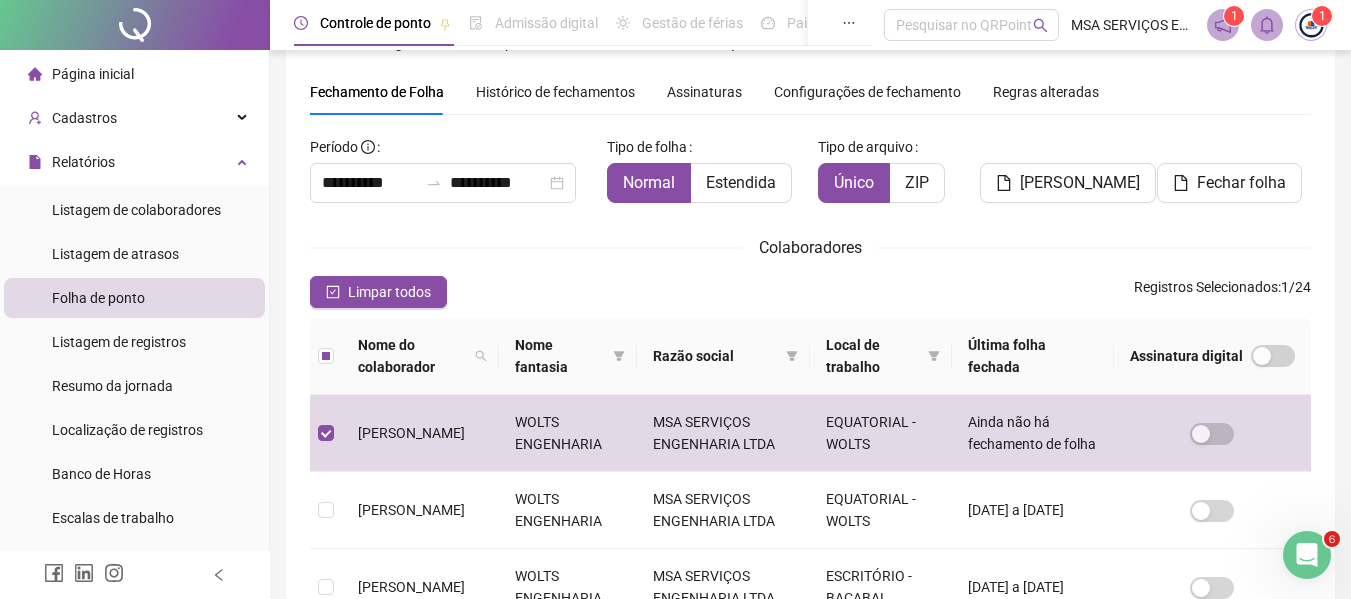 scroll, scrollTop: 0, scrollLeft: 0, axis: both 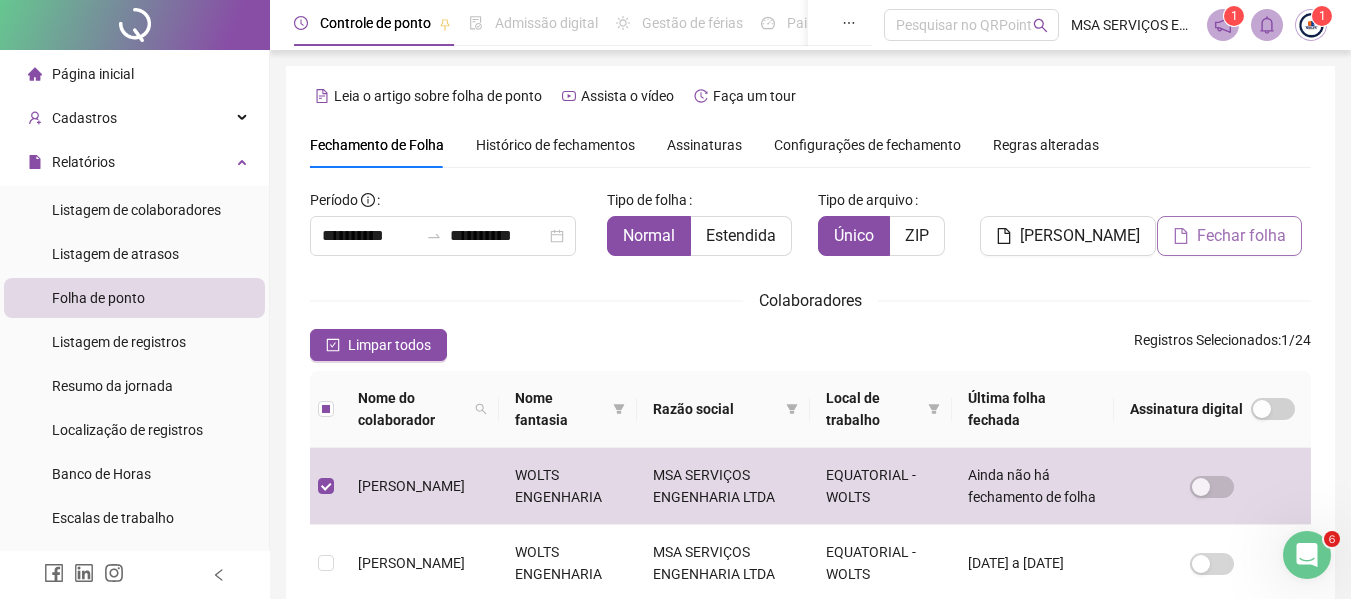 click on "Fechar folha" at bounding box center [1241, 236] 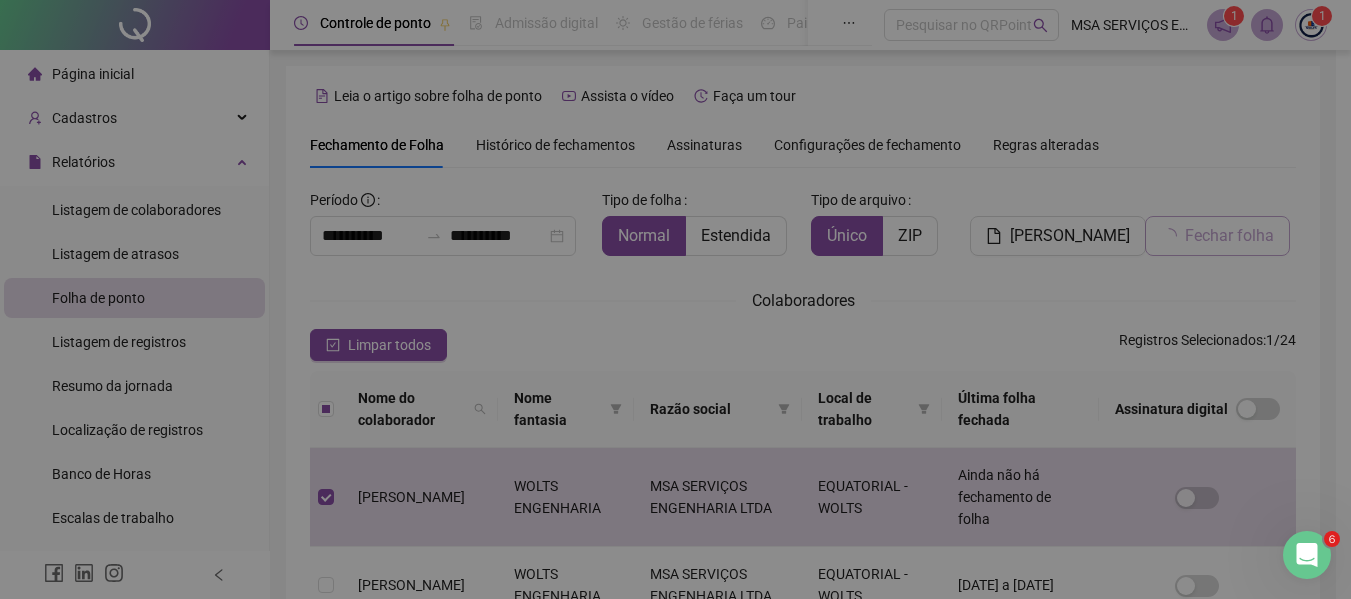 scroll, scrollTop: 110, scrollLeft: 0, axis: vertical 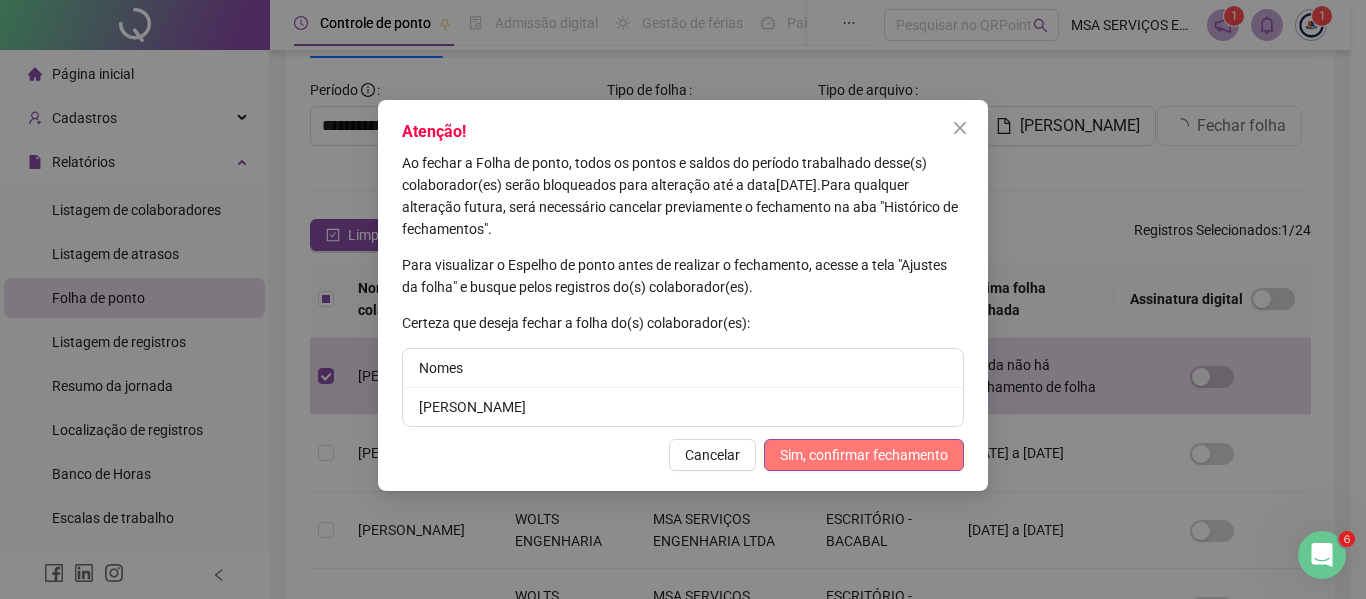 click on "Sim, confirmar fechamento" at bounding box center [864, 455] 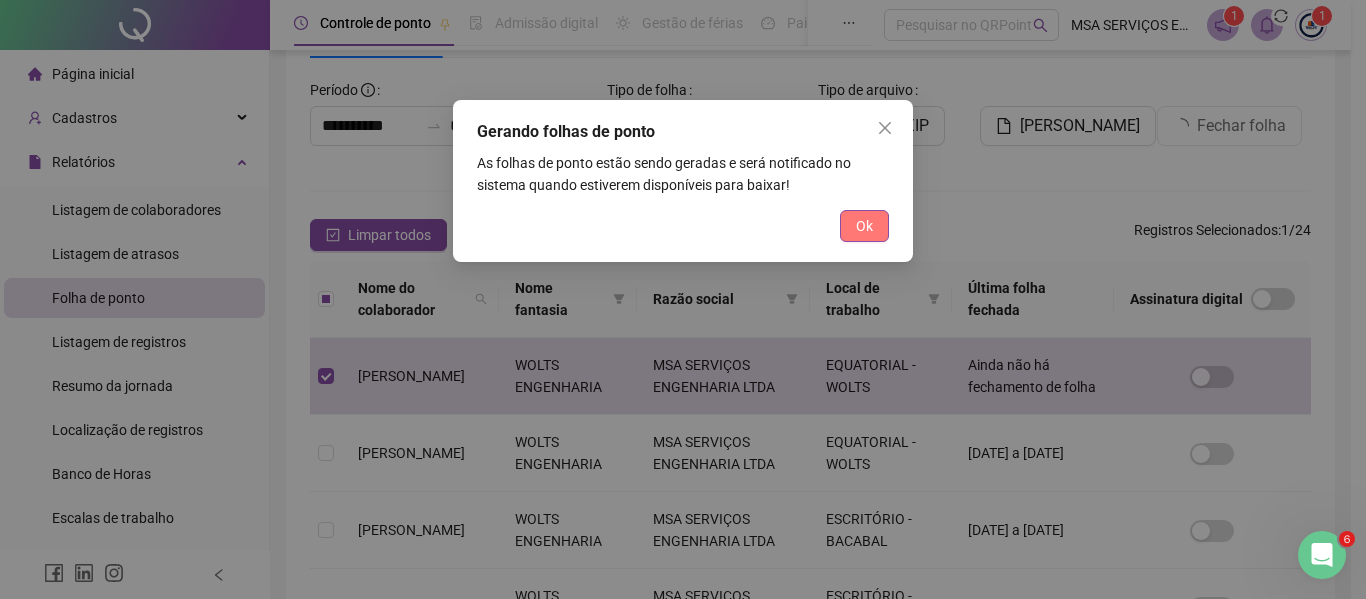 click on "Ok" at bounding box center [864, 226] 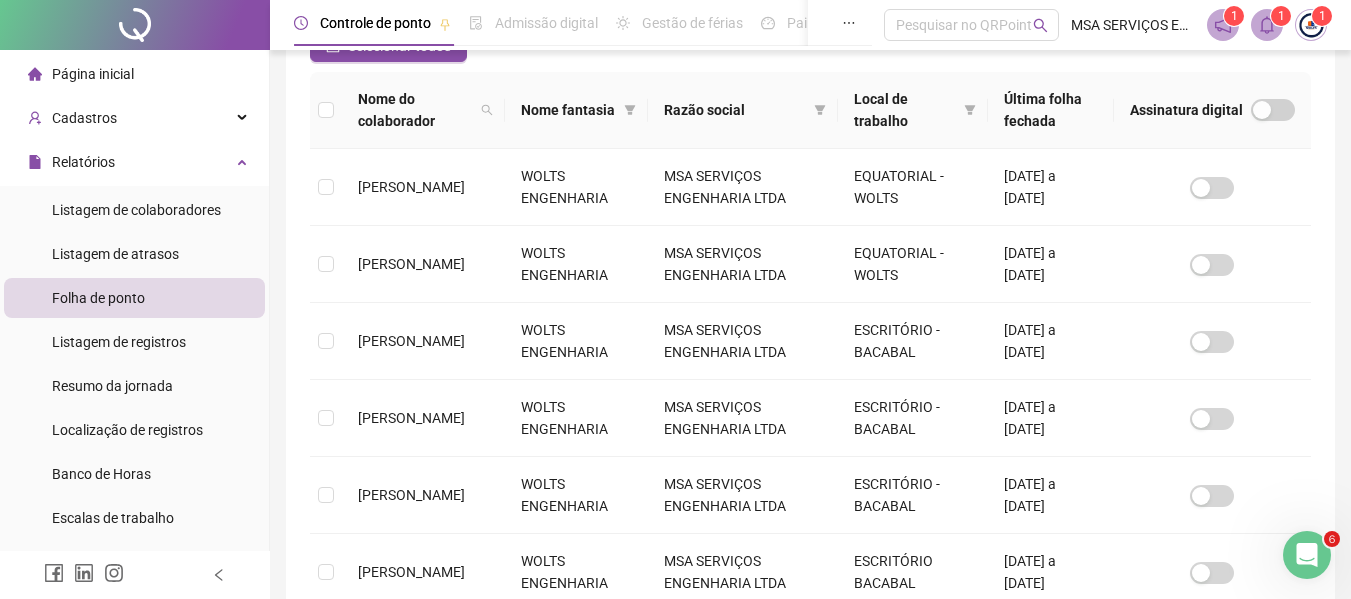 scroll, scrollTop: 110, scrollLeft: 0, axis: vertical 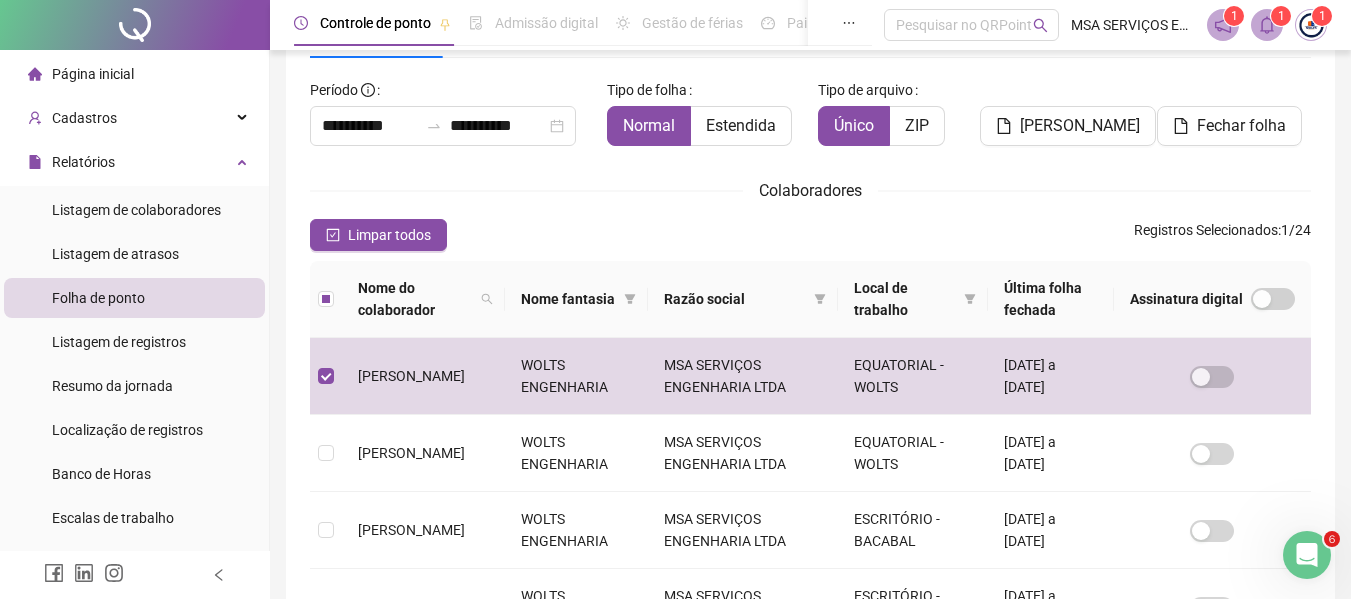 click on "**********" at bounding box center [810, 576] 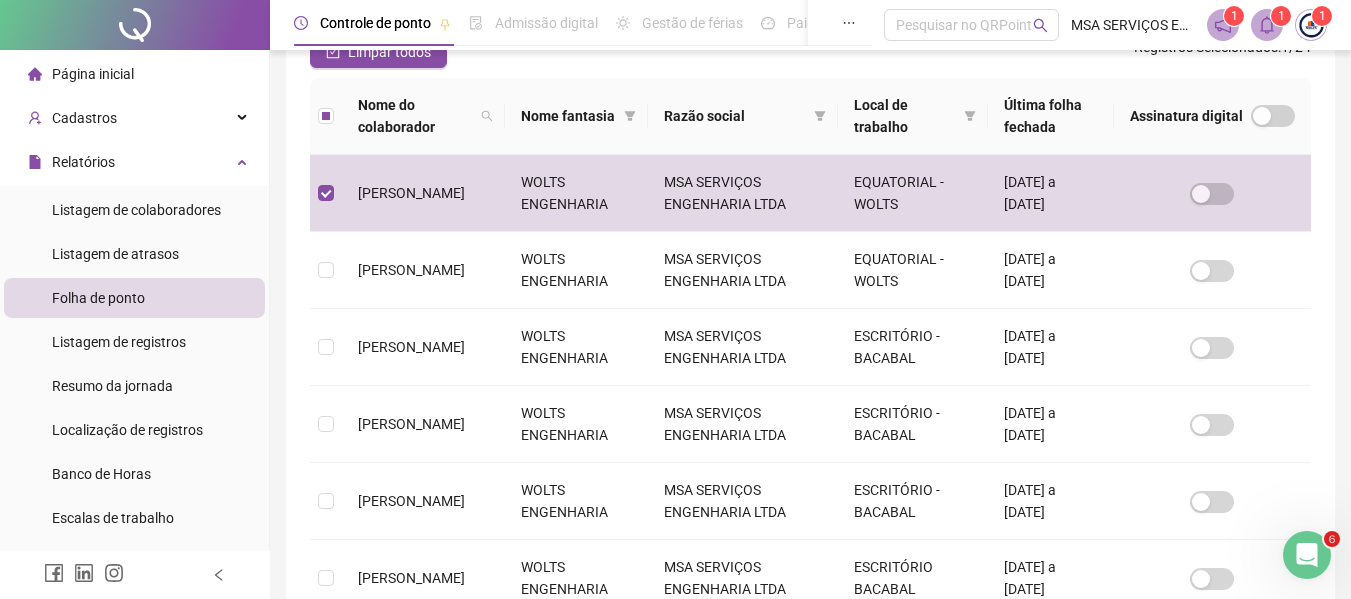 scroll, scrollTop: 793, scrollLeft: 0, axis: vertical 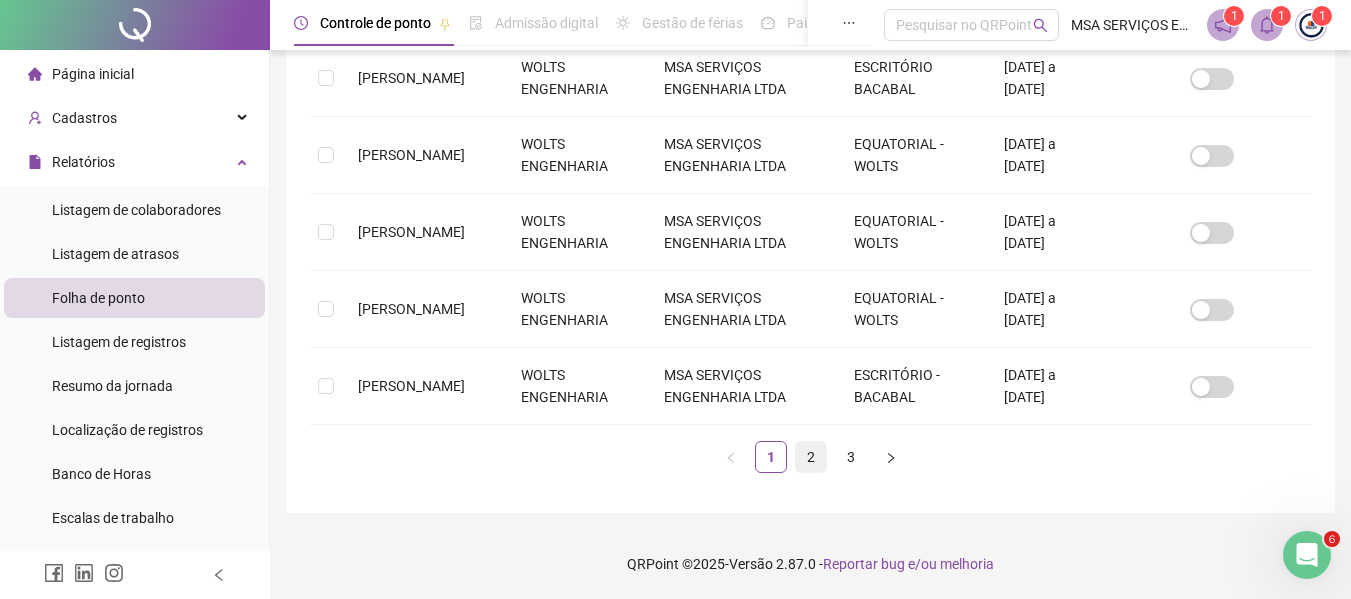 click on "2" at bounding box center [811, 457] 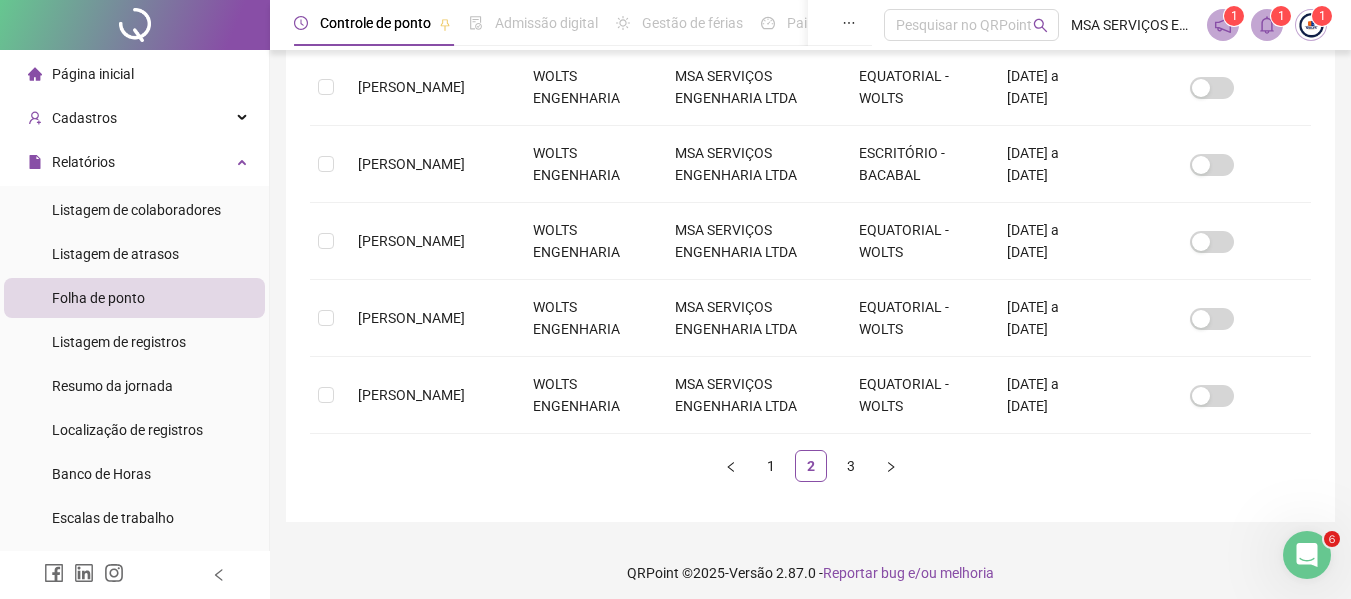 scroll, scrollTop: 793, scrollLeft: 0, axis: vertical 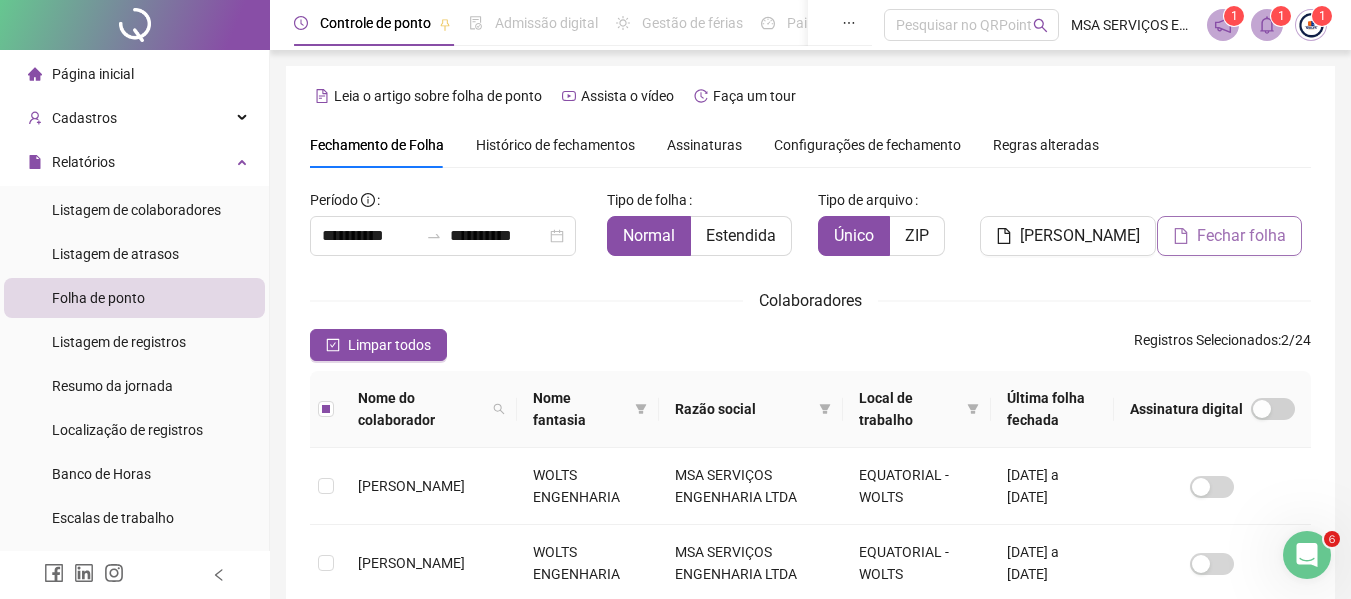 click on "Fechar folha" at bounding box center [1241, 236] 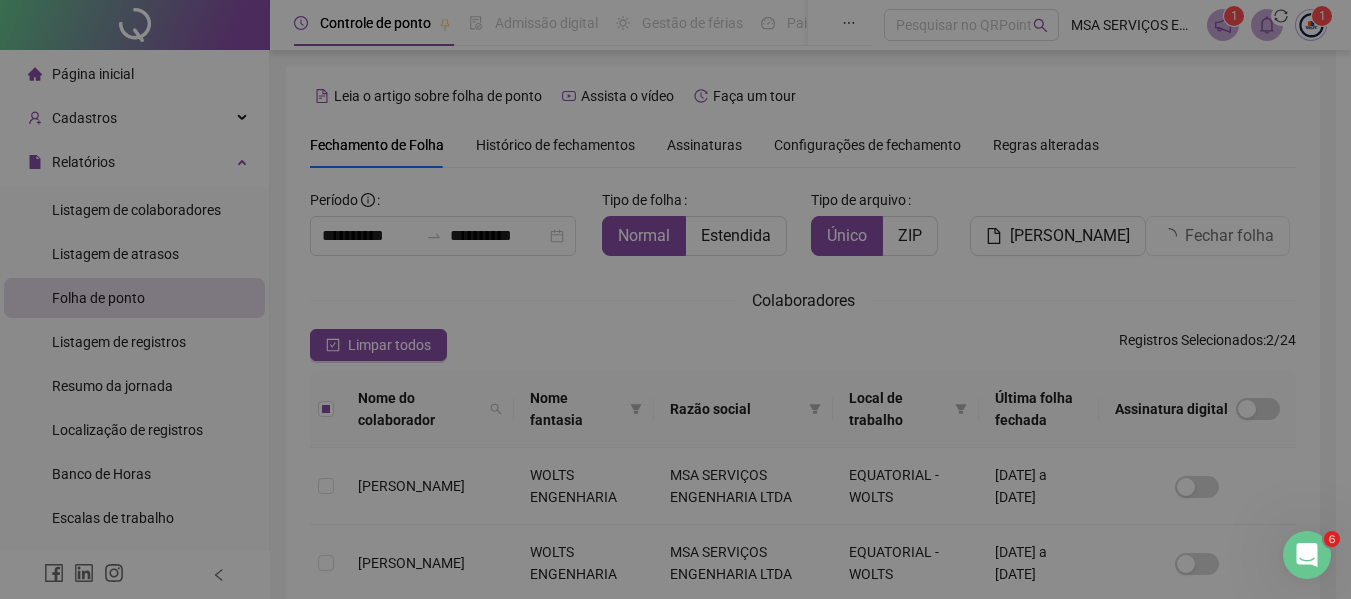 scroll, scrollTop: 110, scrollLeft: 0, axis: vertical 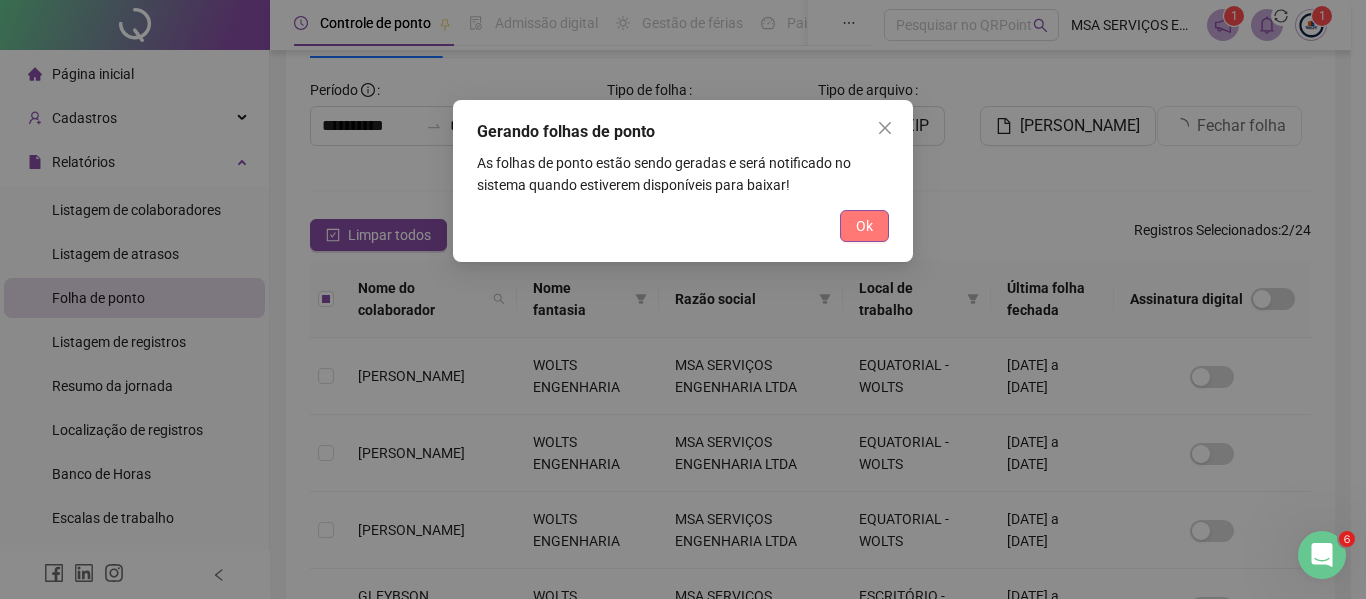 click on "Ok" at bounding box center [864, 226] 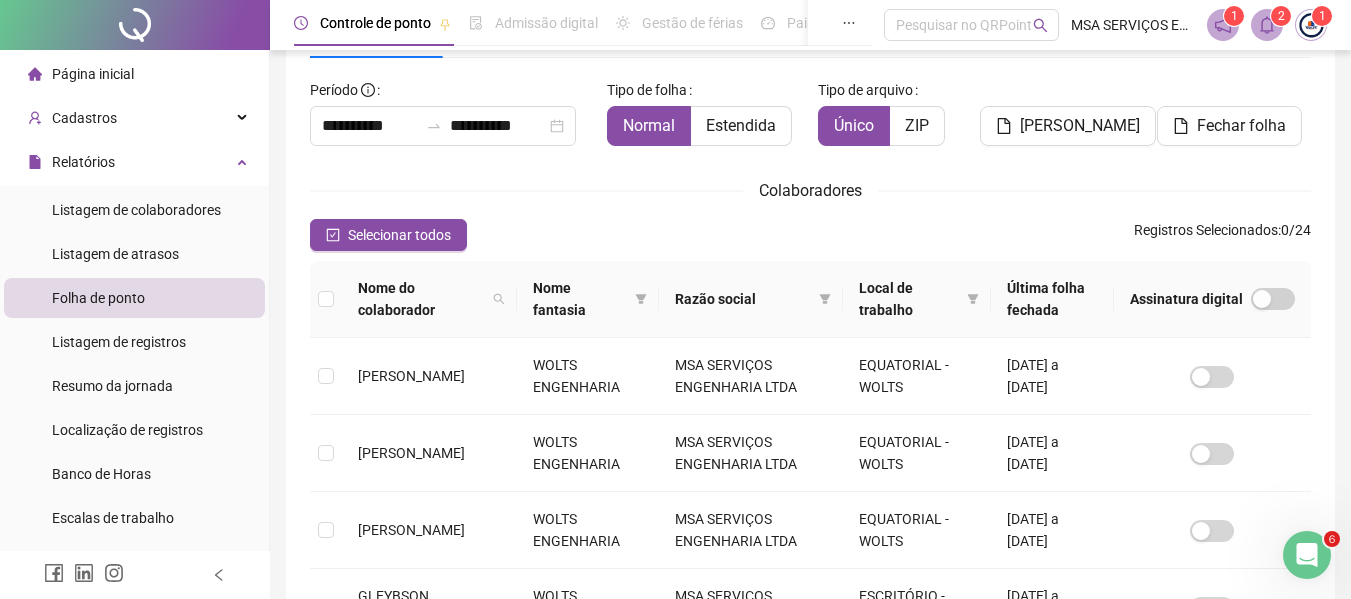 click on "**********" at bounding box center (450, 118) 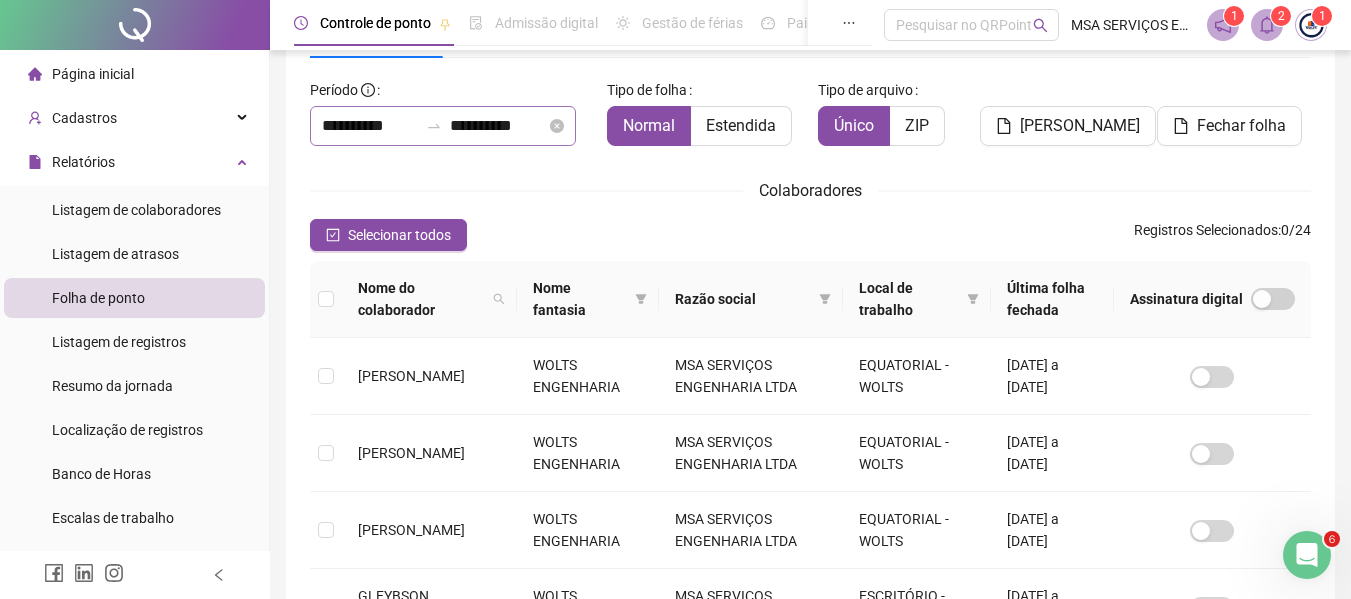 click on "**********" at bounding box center (443, 126) 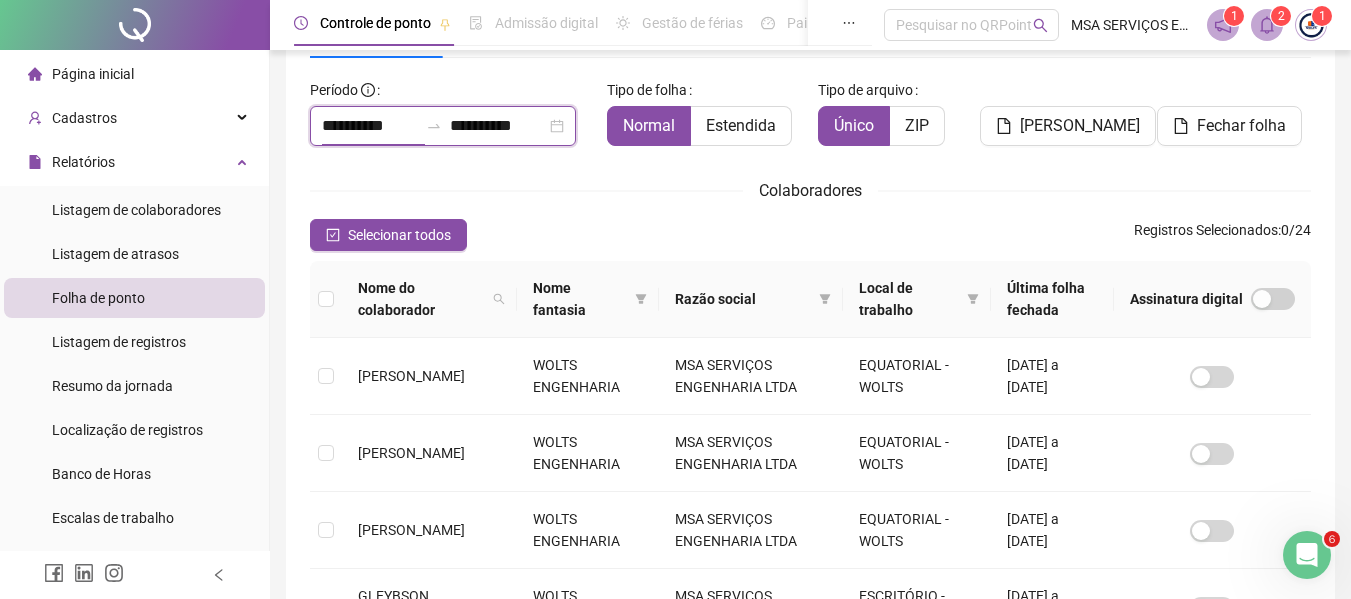 type on "**********" 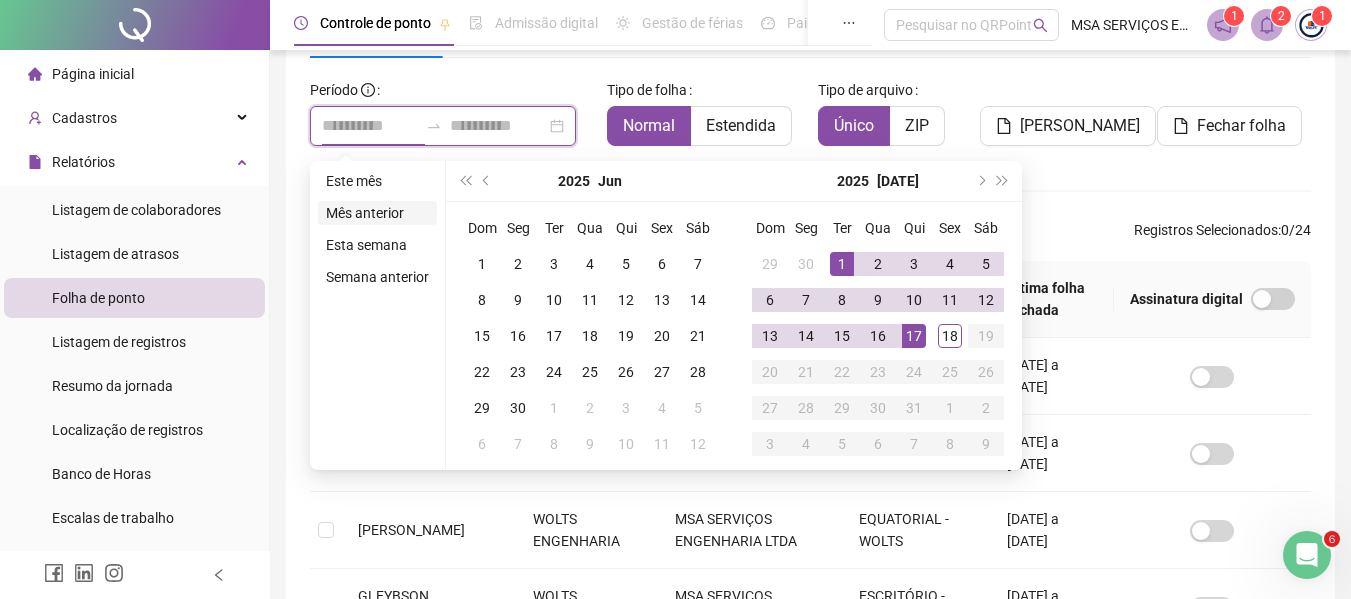 type on "**********" 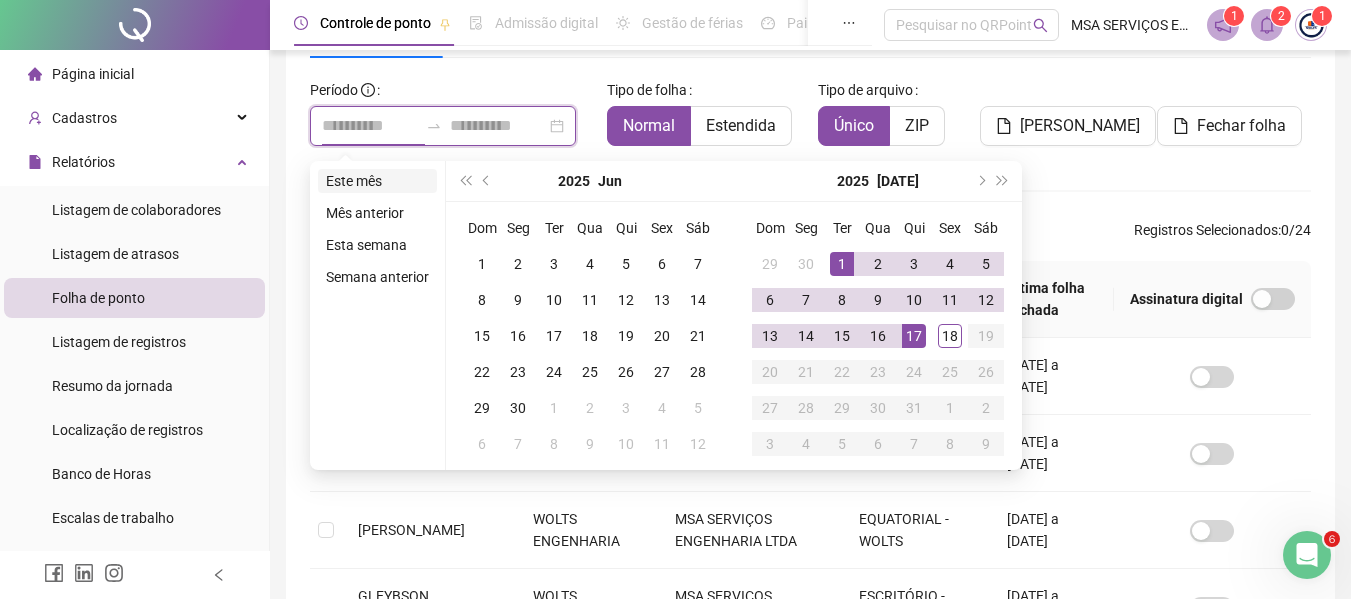 type on "**********" 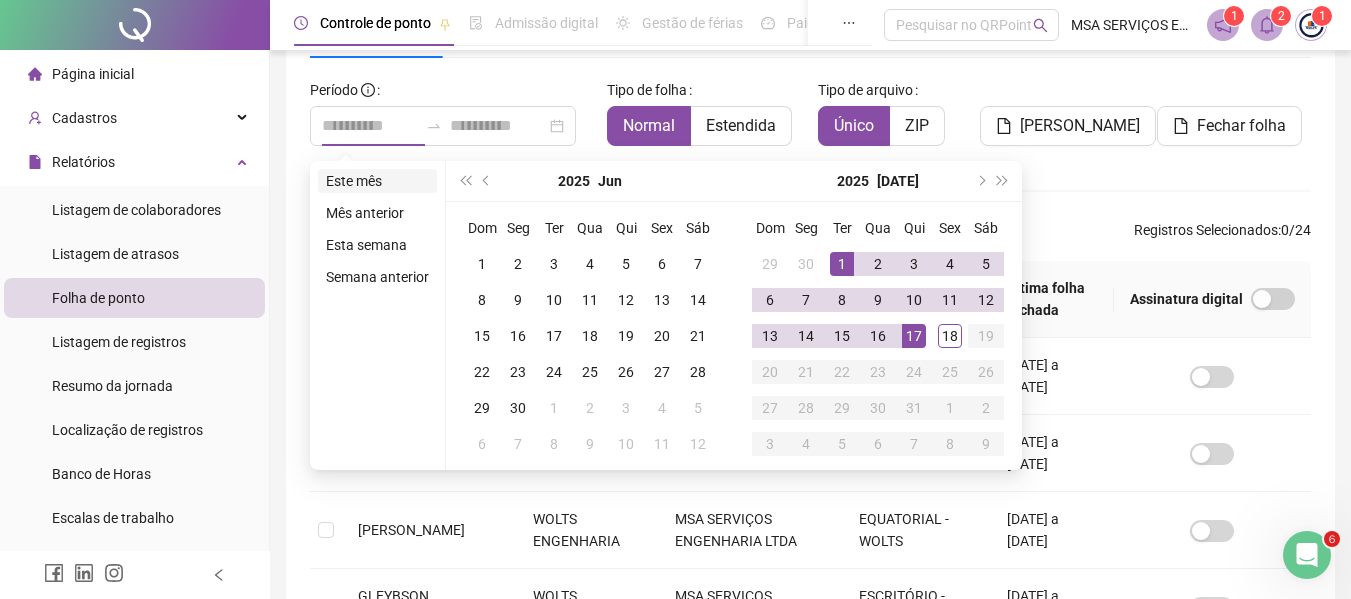 click on "Este mês" at bounding box center [377, 181] 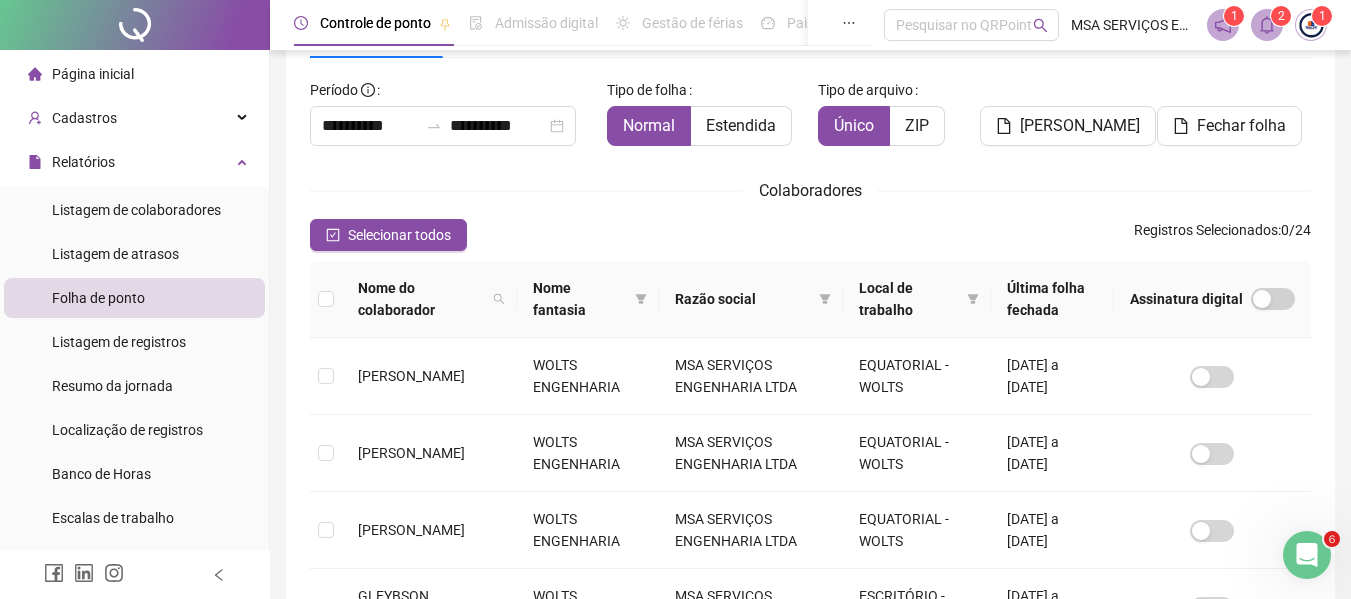 click on "**********" at bounding box center [810, 623] 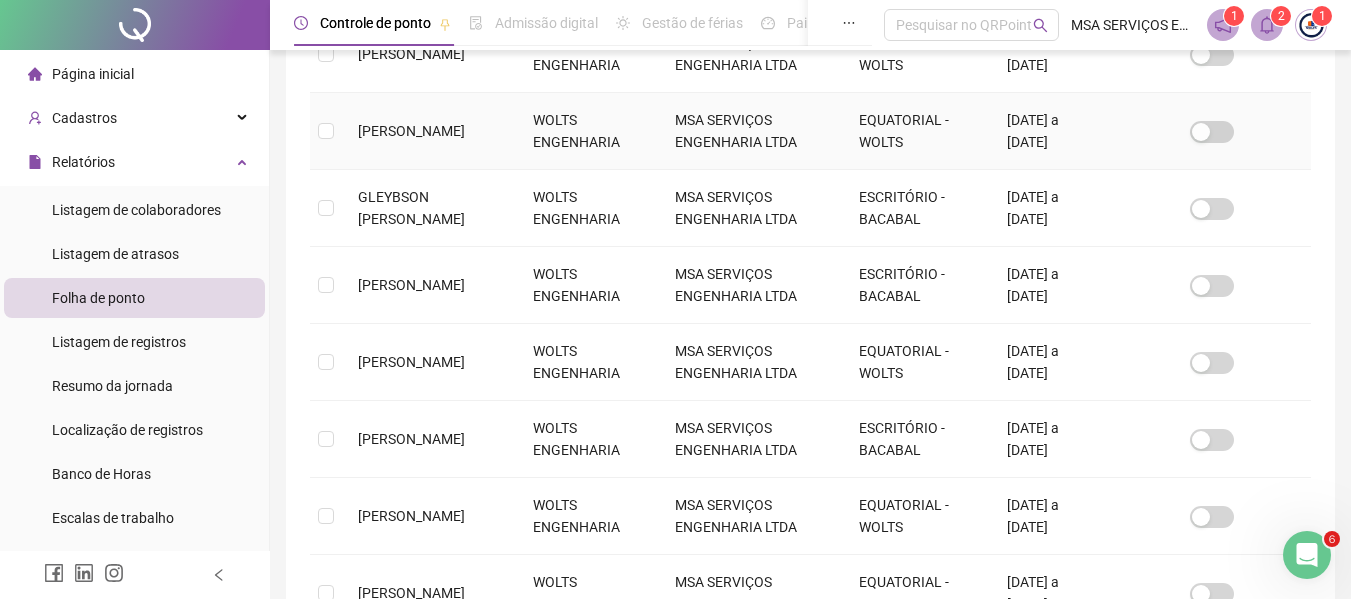 scroll, scrollTop: 610, scrollLeft: 0, axis: vertical 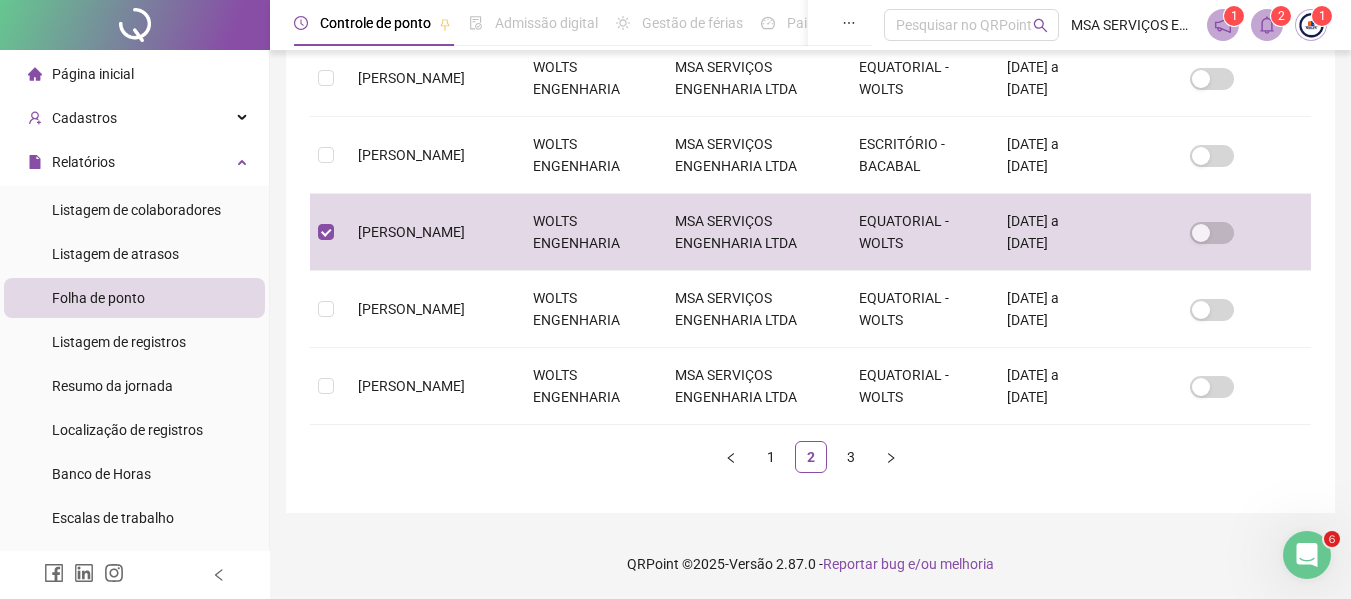 click on "Nome do colaborador Nome fantasia Razão social Local de trabalho Última folha fechada Assinatura digital               [PERSON_NAME] DE AZEVEDO WOLTS ENGENHARIA MSA SERVIÇOS ENGENHARIA LTDA EQUATORIAL - WOLTS [DATE] a [DATE] [PERSON_NAME] ENGENHARIA MSA SERVIÇOS ENGENHARIA LTDA EQUATORIAL - WOLTS [DATE] a [DATE] [PERSON_NAME] WOLTS ENGENHARIA MSA SERVIÇOS ENGENHARIA LTDA EQUATORIAL - WOLTS [DATE] a [DATE] GLEYBSON ELESBÃO MARTINS MARQUES WOLTS ENGENHARIA MSA SERVIÇOS ENGENHARIA LTDA ESCRITÓRIO - BACABAL [DATE] a [DATE] [PERSON_NAME] ENGENHARIA MSA SERVIÇOS ENGENHARIA LTDA ESCRITÓRIO - BACABAL [DATE] a [DATE] [PERSON_NAME] WOLTS ENGENHARIA MSA SERVIÇOS ENGENHARIA LTDA EQUATORIAL - WOLTS [DATE] a [DATE] [PERSON_NAME] ENGENHARIA MSA SERVIÇOS ENGENHARIA LTDA ESCRITÓRIO - BACABAL [DATE] a [DATE] [PERSON_NAME] ENGENHARIA EQUATORIAL - WOLTS" at bounding box center (810, 33) 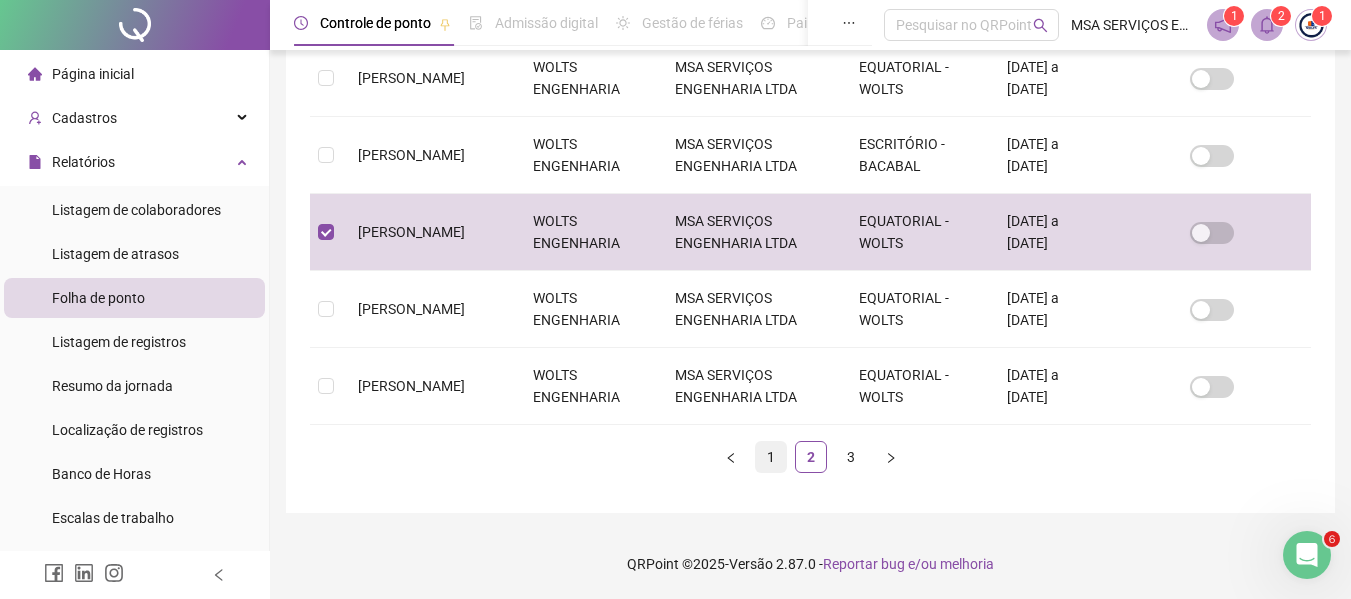 click on "1" at bounding box center (771, 457) 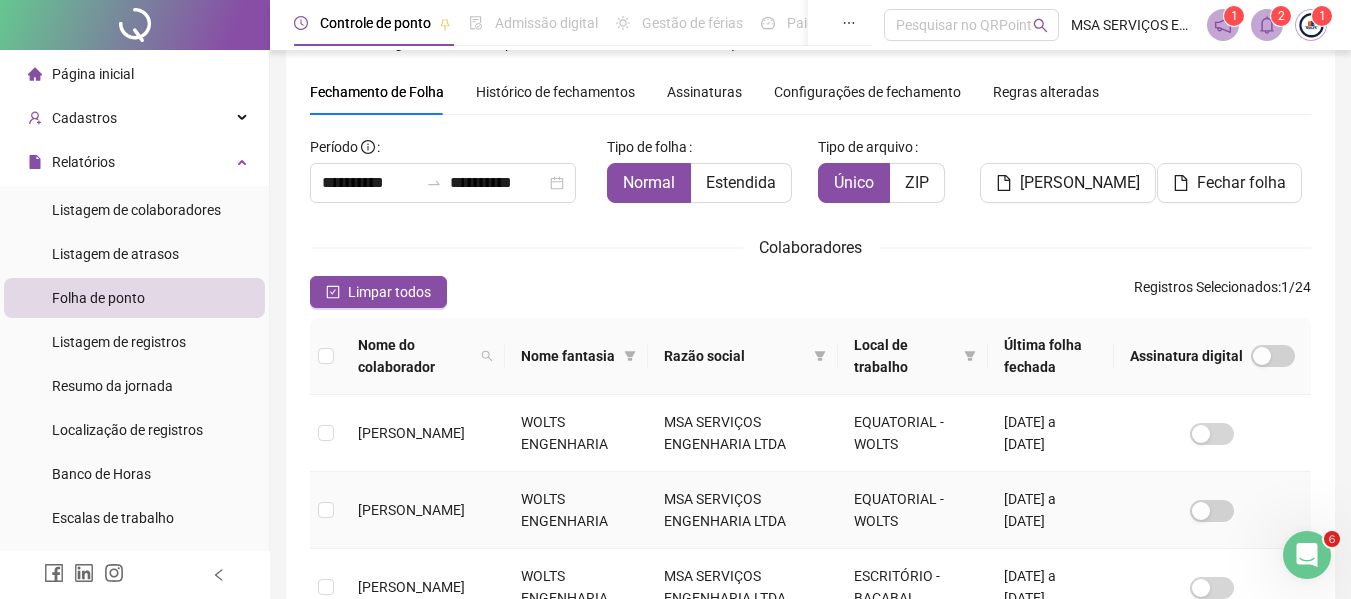 scroll, scrollTop: 0, scrollLeft: 0, axis: both 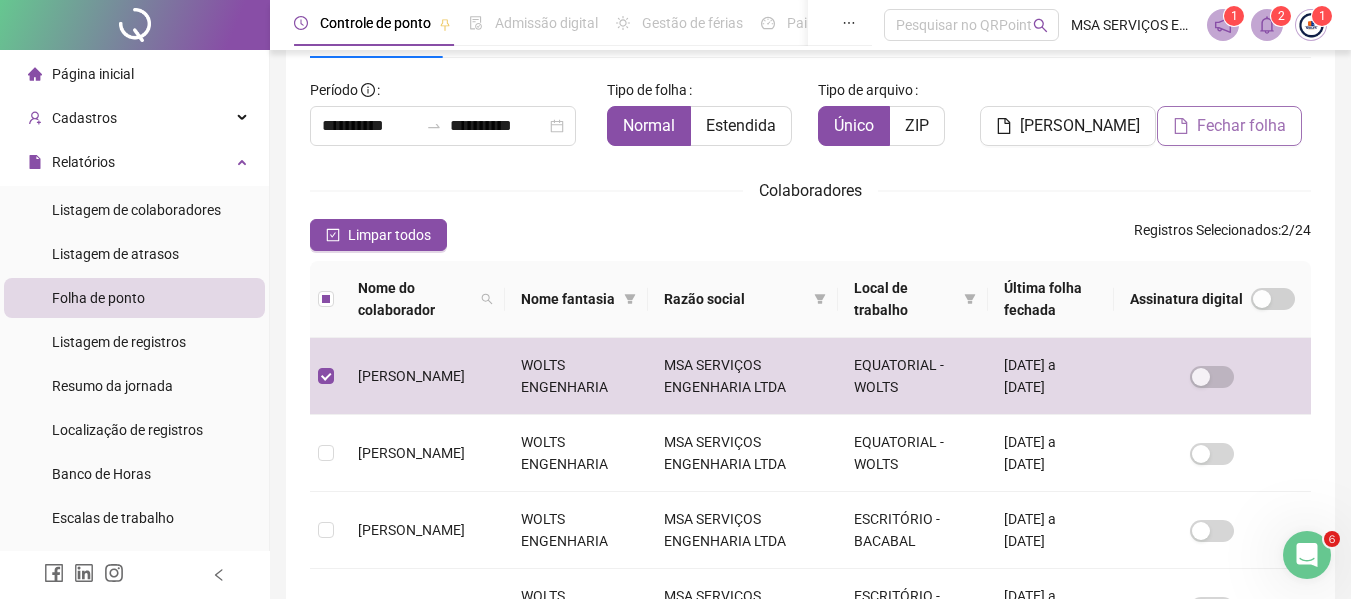 click on "Fechar folha" at bounding box center (1241, 126) 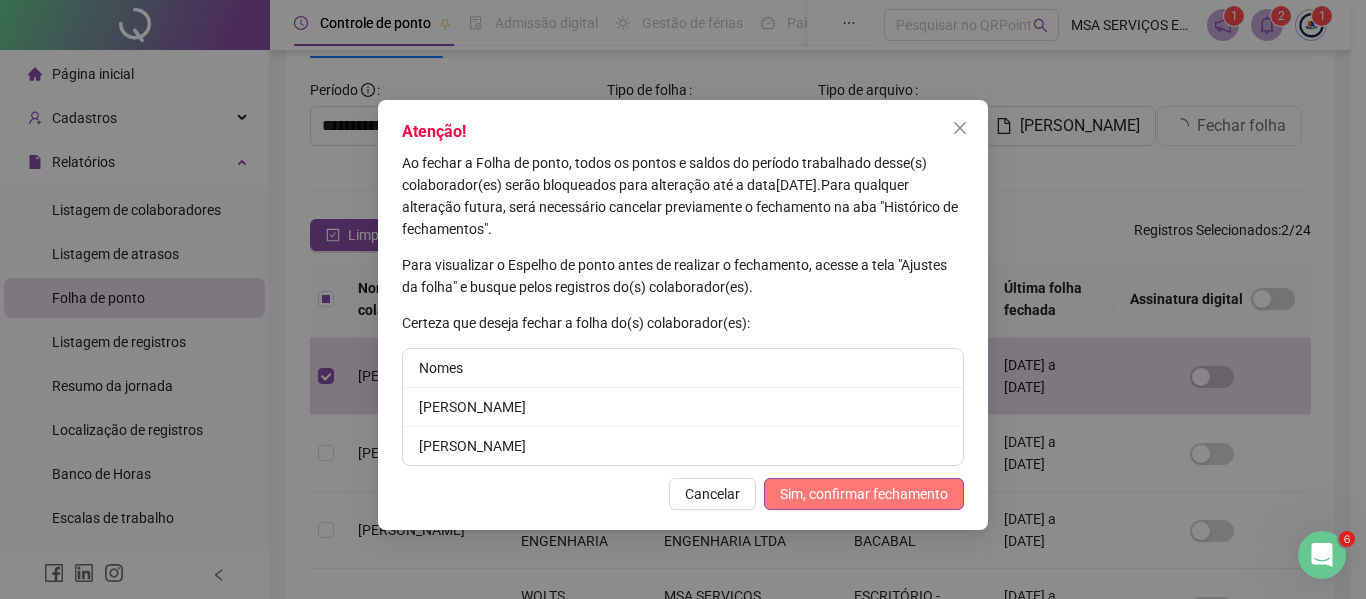 click on "Sim, confirmar fechamento" at bounding box center [864, 494] 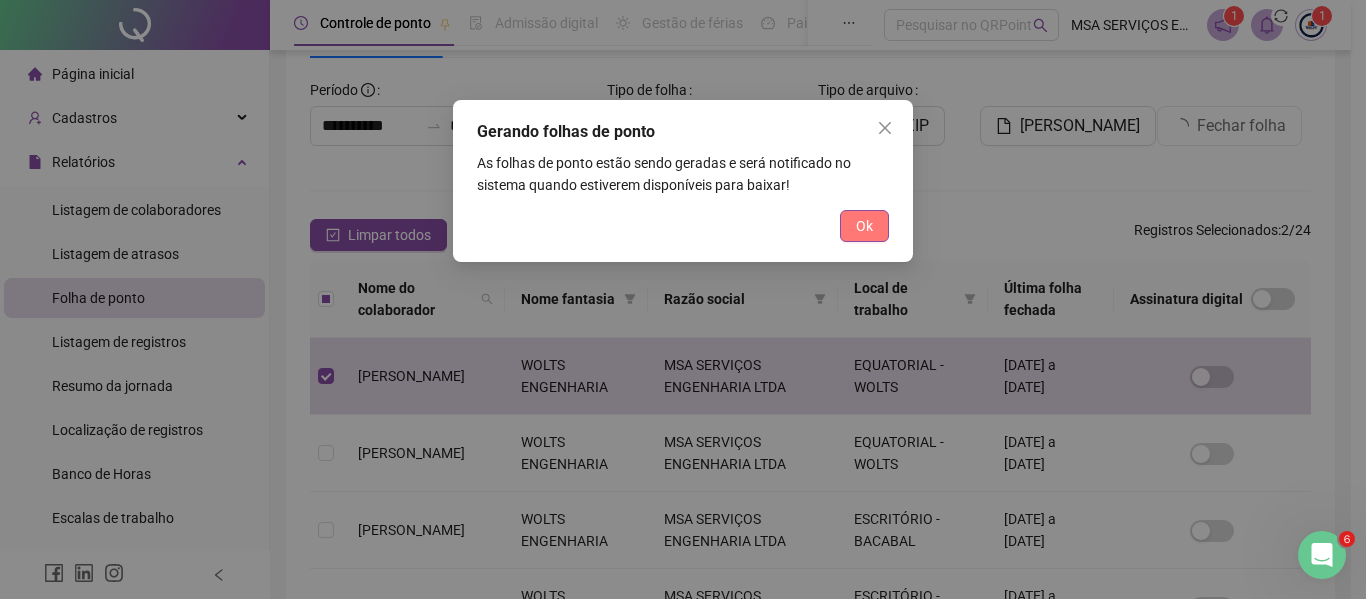 click on "Ok" at bounding box center [864, 226] 